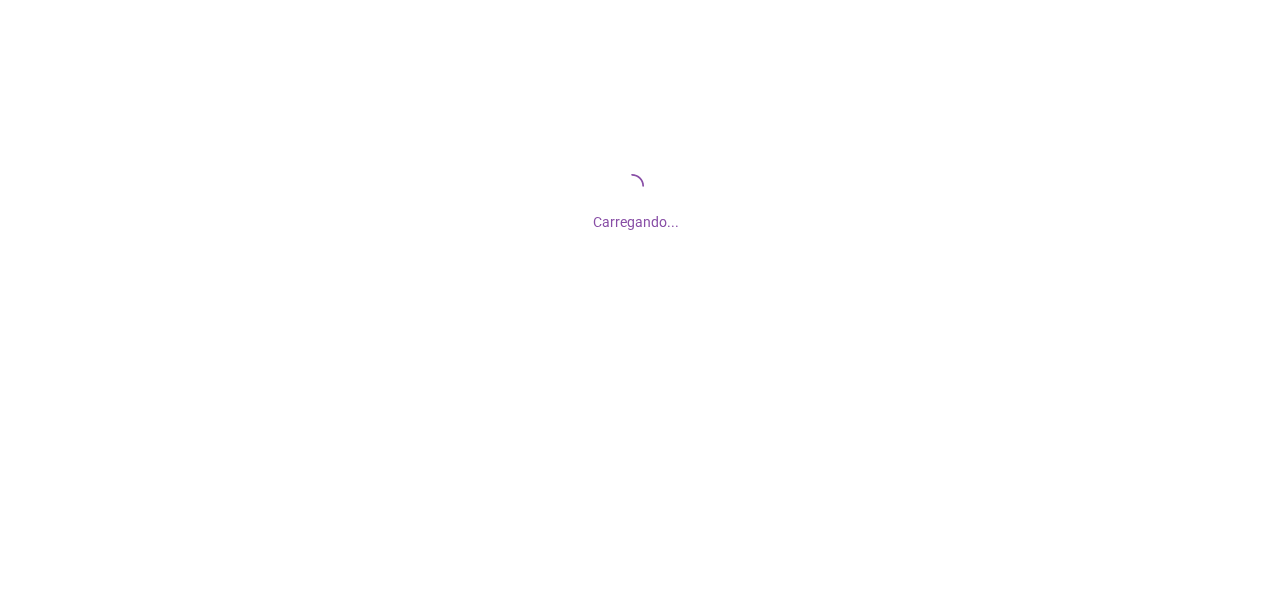 scroll, scrollTop: 0, scrollLeft: 0, axis: both 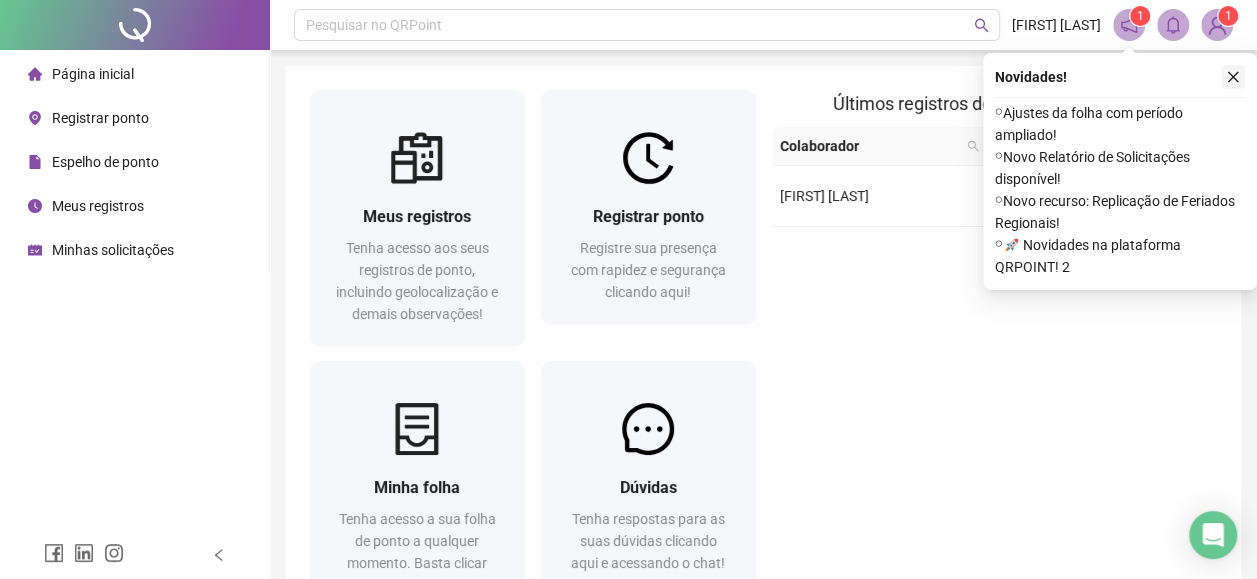 click 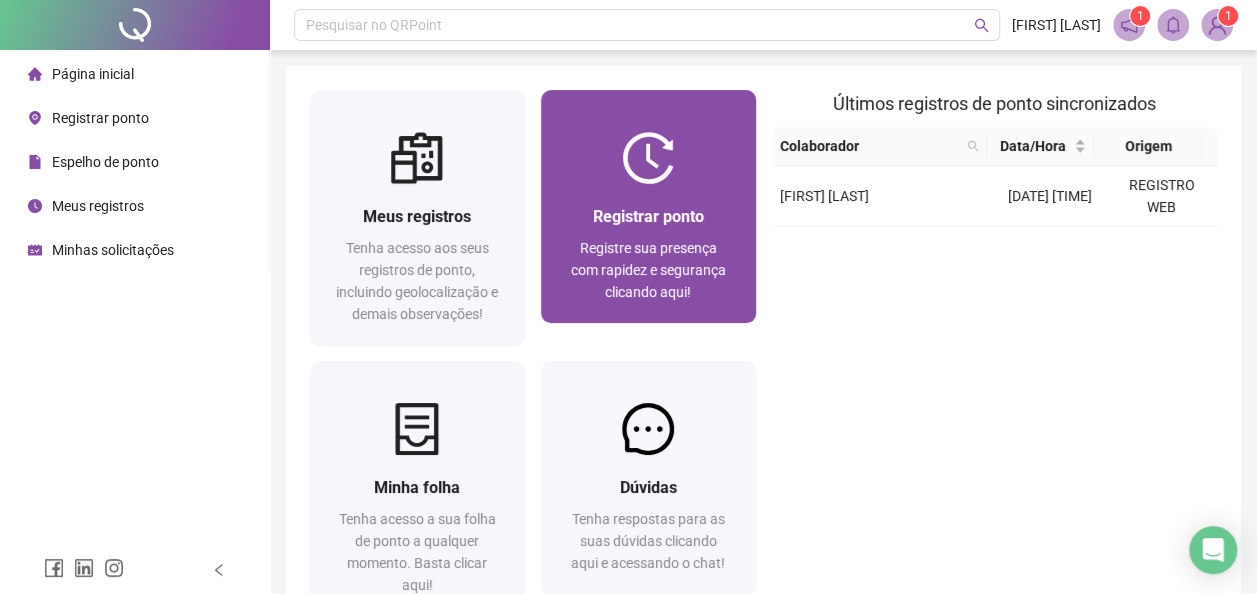 click on "Registrar ponto Registre sua presença com rapidez e segurança clicando aqui!" at bounding box center (648, 253) 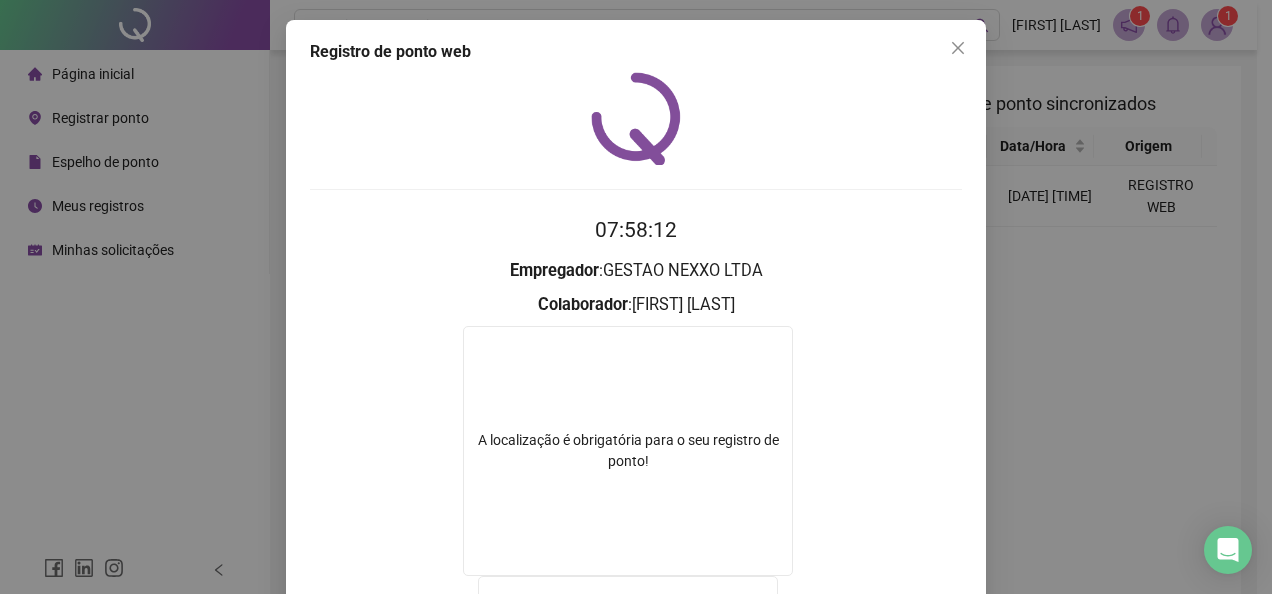 scroll, scrollTop: 364, scrollLeft: 0, axis: vertical 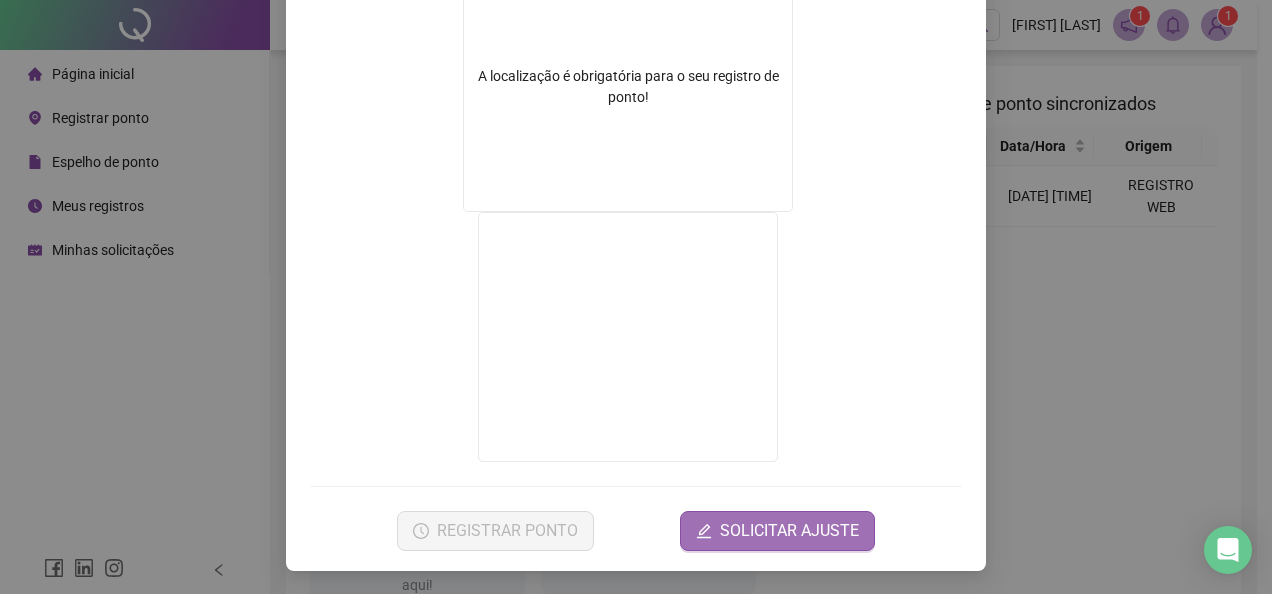 click on "SOLICITAR AJUSTE" at bounding box center [789, 531] 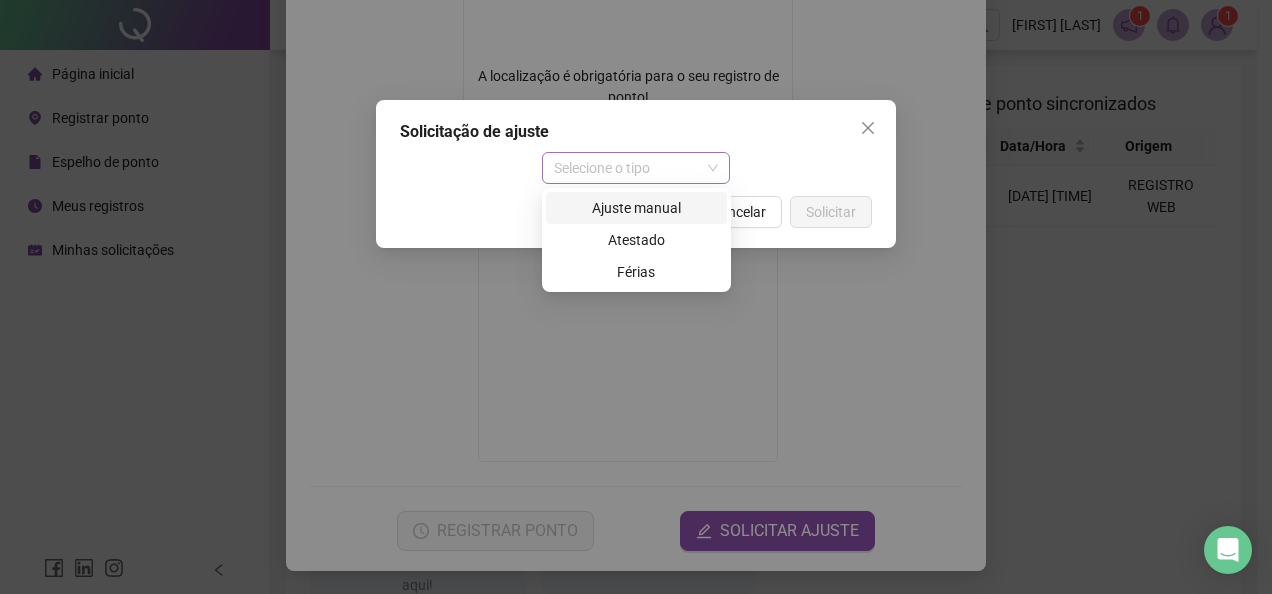 click on "Selecione o tipo" at bounding box center (636, 168) 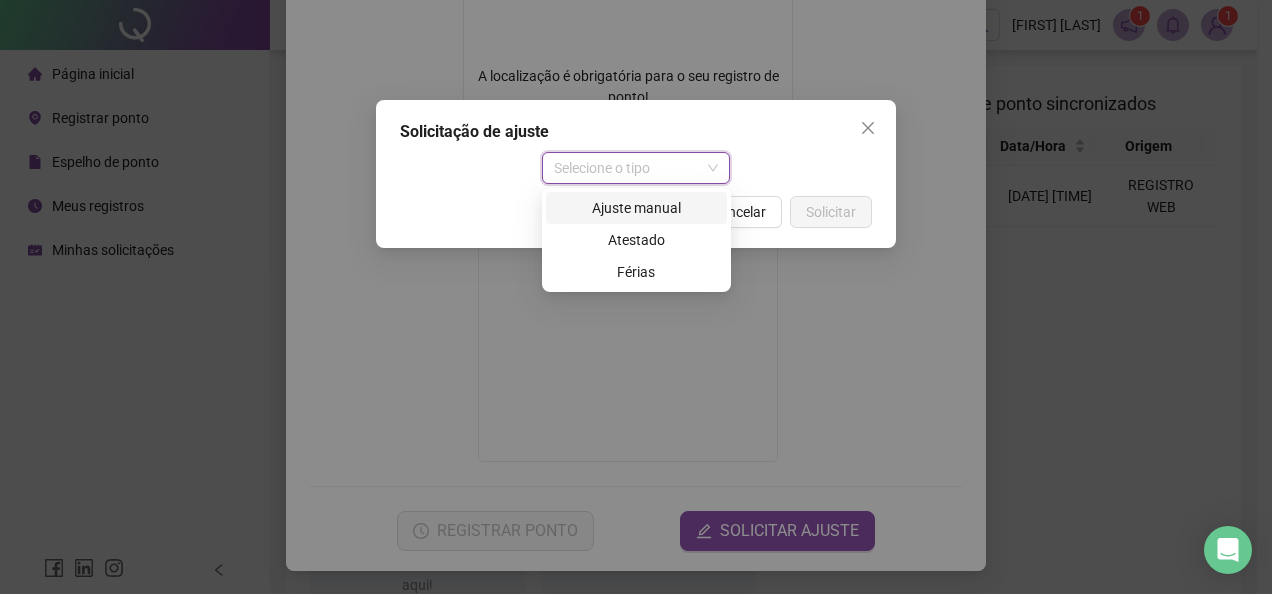 click on "Ajuste manual" at bounding box center (636, 208) 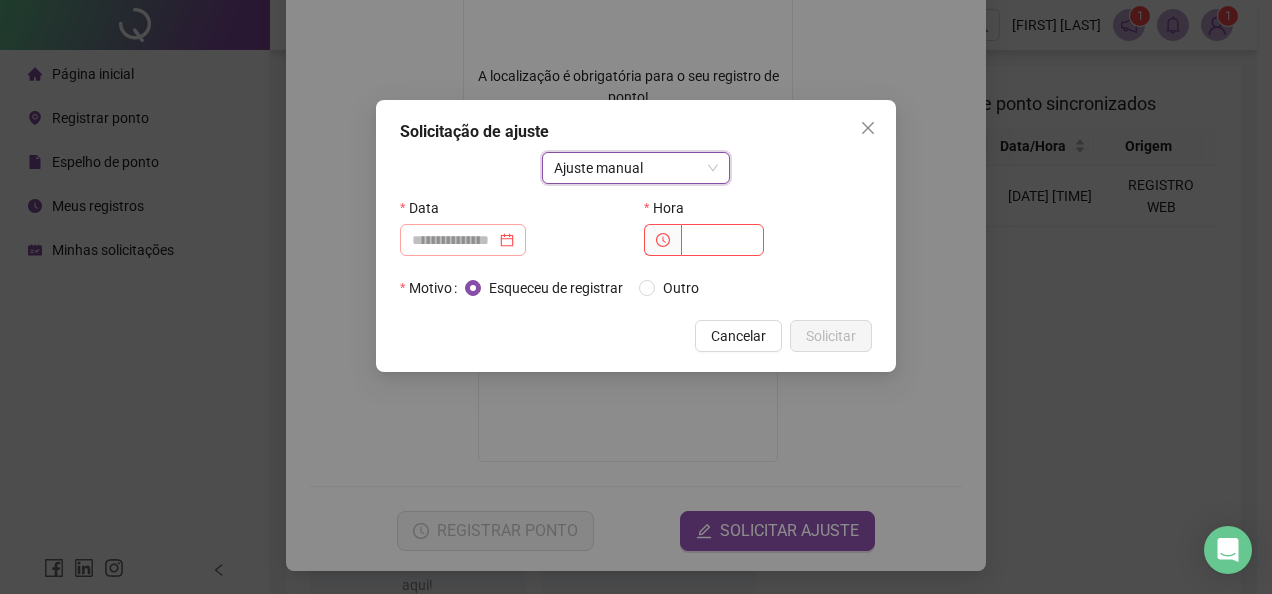 click at bounding box center (463, 240) 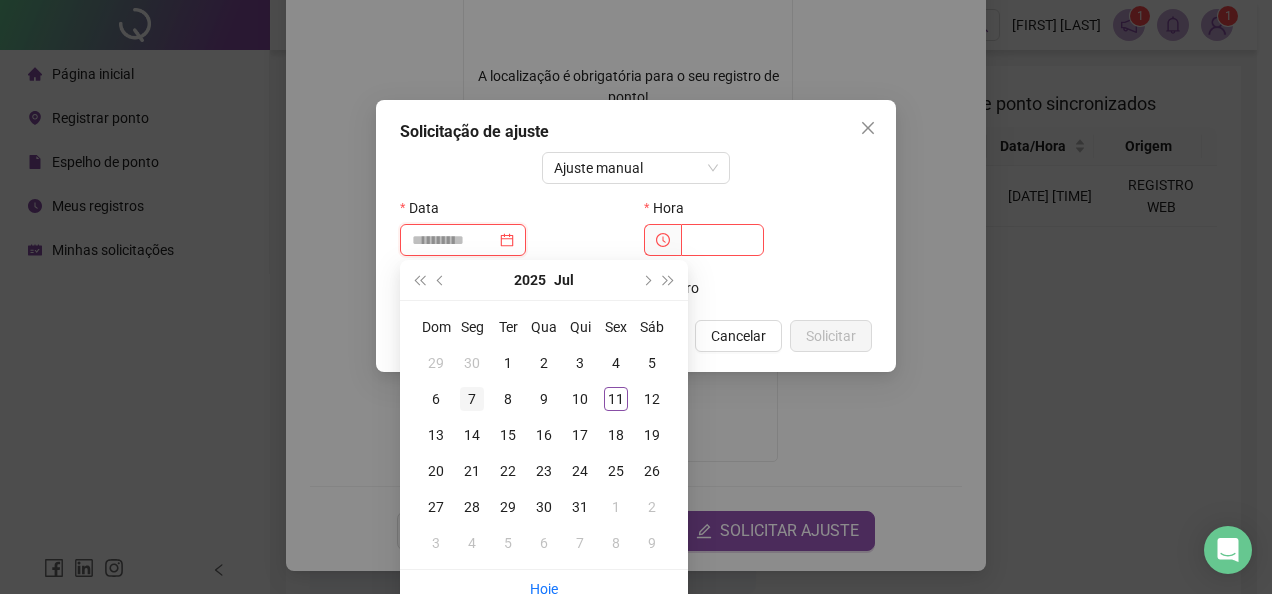 type on "**********" 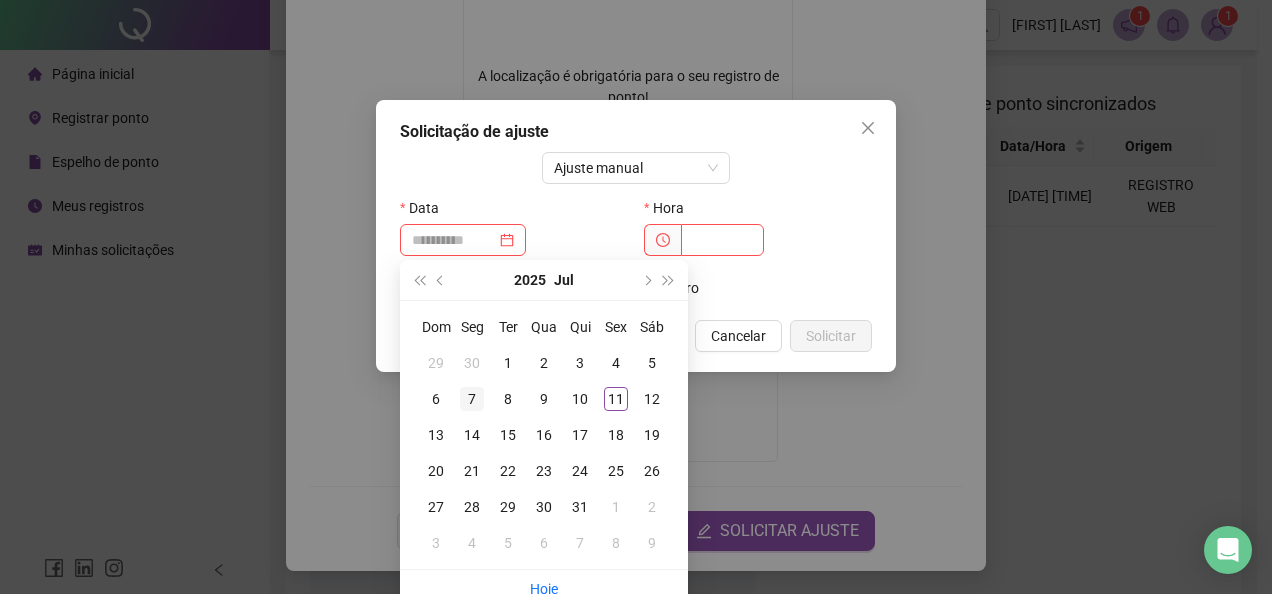 click on "7" at bounding box center [472, 399] 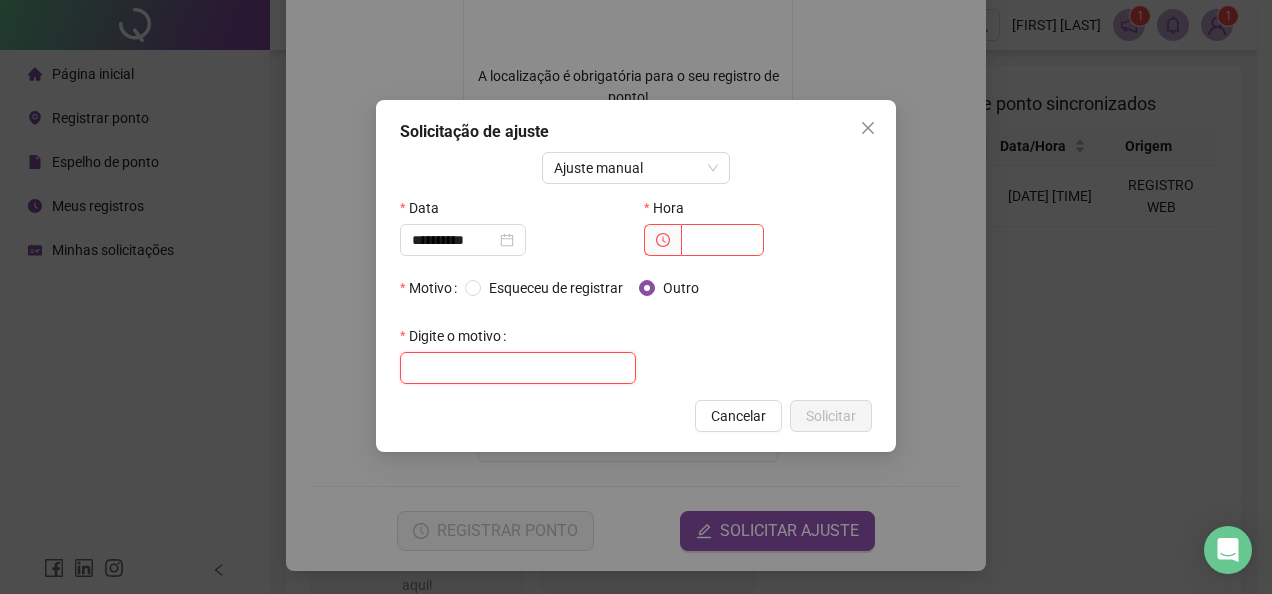 click at bounding box center [518, 368] 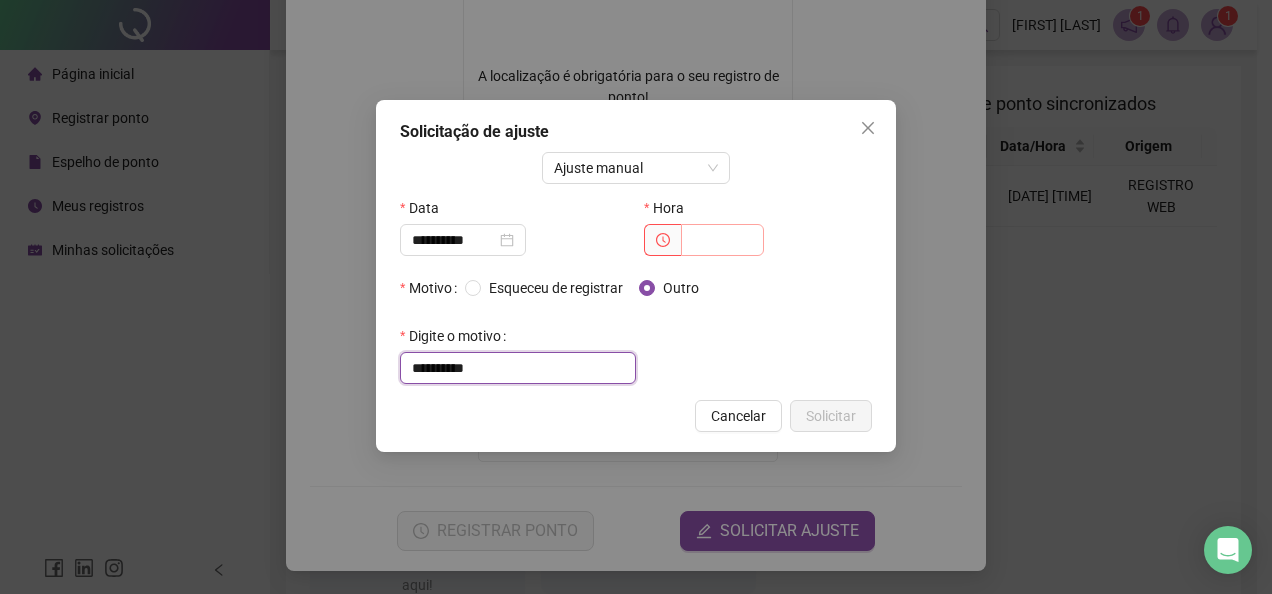type on "**********" 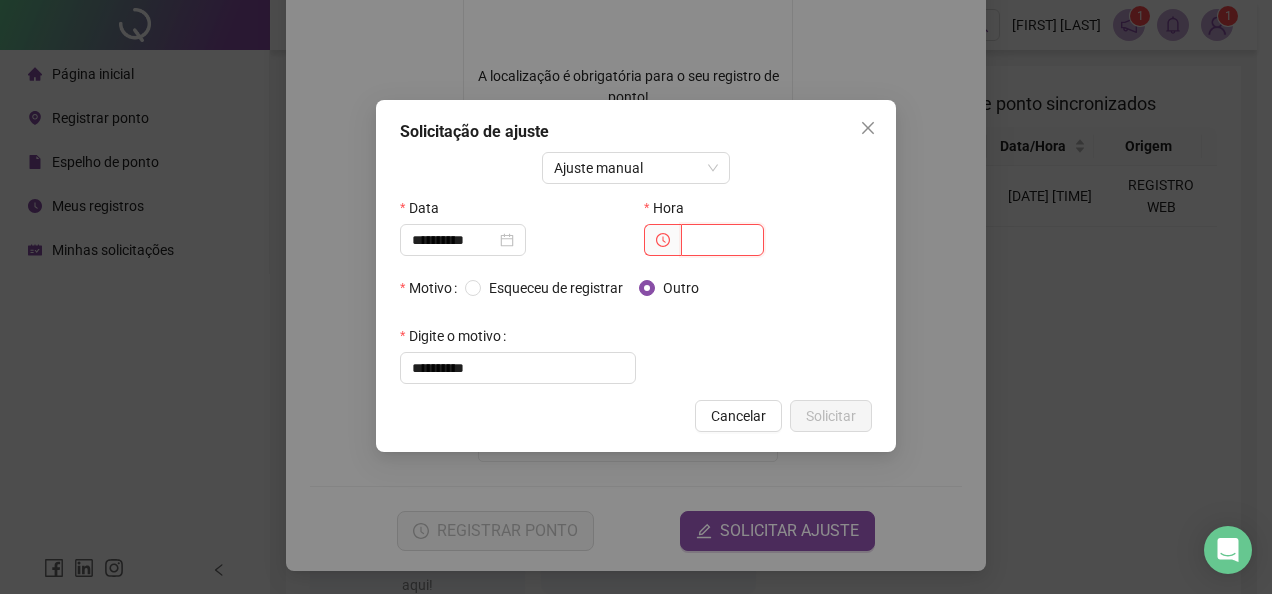 click at bounding box center (722, 240) 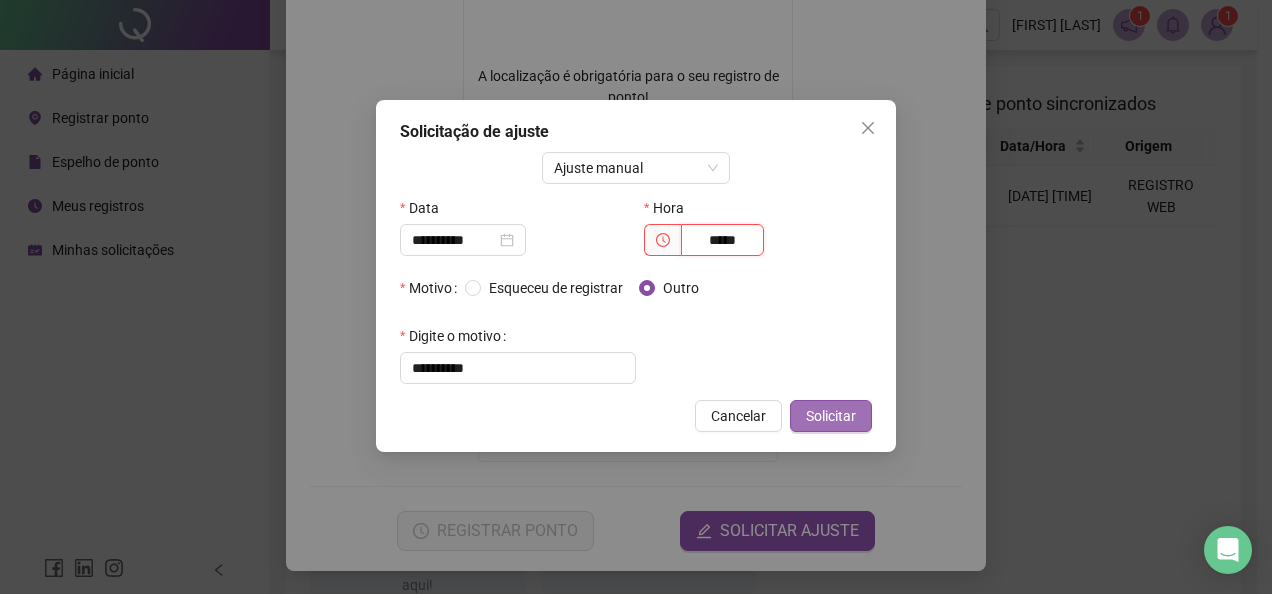 type on "*****" 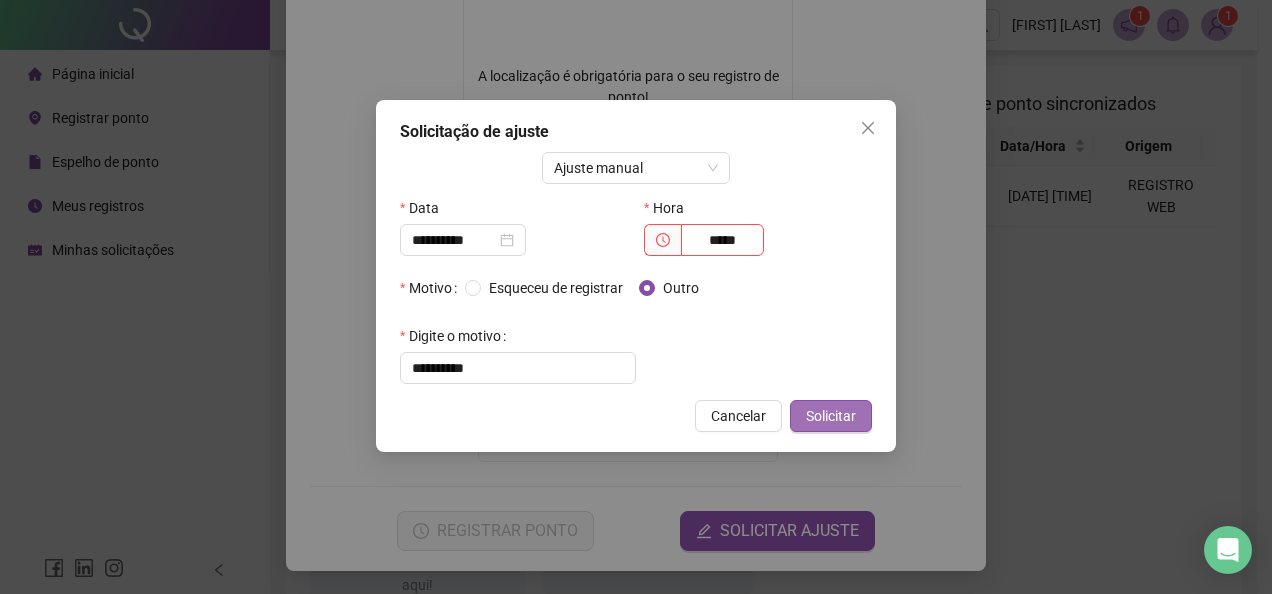 click on "Solicitar" at bounding box center [831, 416] 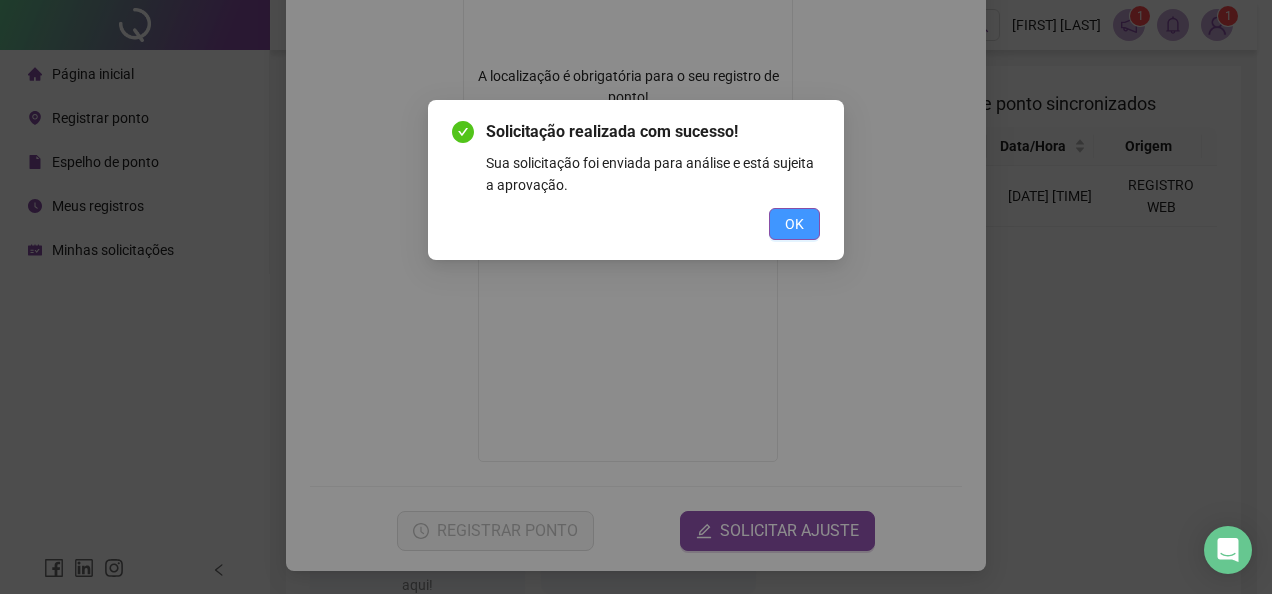 click on "OK" at bounding box center (794, 224) 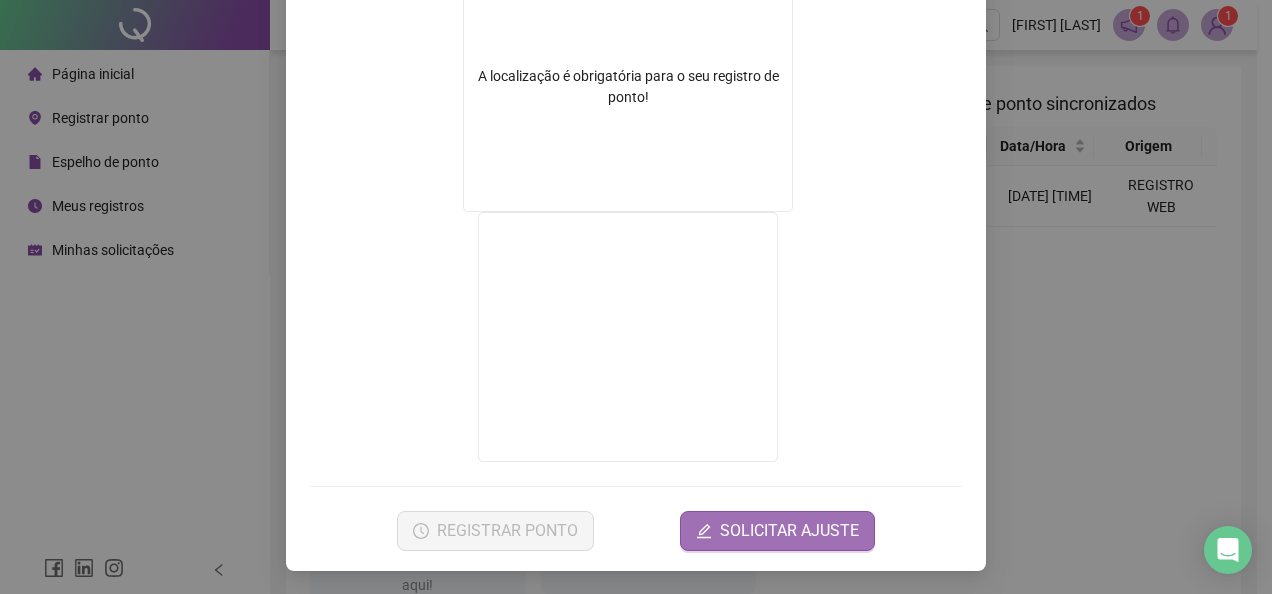 click on "SOLICITAR AJUSTE" at bounding box center (789, 531) 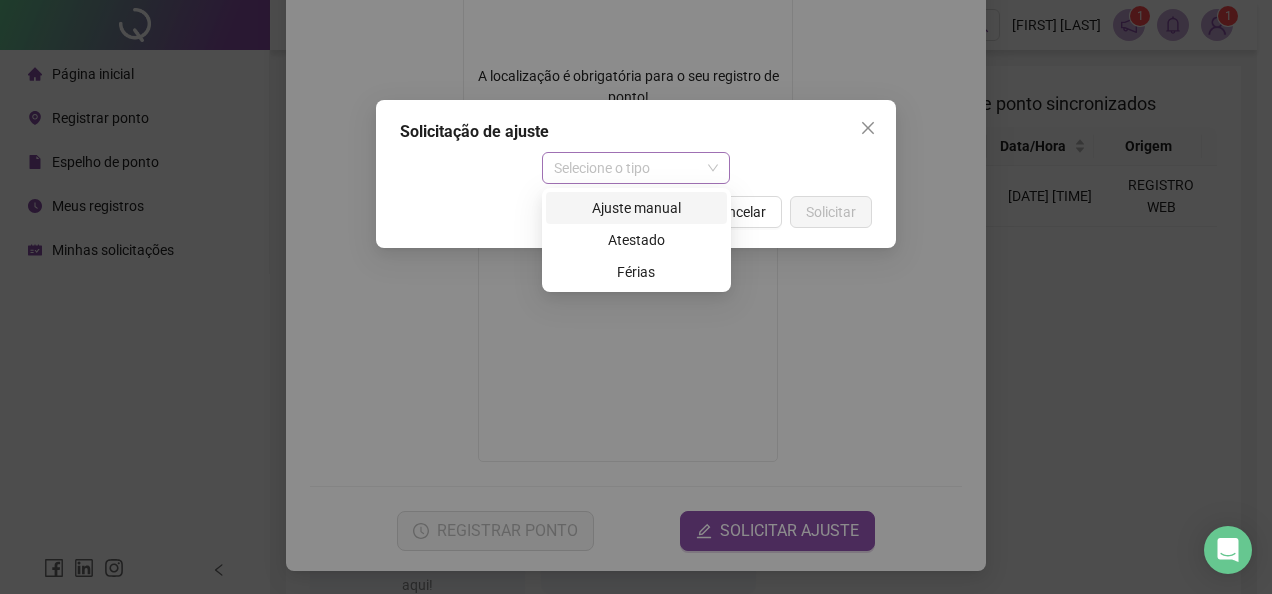 click on "Selecione o tipo" at bounding box center [636, 168] 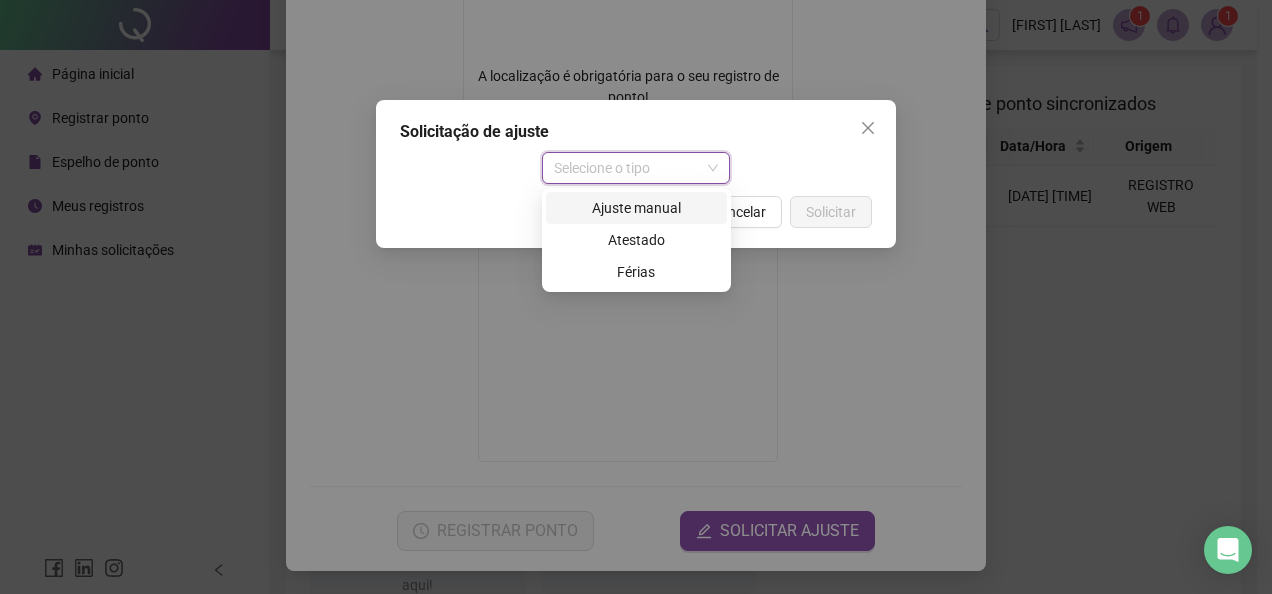 click on "Ajuste manual" at bounding box center (636, 208) 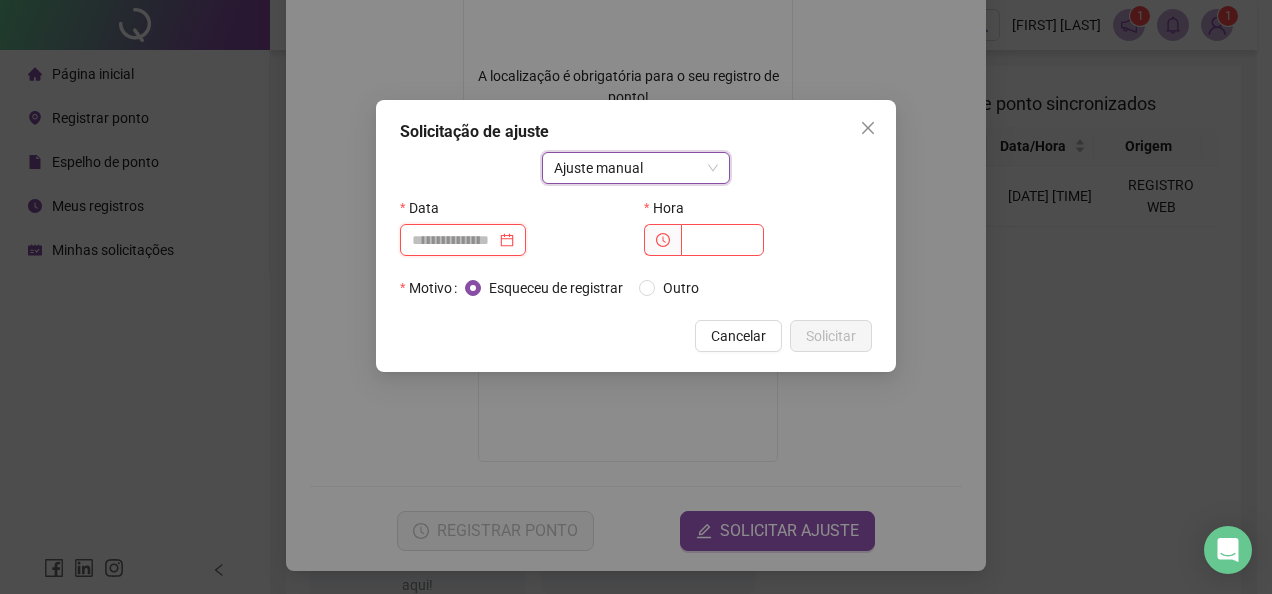 click at bounding box center [454, 240] 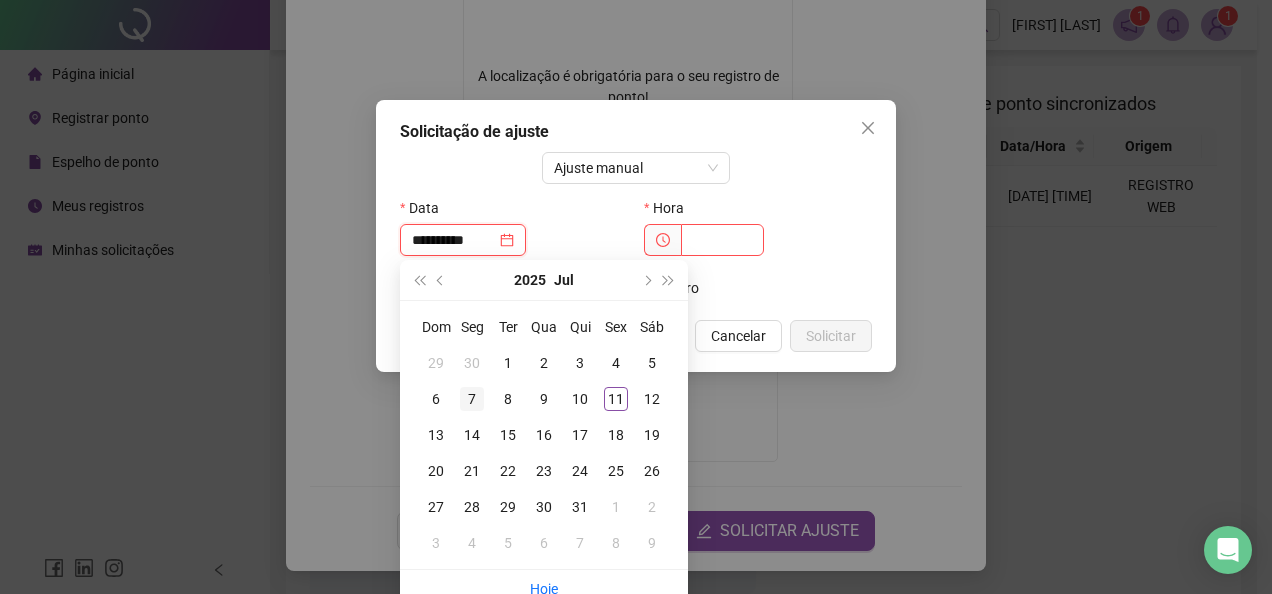 type on "**********" 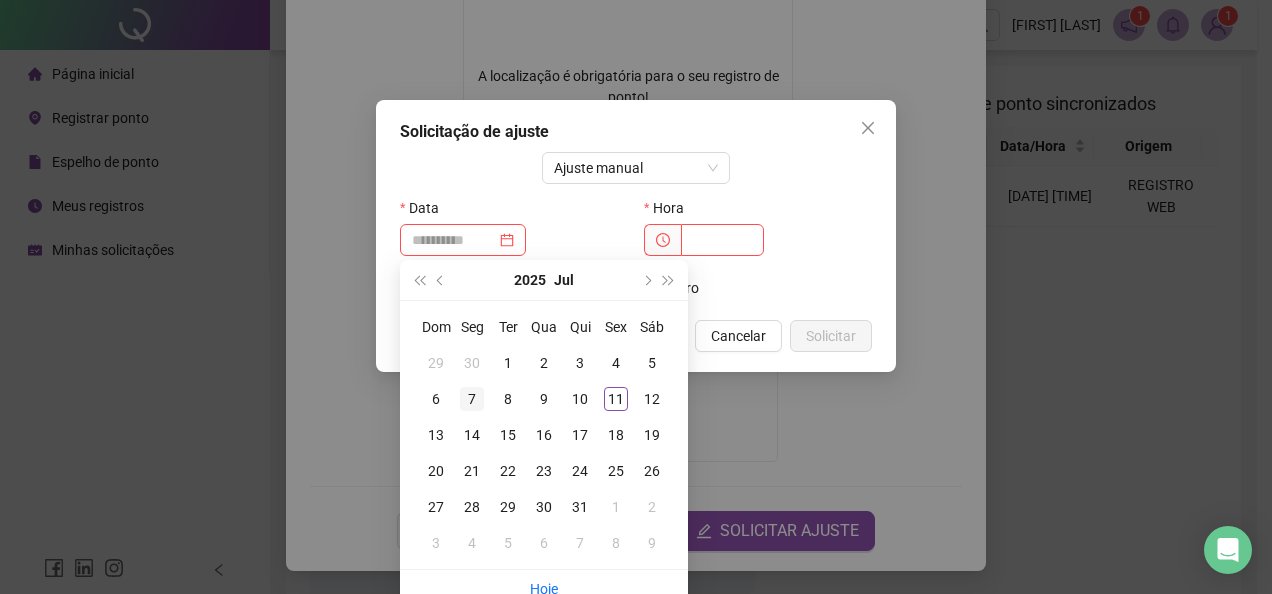 click on "7" at bounding box center [472, 399] 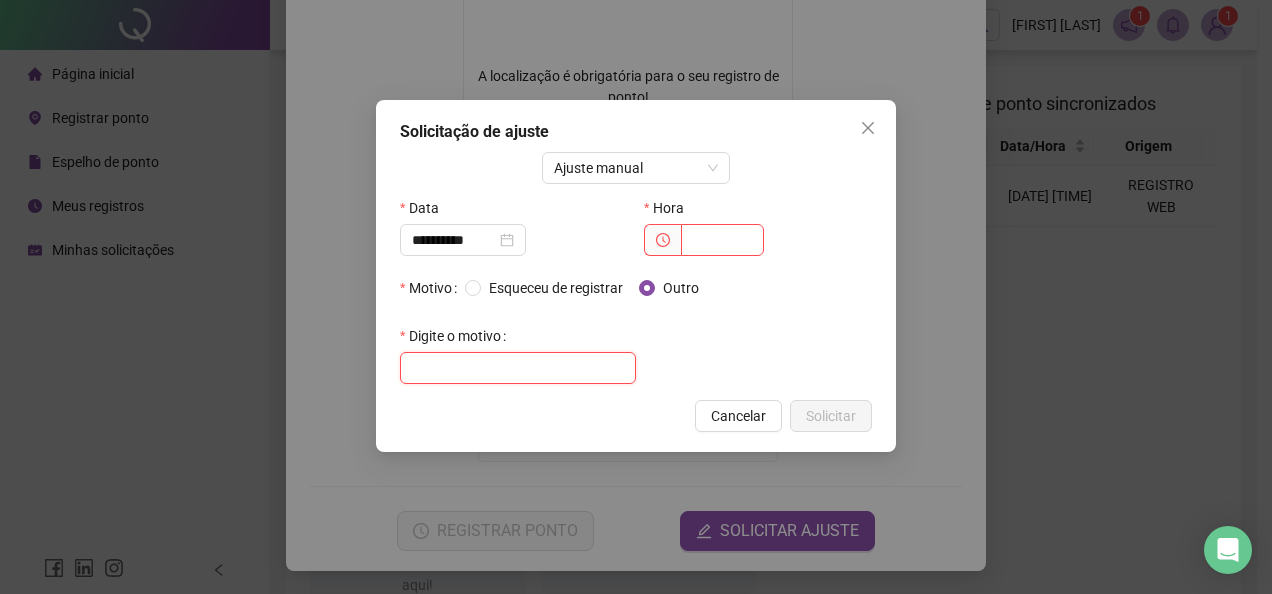 click at bounding box center (518, 368) 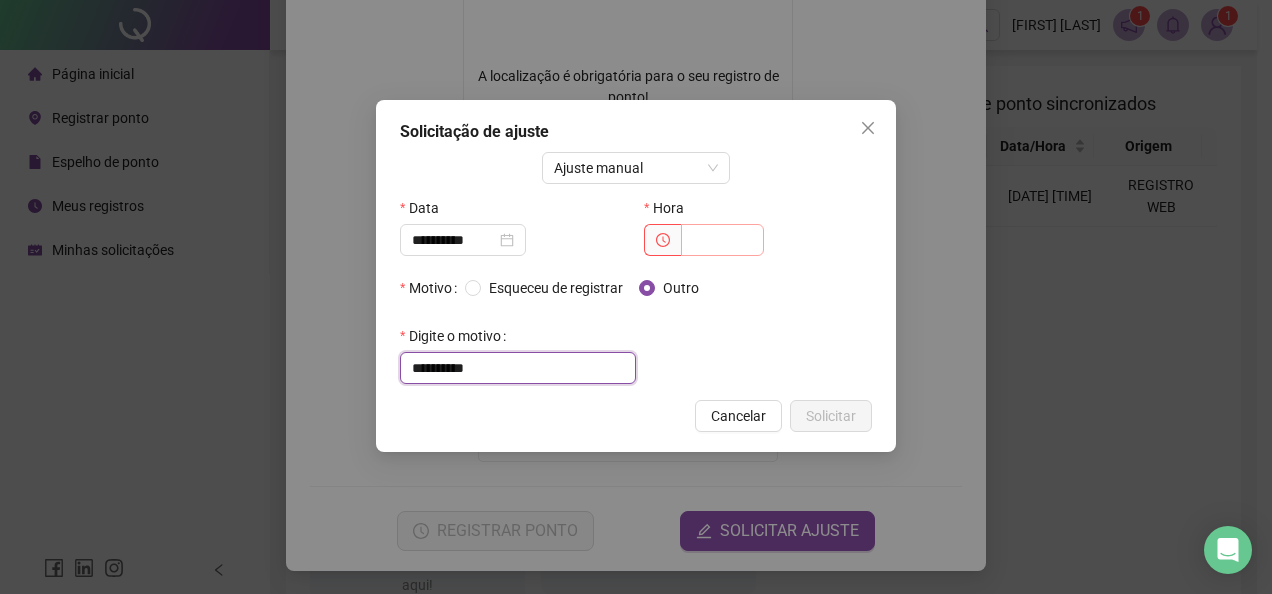type on "**********" 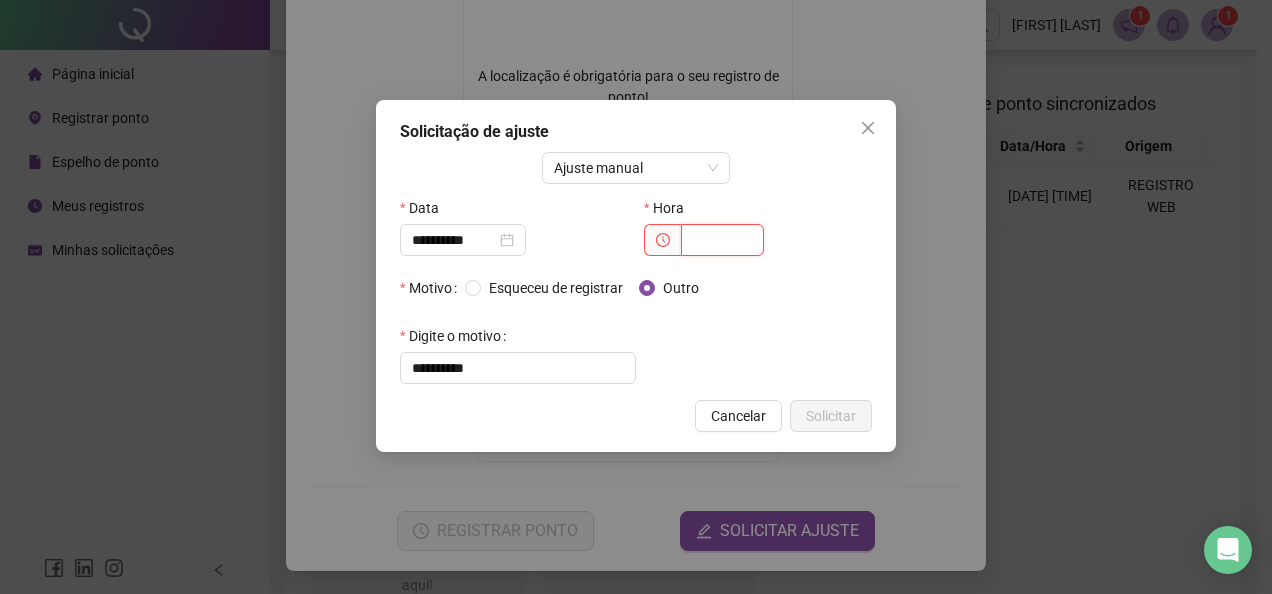 click at bounding box center (722, 240) 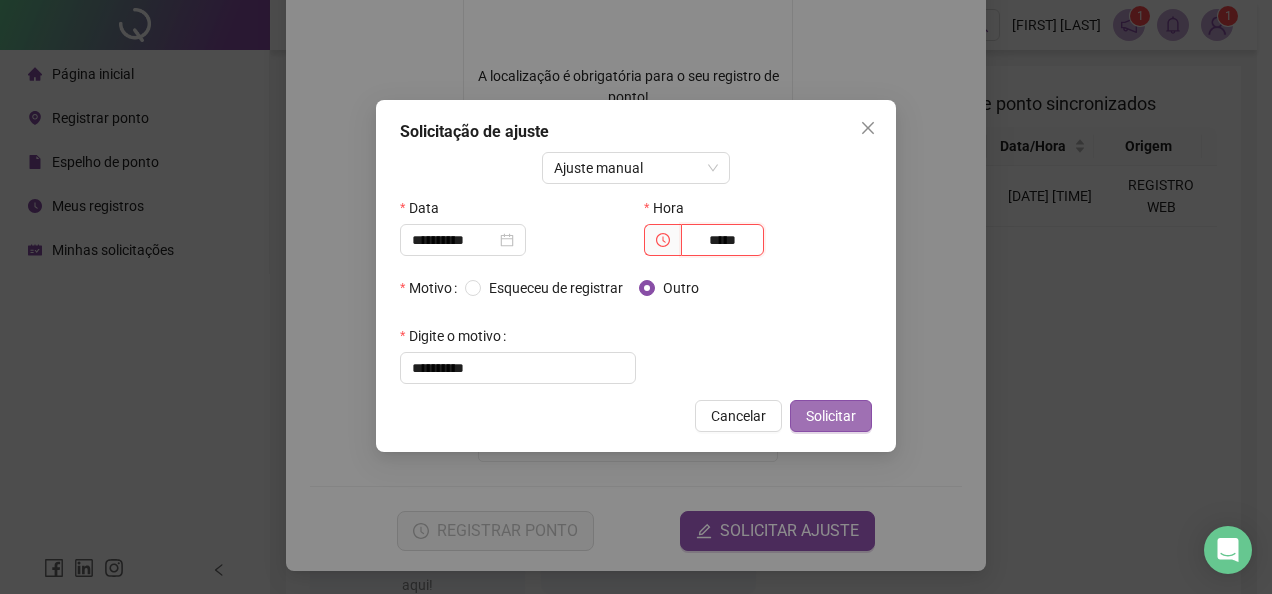type on "*****" 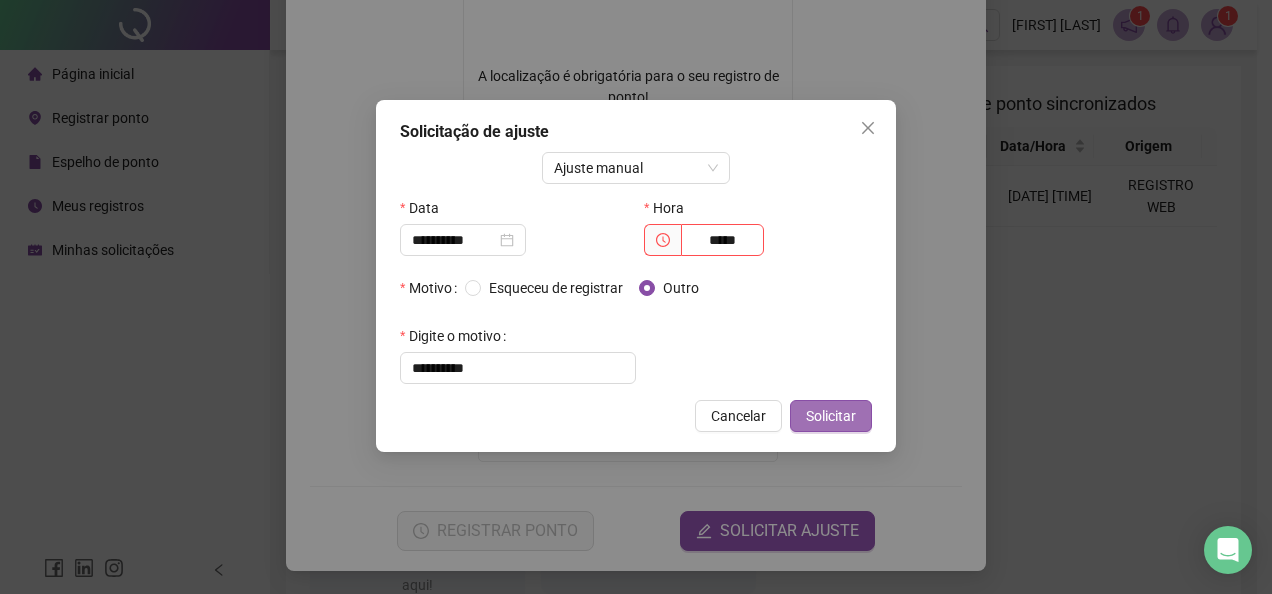 click on "Solicitar" at bounding box center [831, 416] 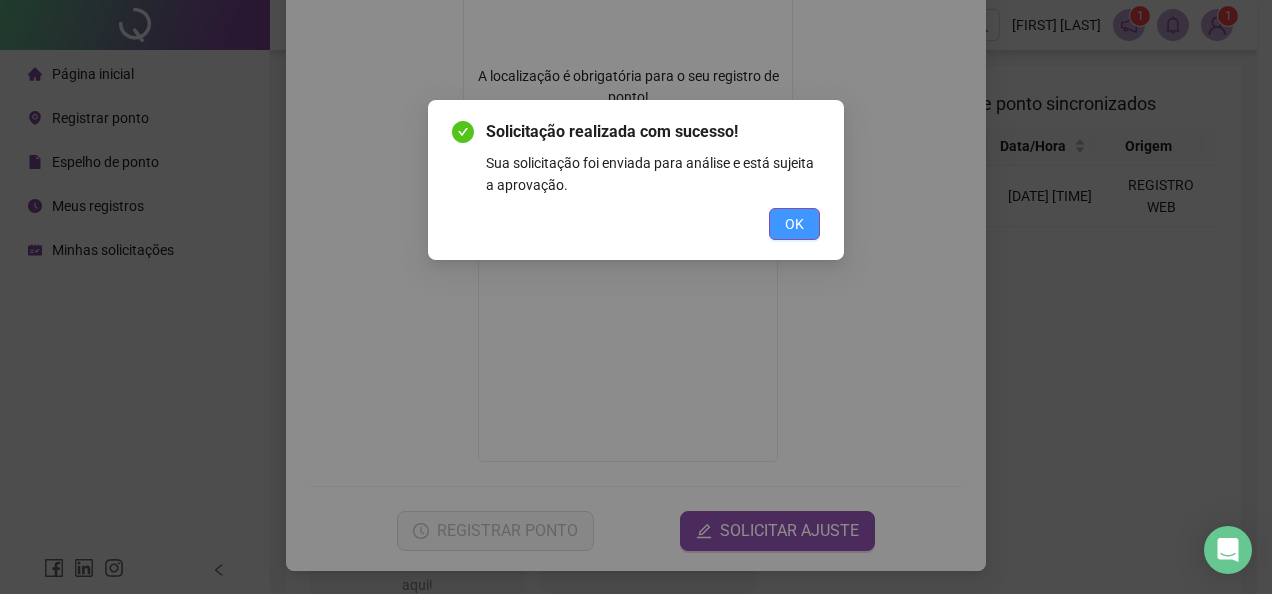 click on "OK" at bounding box center [794, 224] 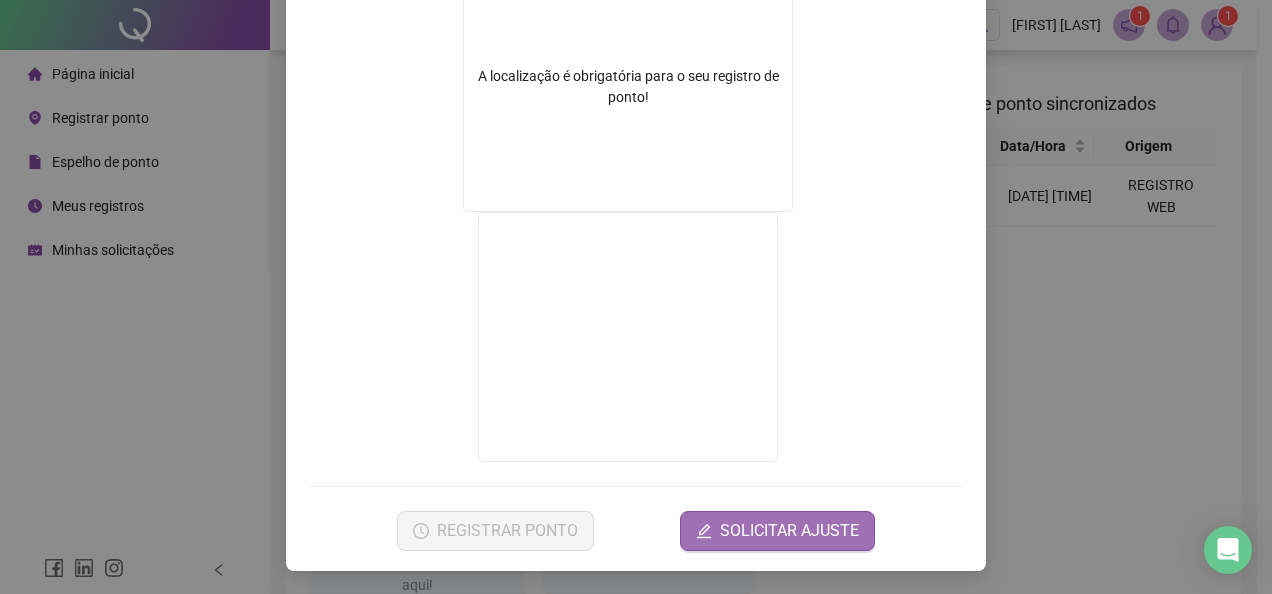 click on "SOLICITAR AJUSTE" at bounding box center (789, 531) 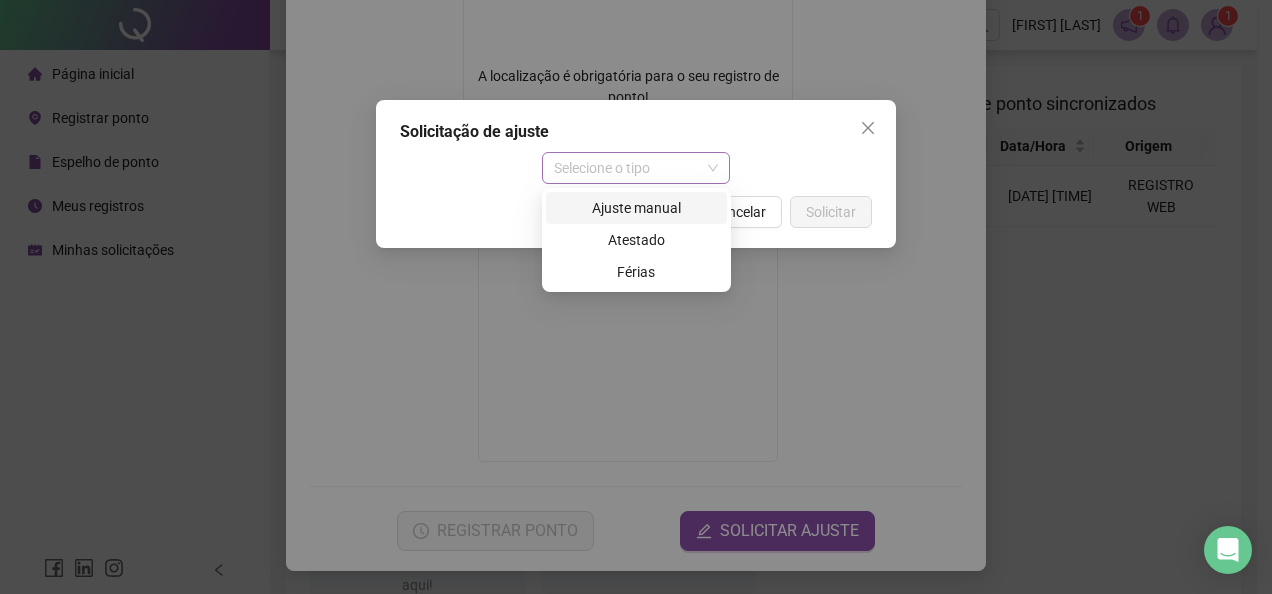 click on "Selecione o tipo" at bounding box center (636, 168) 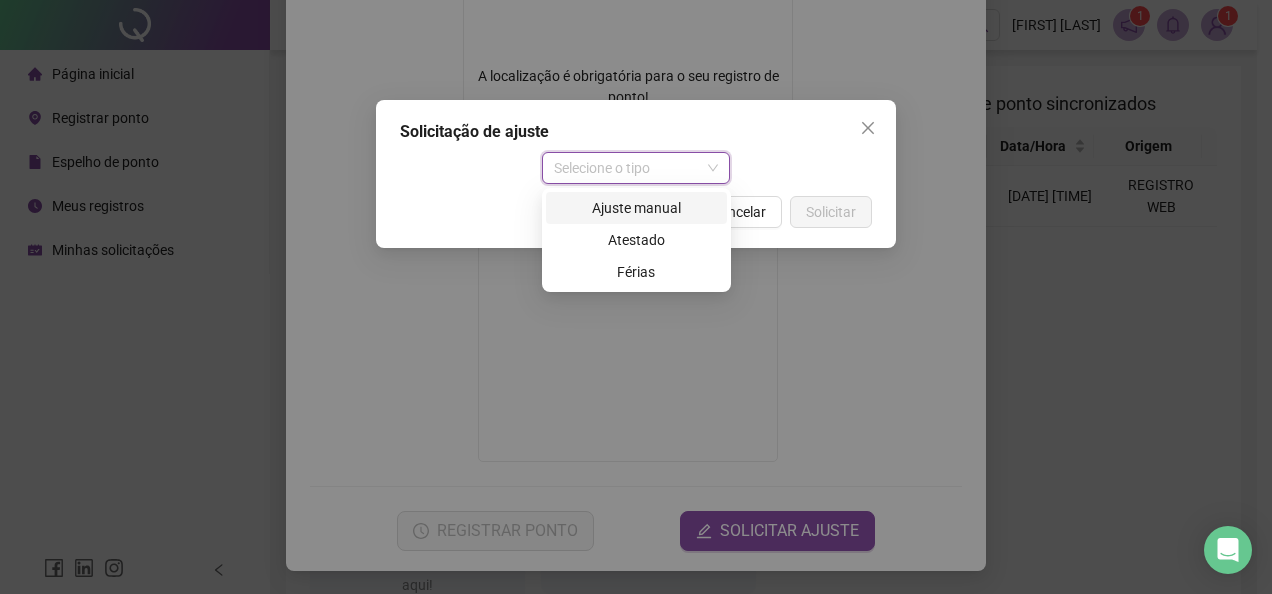click on "Ajuste manual" at bounding box center [636, 208] 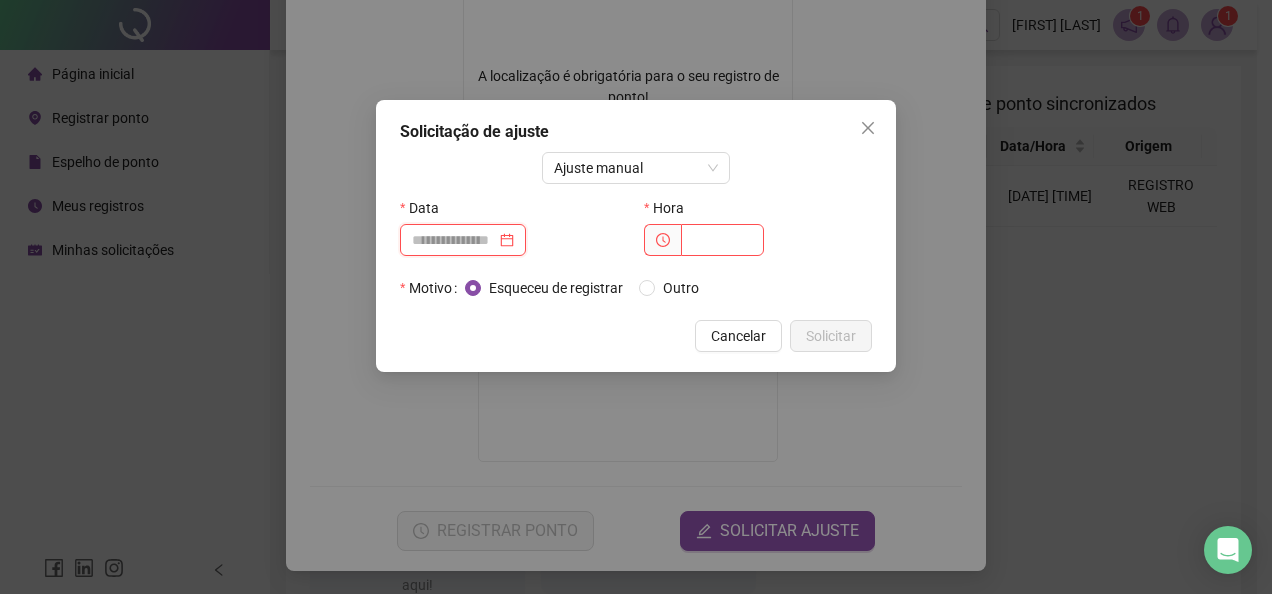 click at bounding box center (454, 240) 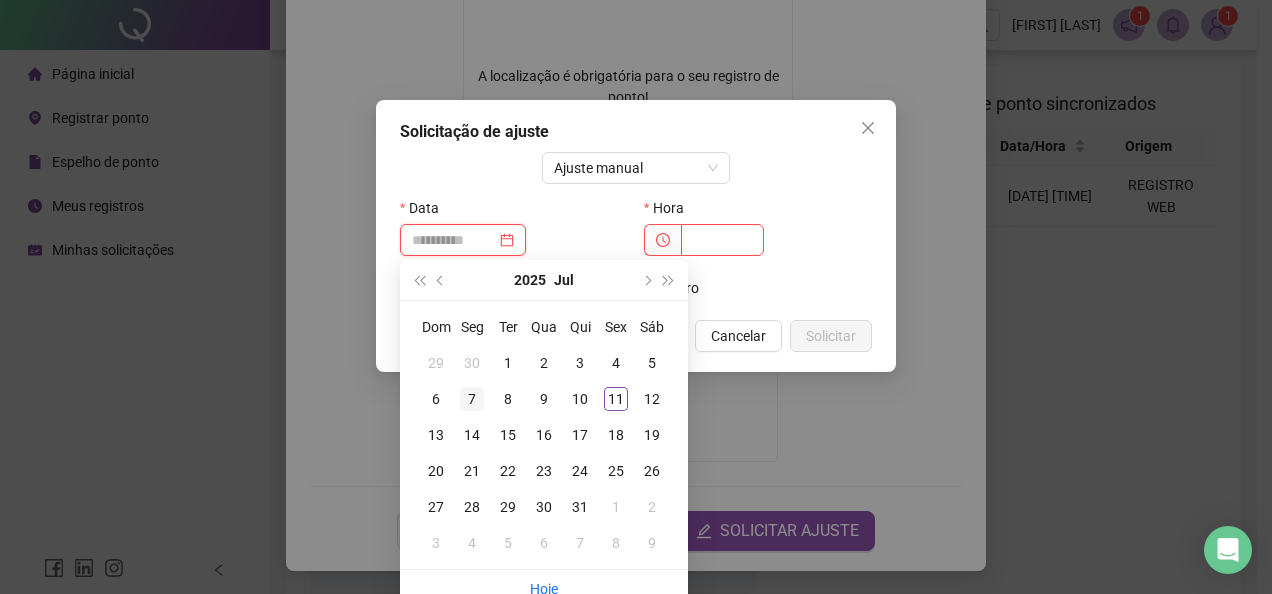 type on "**********" 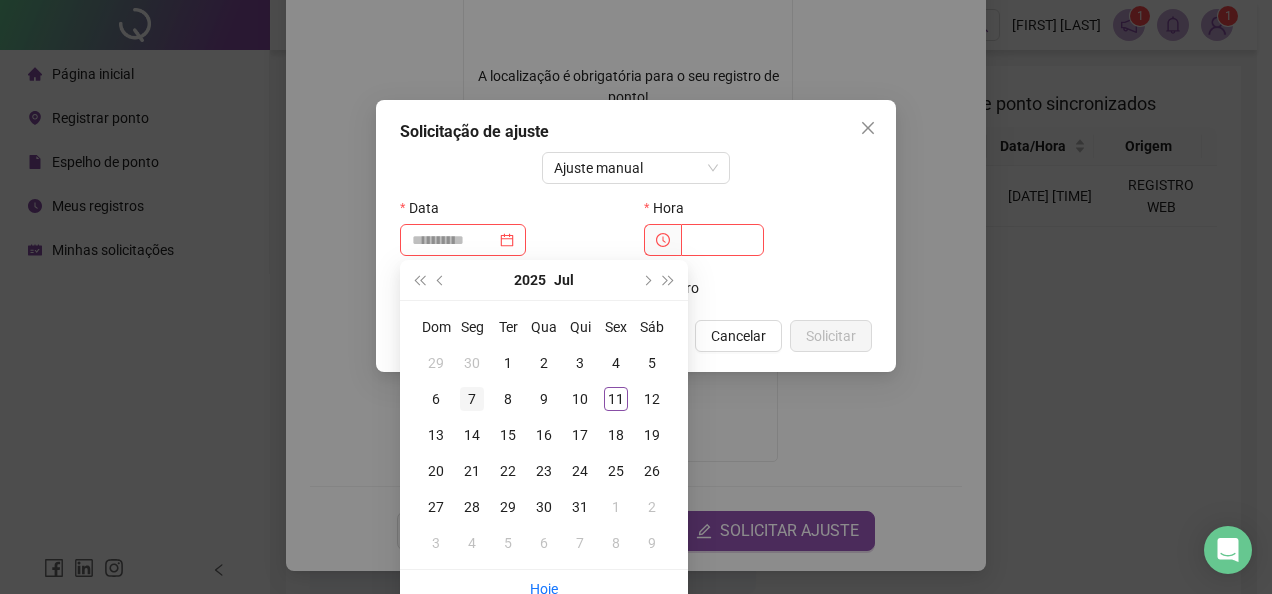click on "7" at bounding box center (472, 399) 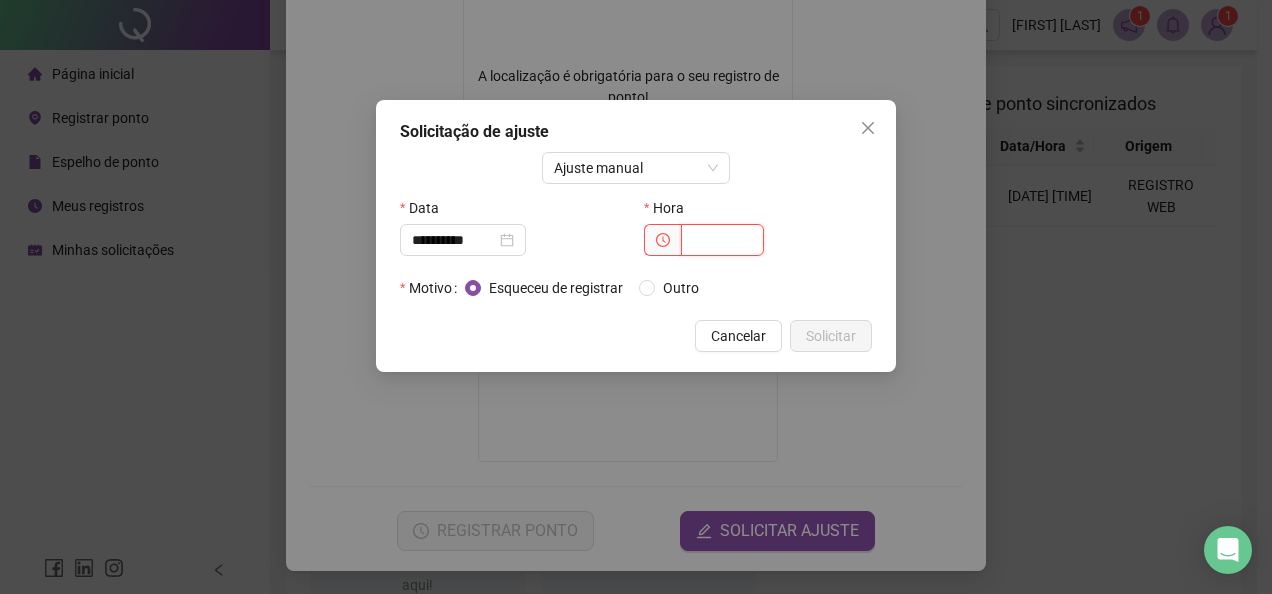 click at bounding box center (722, 240) 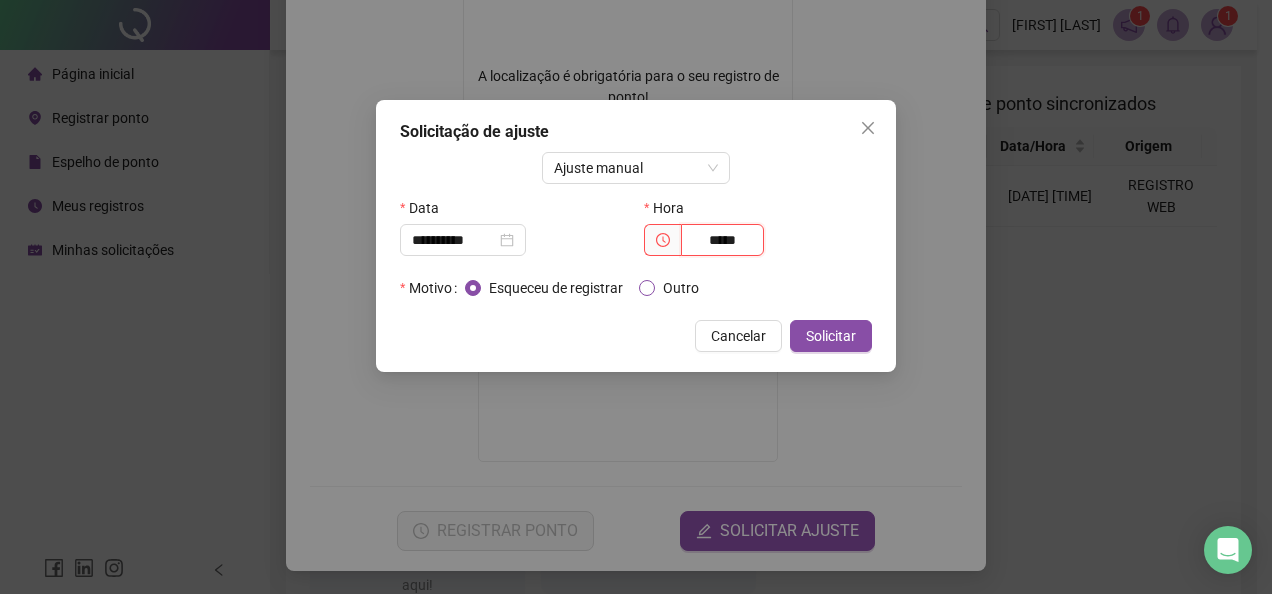 type on "*****" 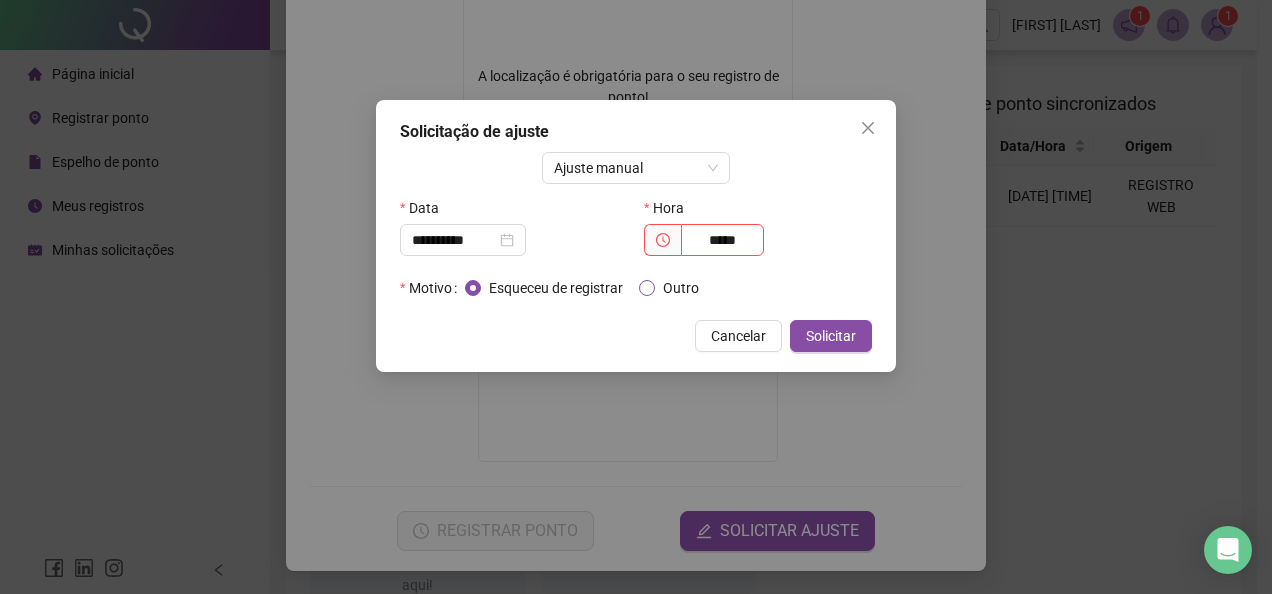 click on "Outro" at bounding box center (681, 288) 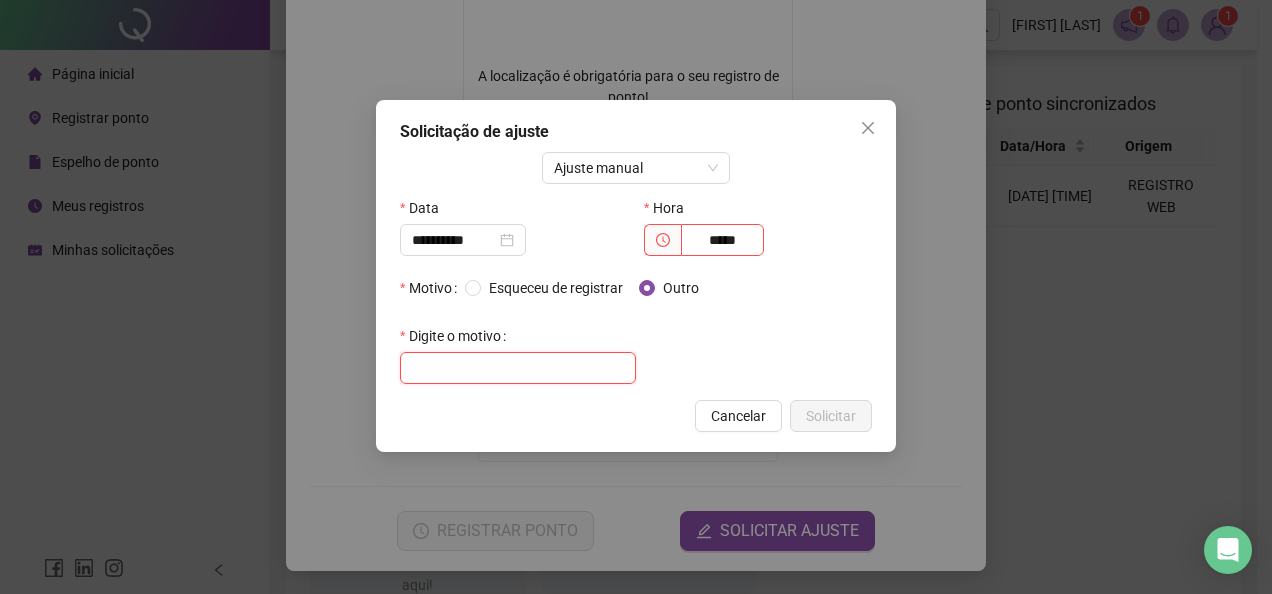 click at bounding box center (518, 368) 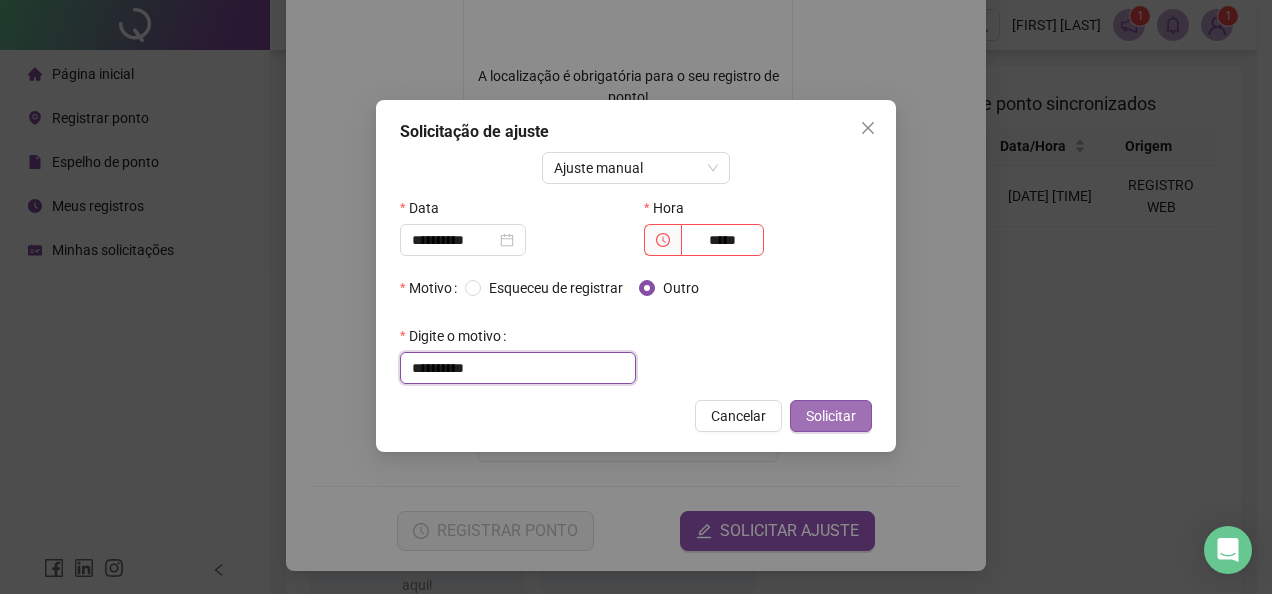 type on "**********" 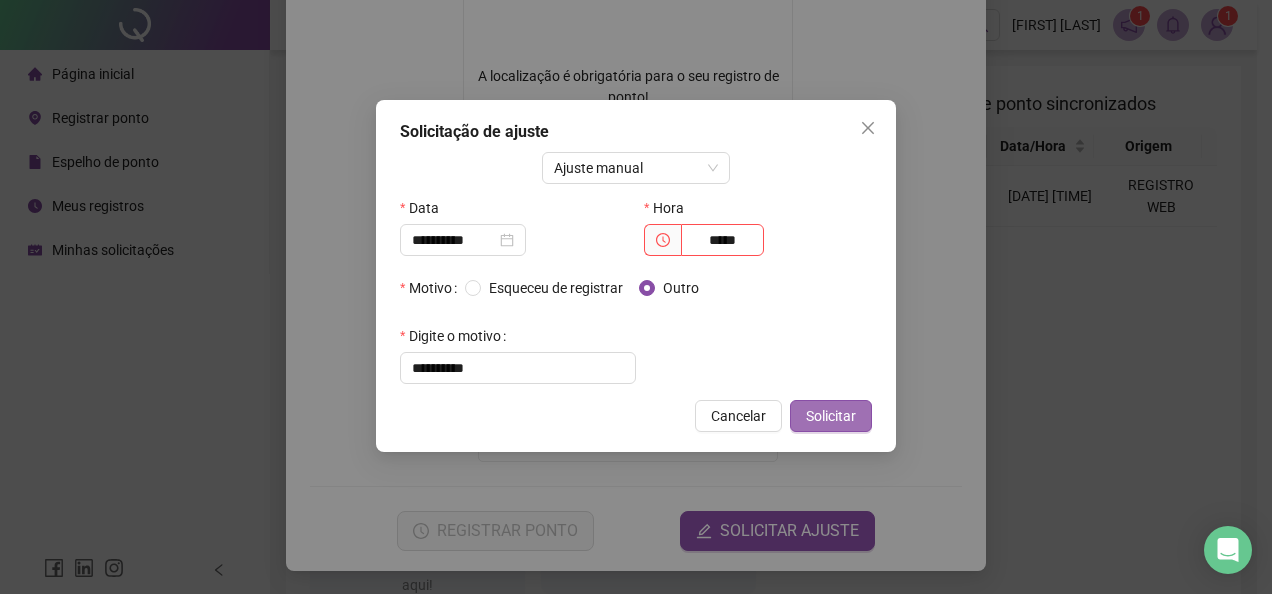 click on "Solicitar" at bounding box center (831, 416) 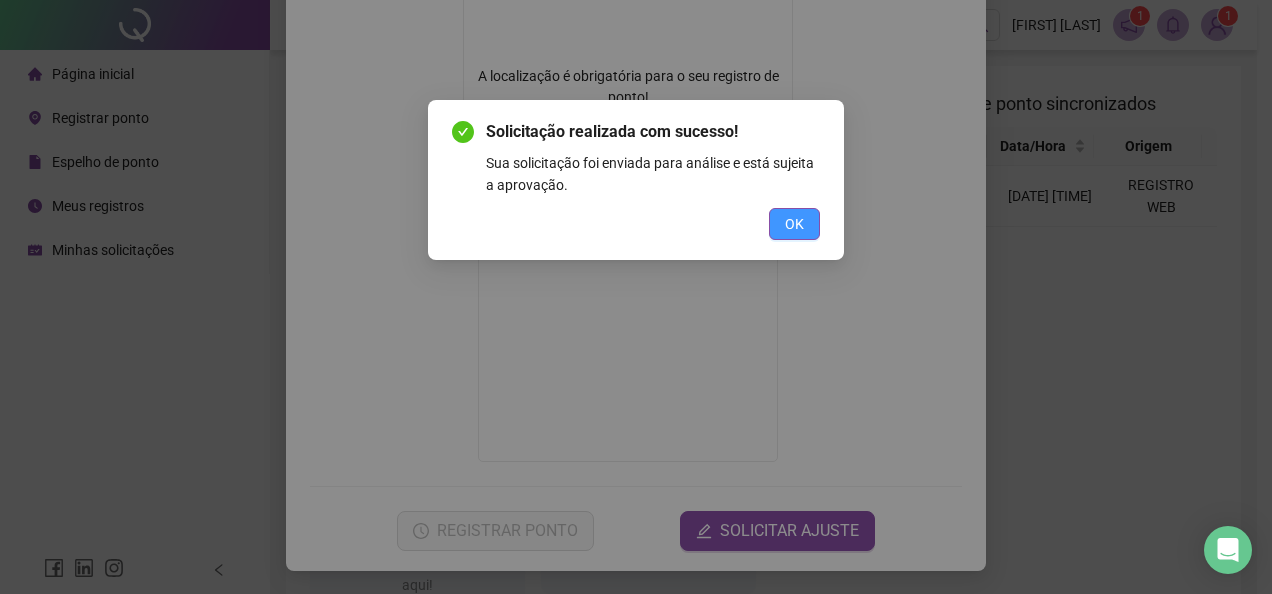 click on "OK" at bounding box center [794, 224] 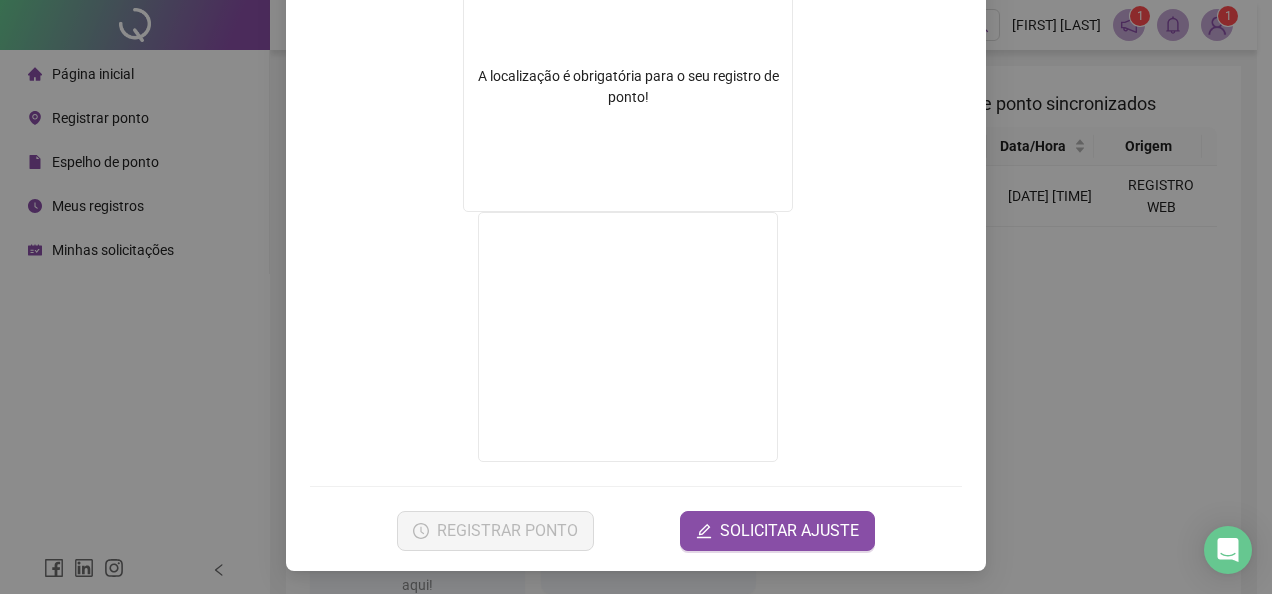 scroll, scrollTop: 0, scrollLeft: 0, axis: both 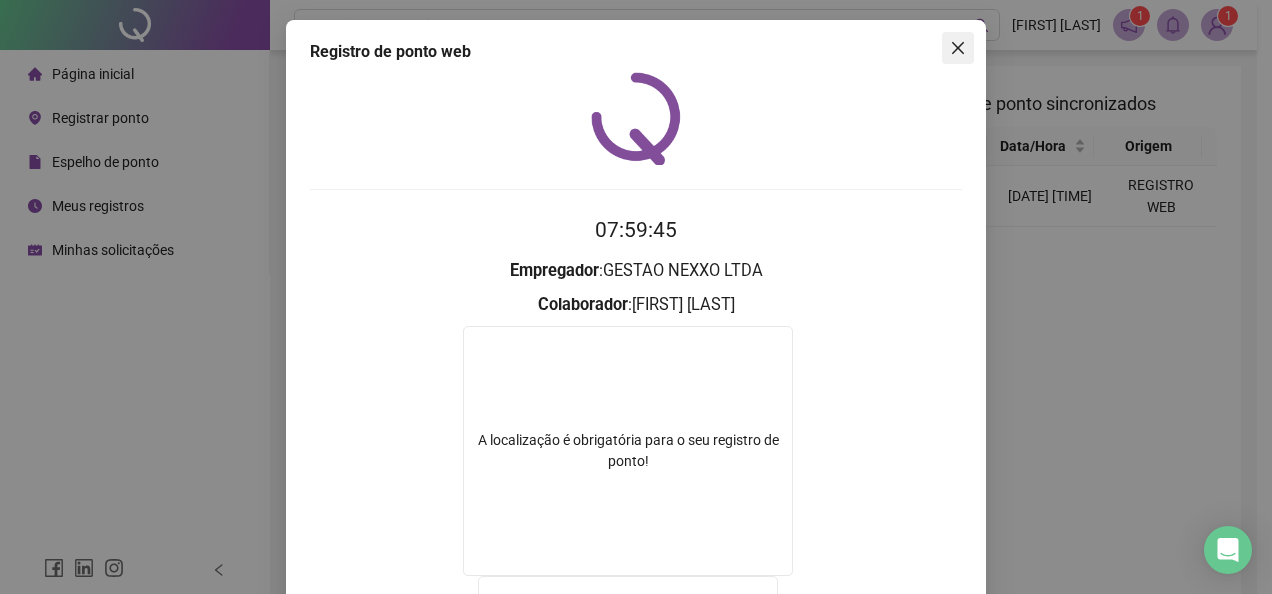 click 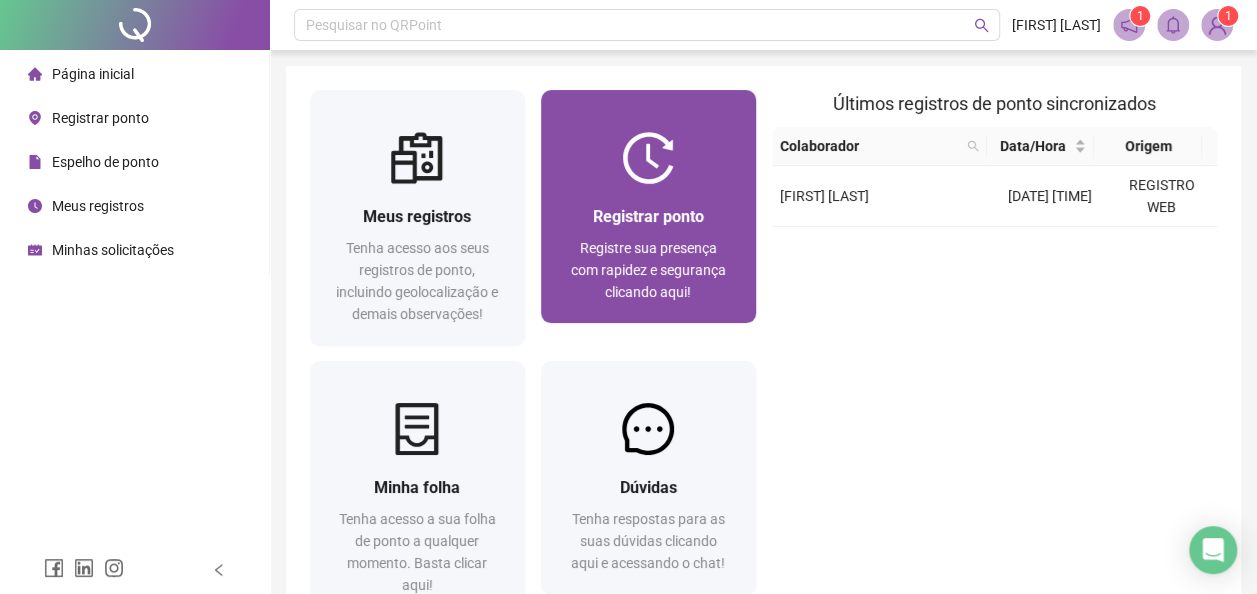 click on "Registre sua presença com rapidez e segurança clicando aqui!" at bounding box center (648, 270) 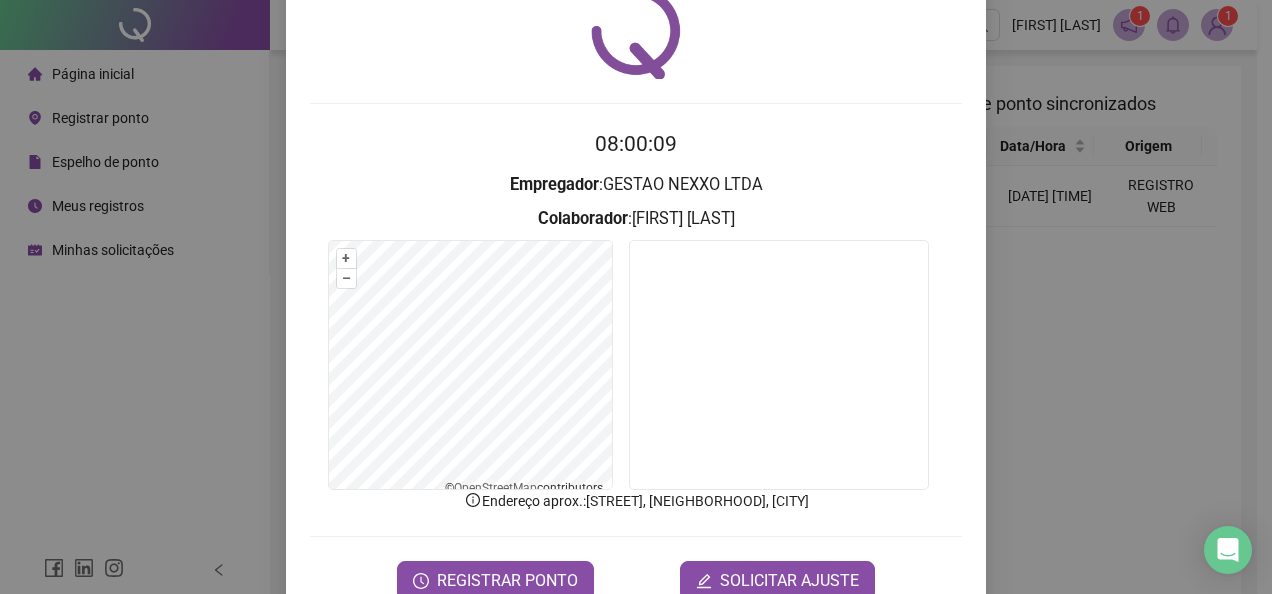 scroll, scrollTop: 136, scrollLeft: 0, axis: vertical 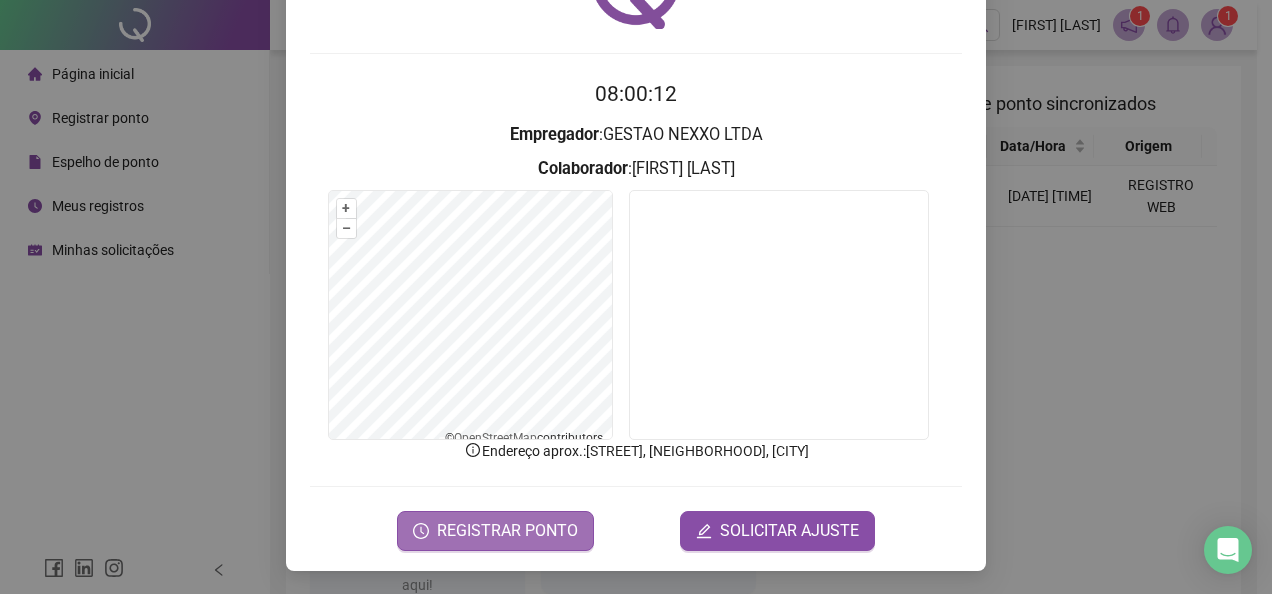 click on "REGISTRAR PONTO" at bounding box center [507, 531] 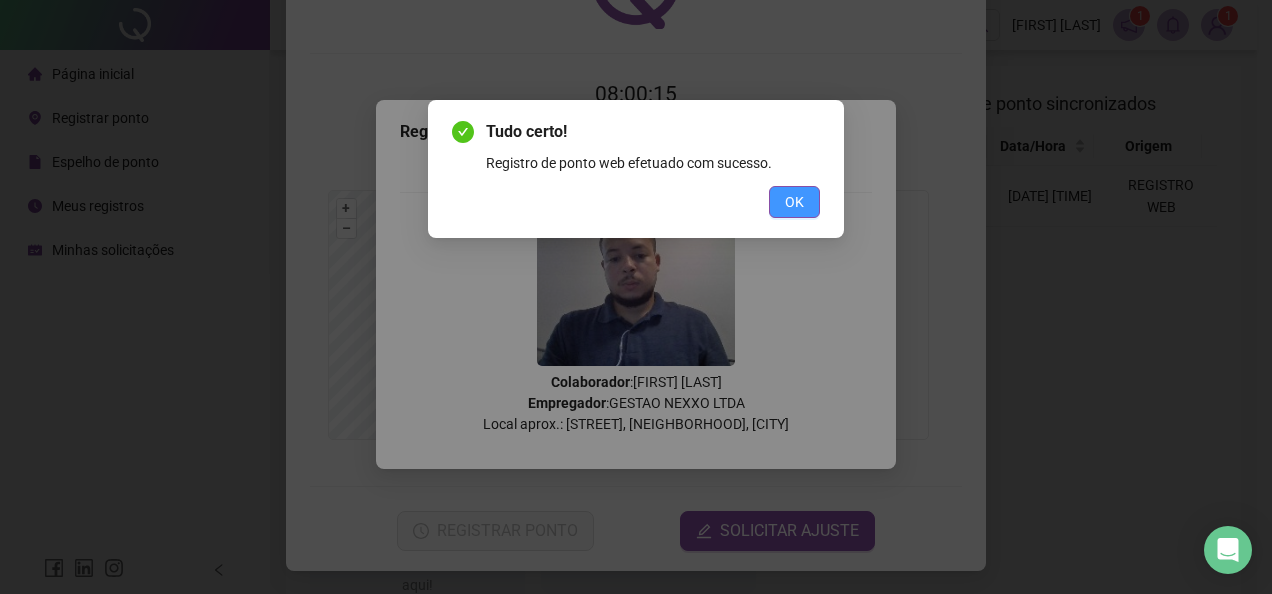click on "OK" at bounding box center [794, 202] 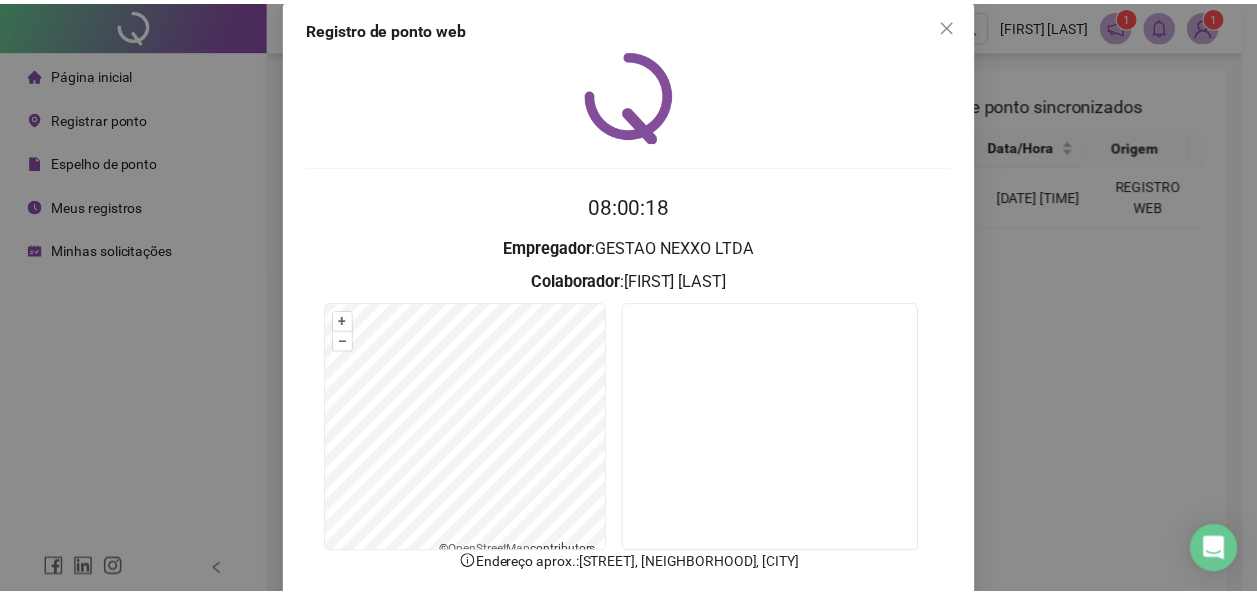 scroll, scrollTop: 0, scrollLeft: 0, axis: both 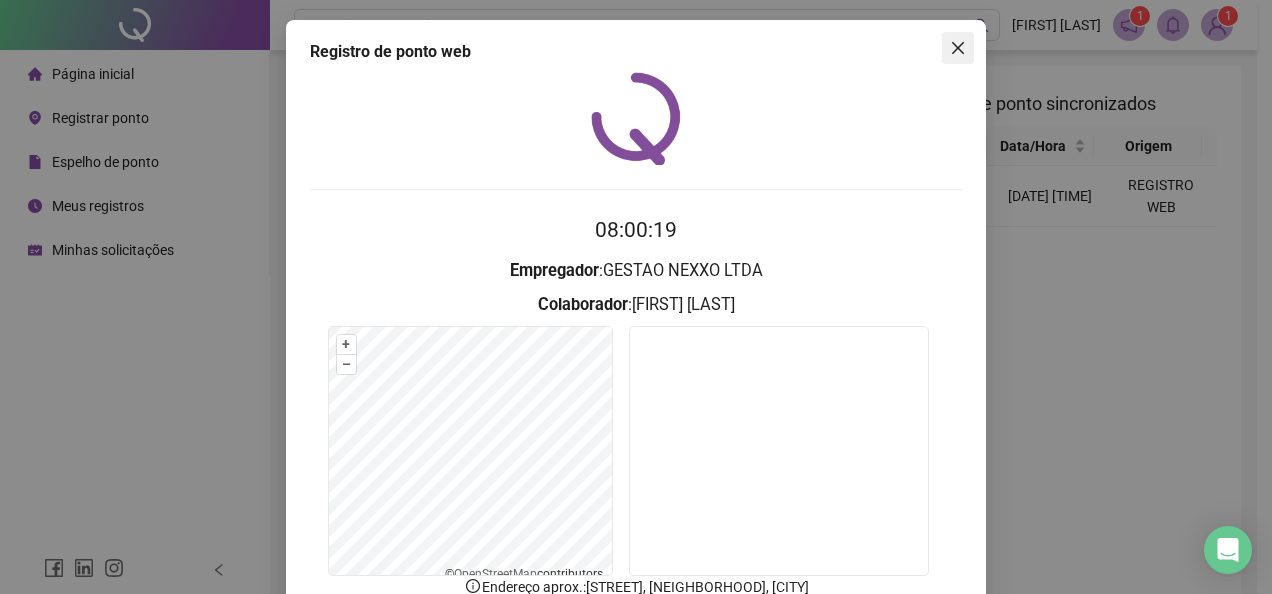 click at bounding box center (958, 48) 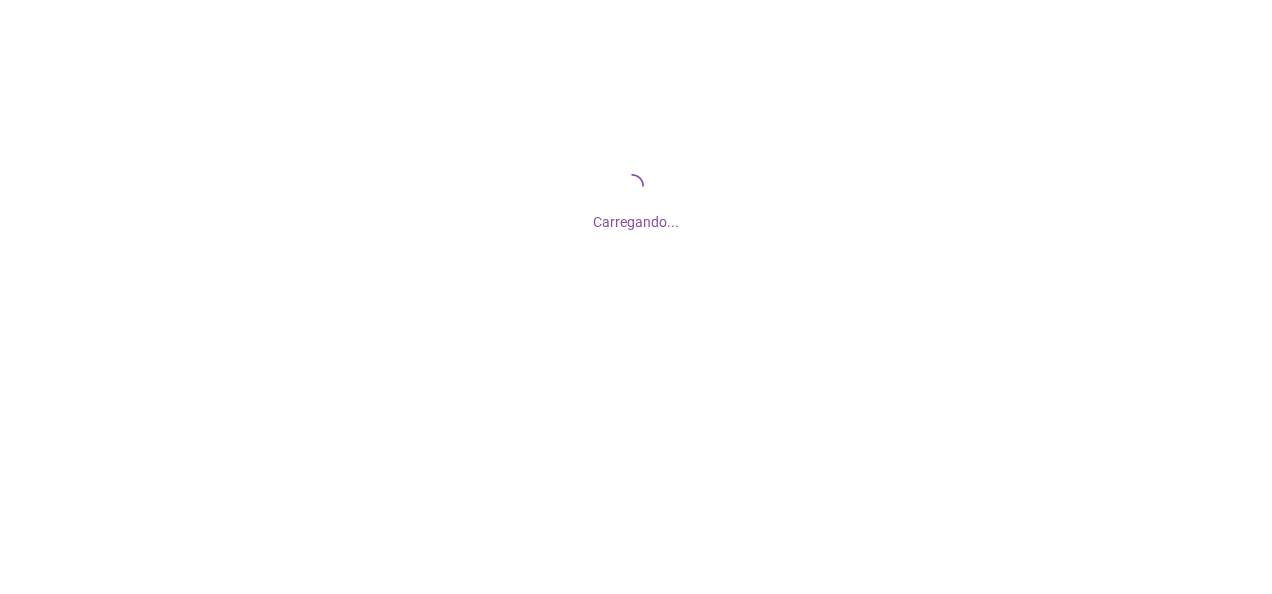 scroll, scrollTop: 0, scrollLeft: 0, axis: both 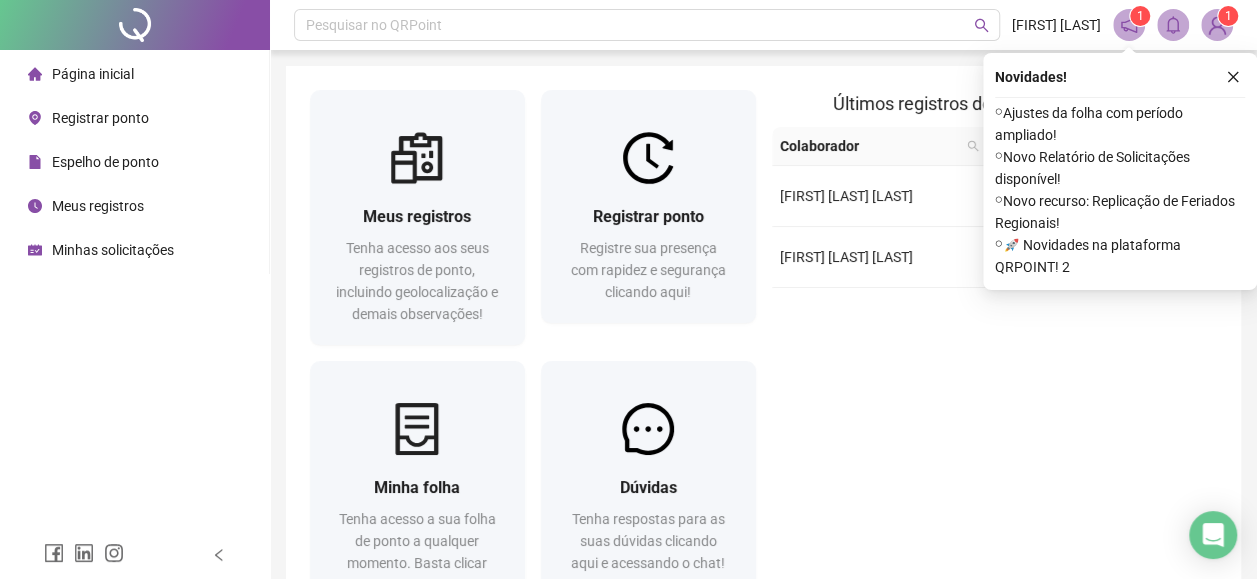 click on "Últimos registros de ponto sincronizados Colaborador Data/Hora Origem       [FIRST] [LAST] [LAST] [DATE] [TIME] REGISTRO WEB [FIRST] [LAST] [LAST] [DATE] [TIME] REGISTRO WEB" at bounding box center [995, 357] 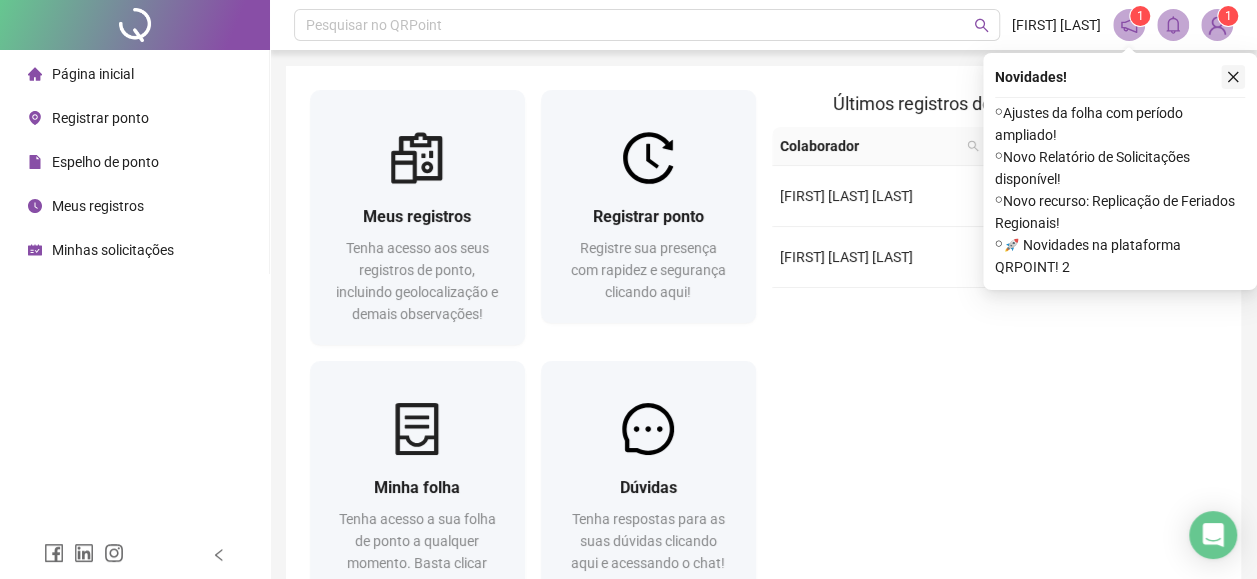 click at bounding box center (1233, 77) 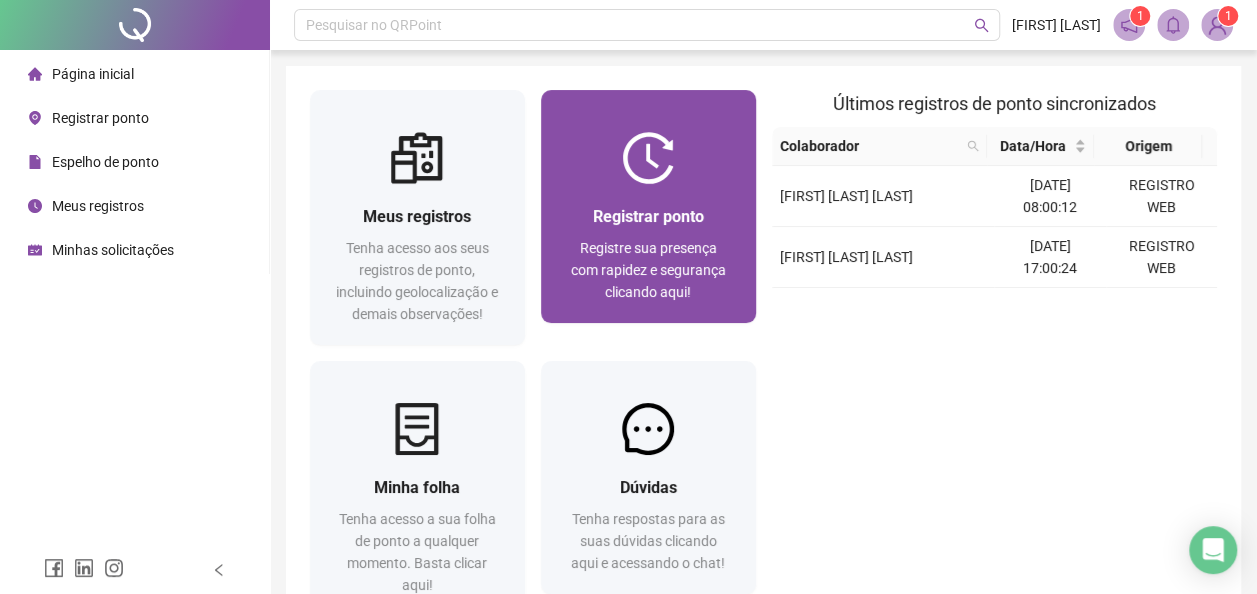 click on "Registrar ponto" at bounding box center [648, 216] 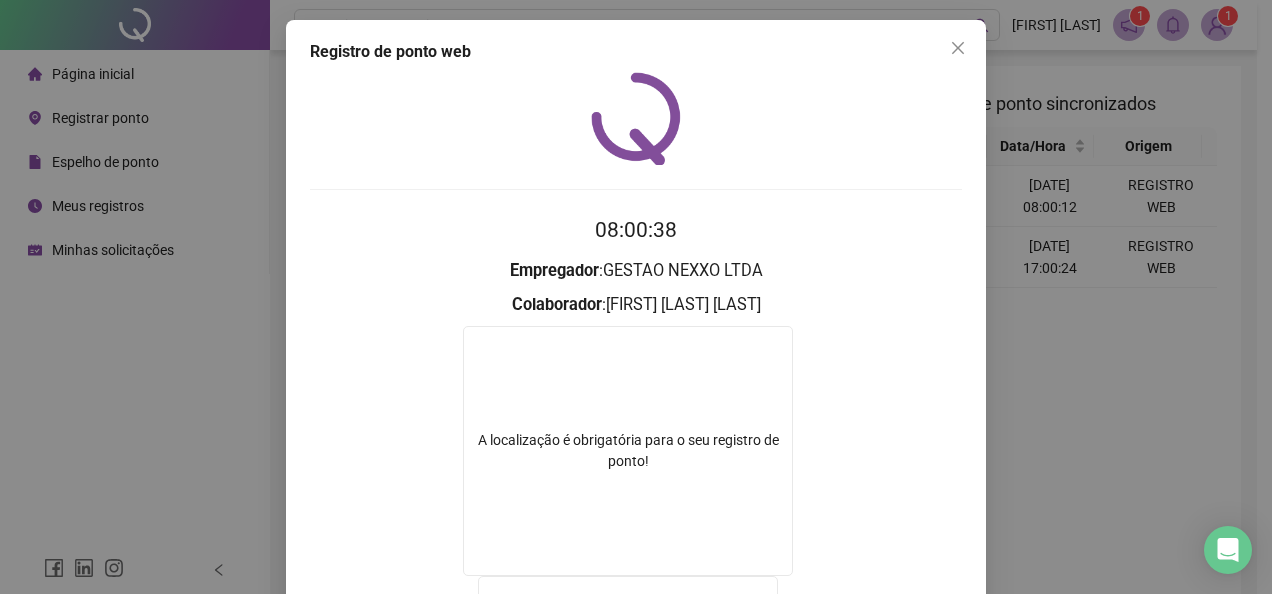 scroll, scrollTop: 364, scrollLeft: 0, axis: vertical 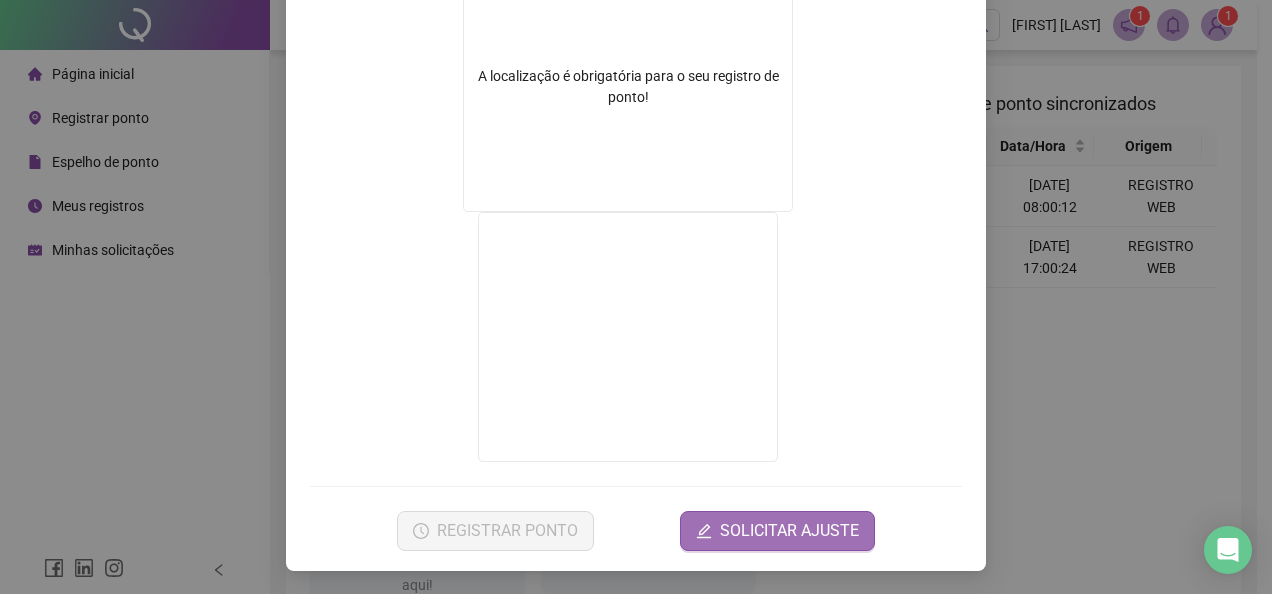 click on "SOLICITAR AJUSTE" at bounding box center (777, 531) 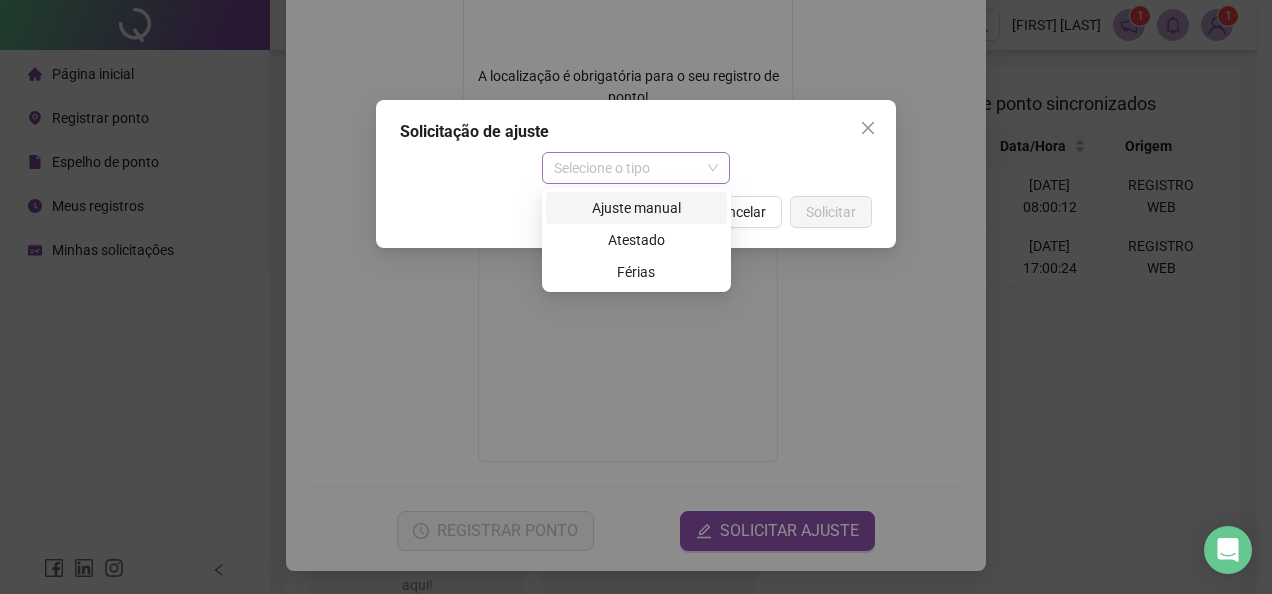 click on "Selecione o tipo" at bounding box center (636, 168) 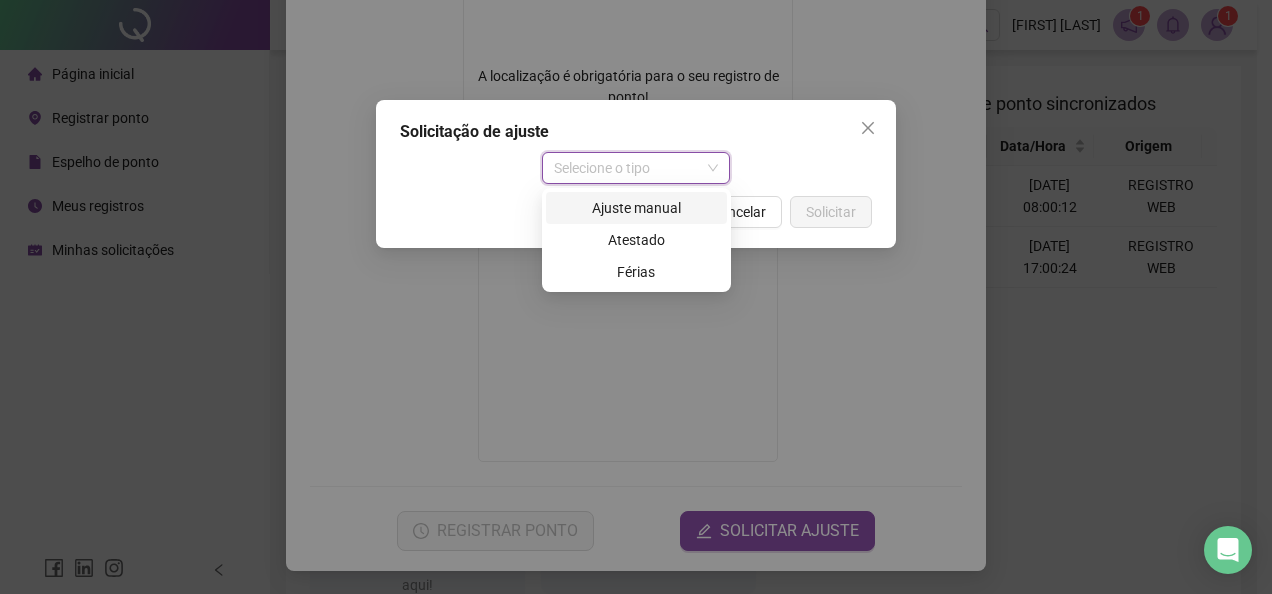 click on "Ajuste manual" at bounding box center [636, 208] 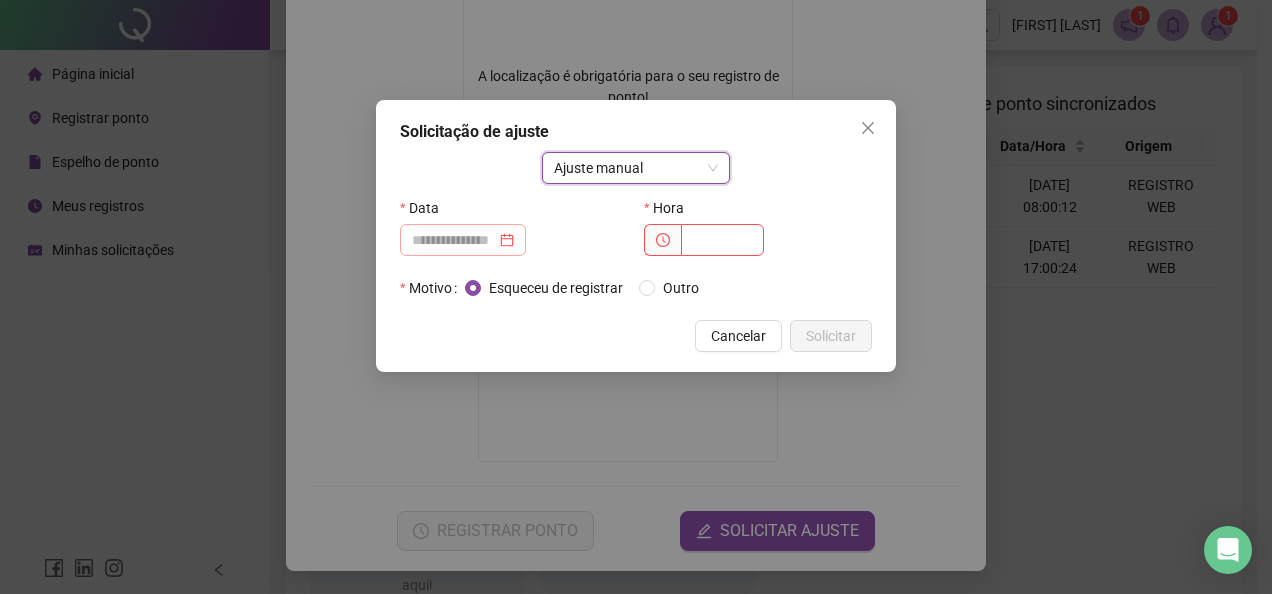click at bounding box center (463, 240) 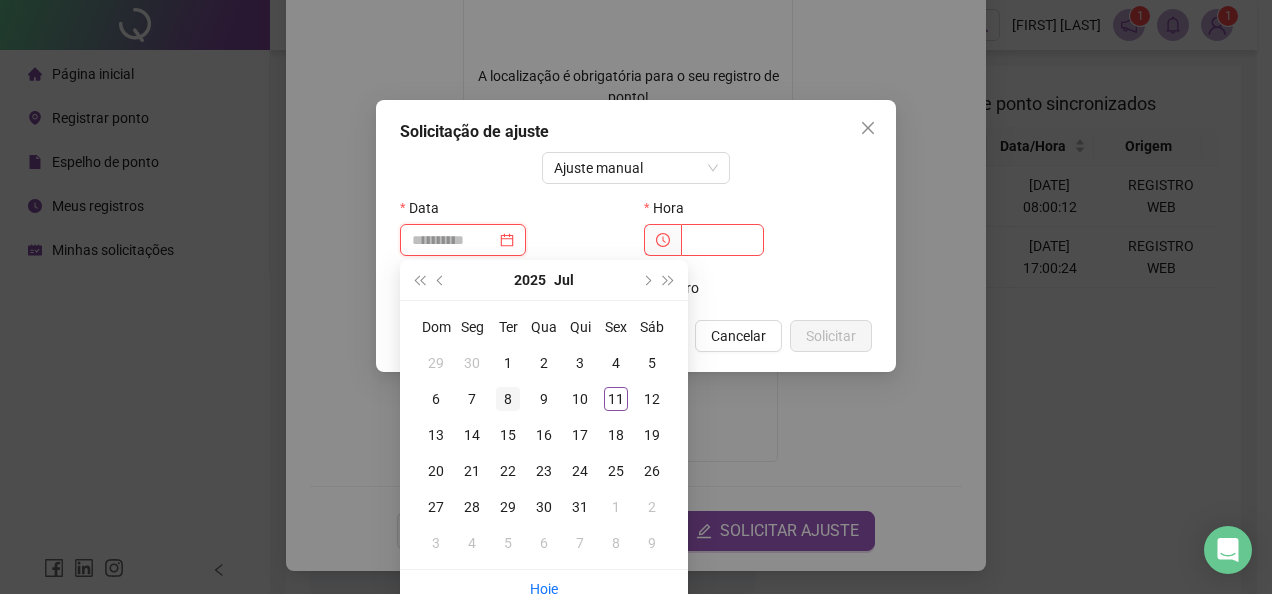 type on "**********" 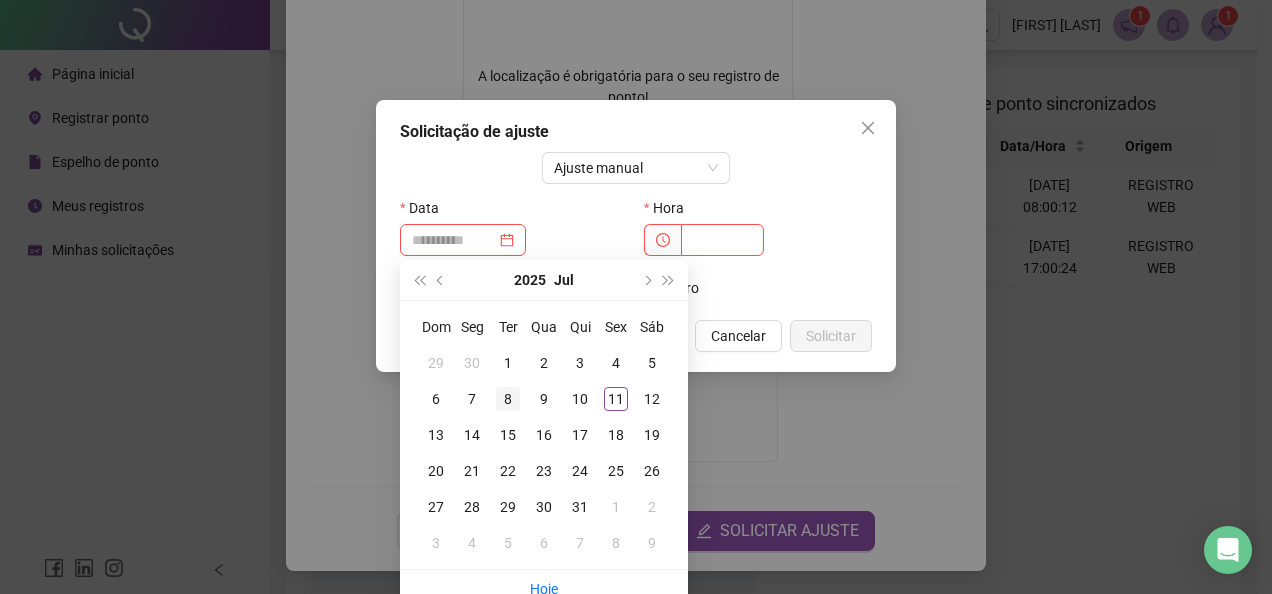 click on "8" at bounding box center [508, 399] 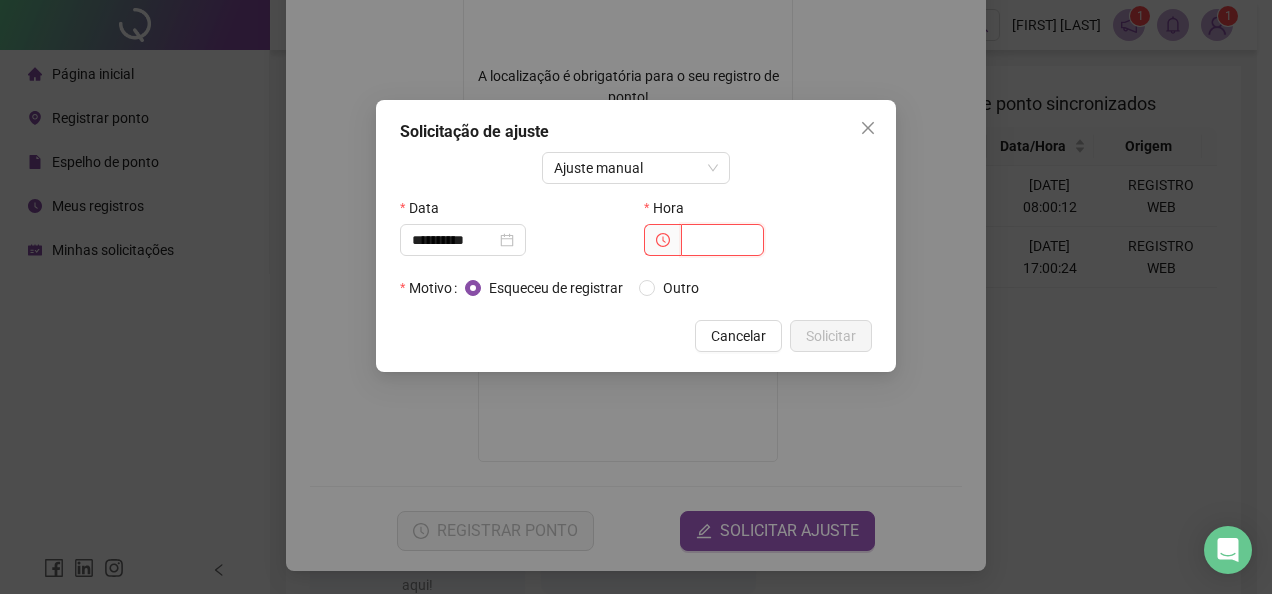 click at bounding box center [722, 240] 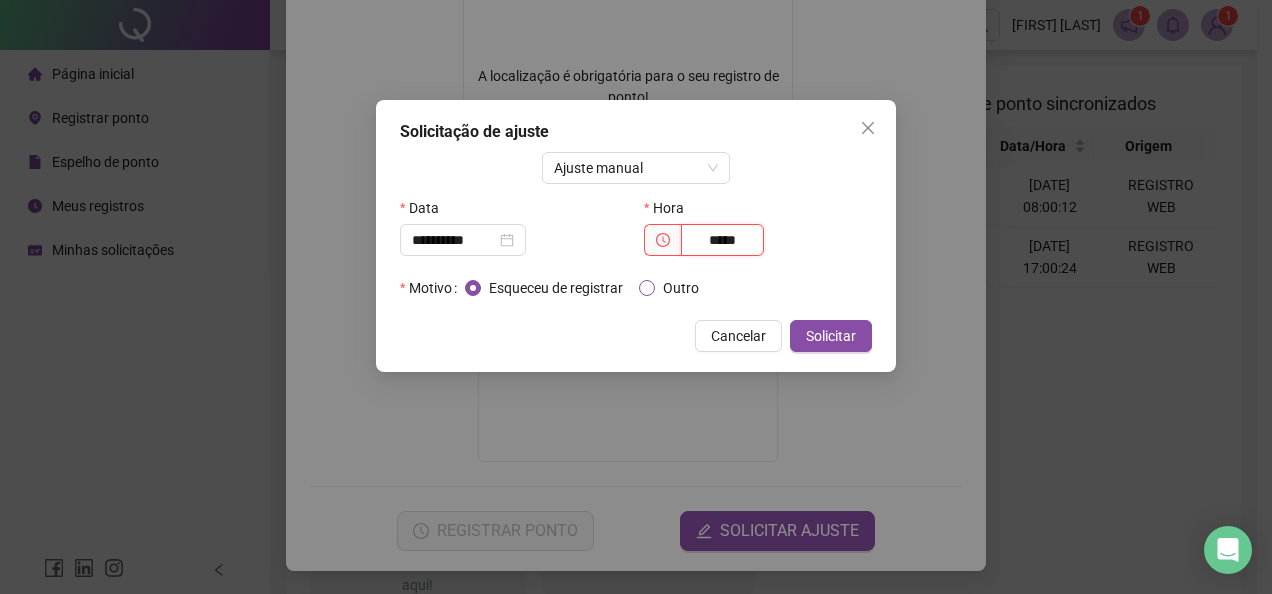 type on "*****" 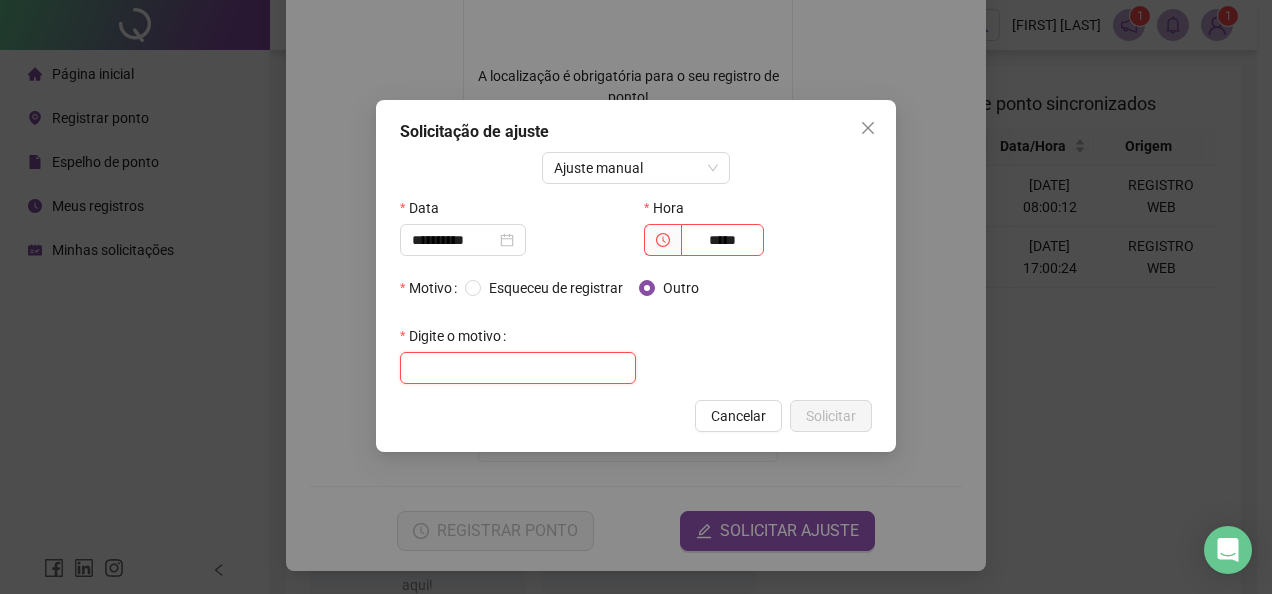 click at bounding box center [518, 368] 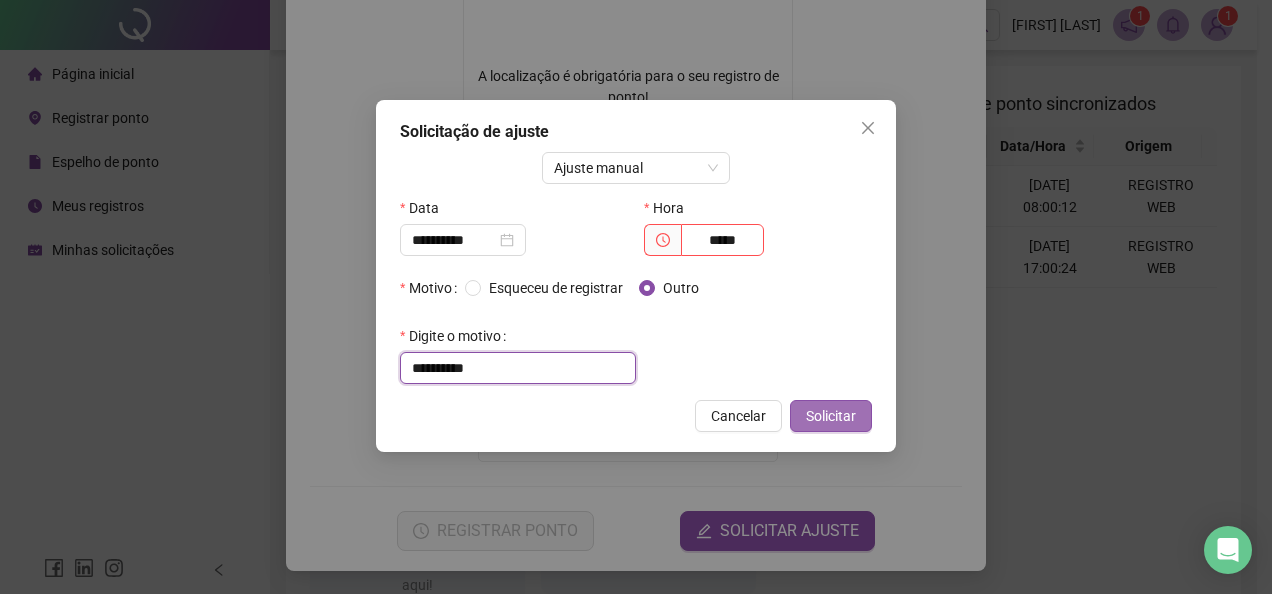 type on "**********" 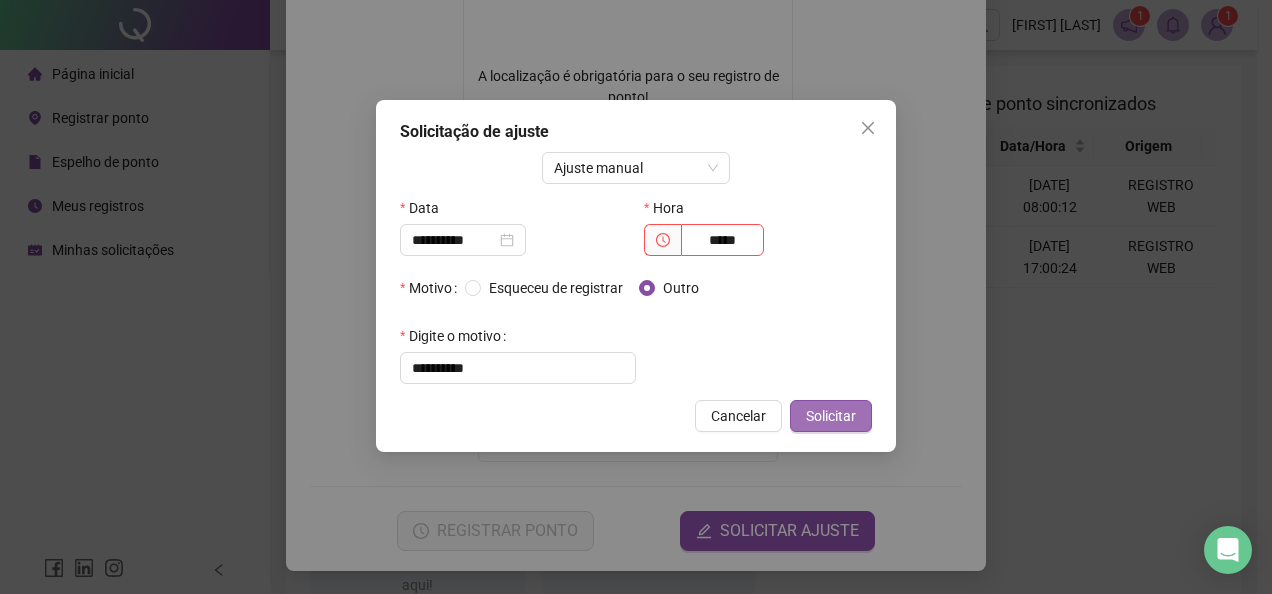click on "Solicitar" at bounding box center [831, 416] 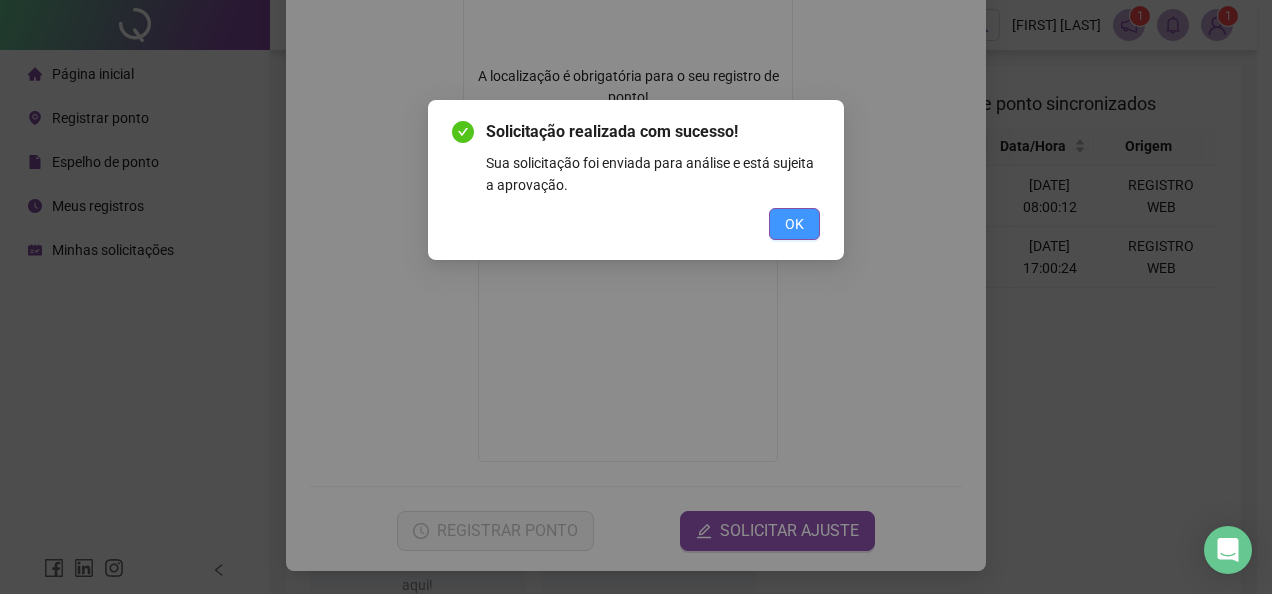 click on "OK" at bounding box center (794, 224) 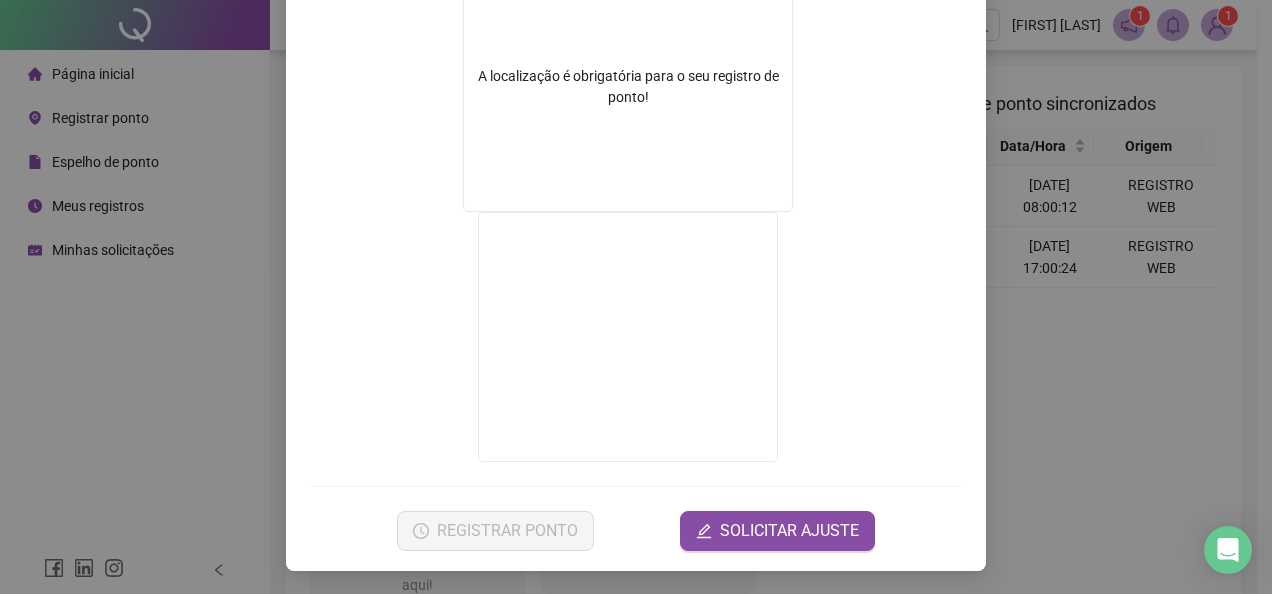 scroll, scrollTop: 0, scrollLeft: 0, axis: both 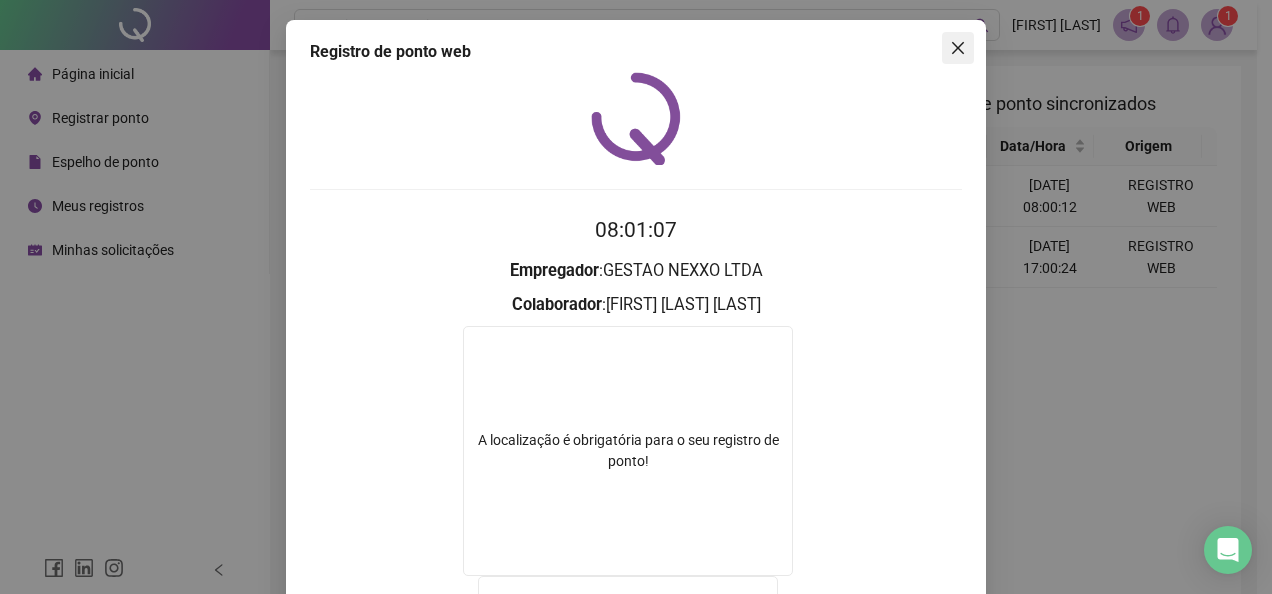 click 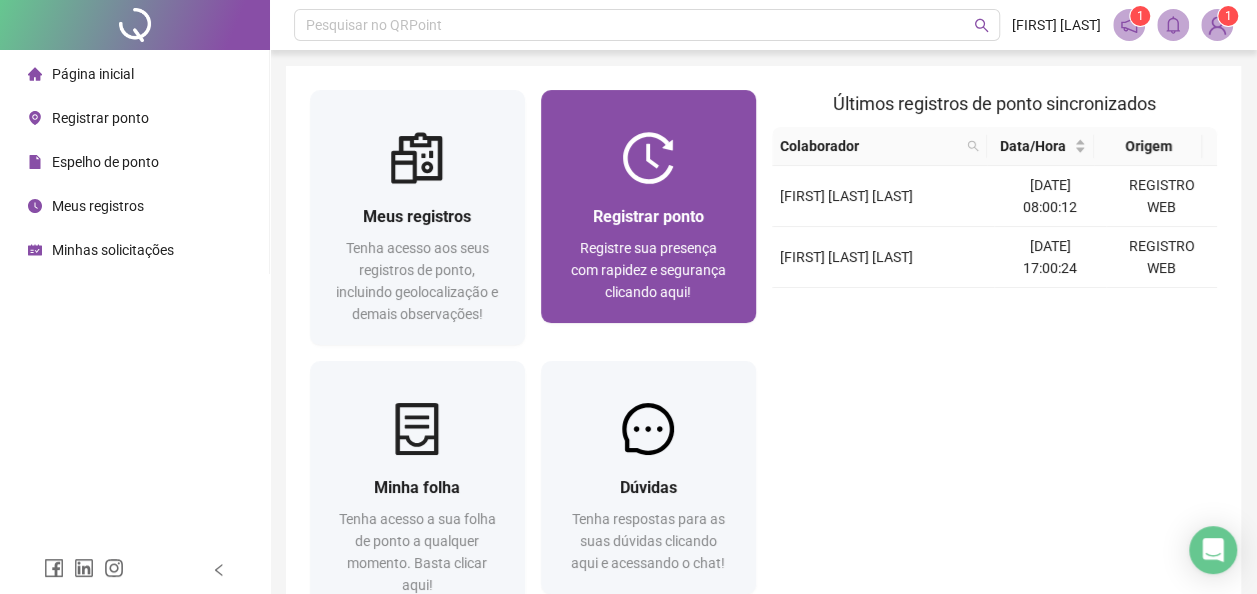 click on "Registrar ponto" at bounding box center [648, 216] 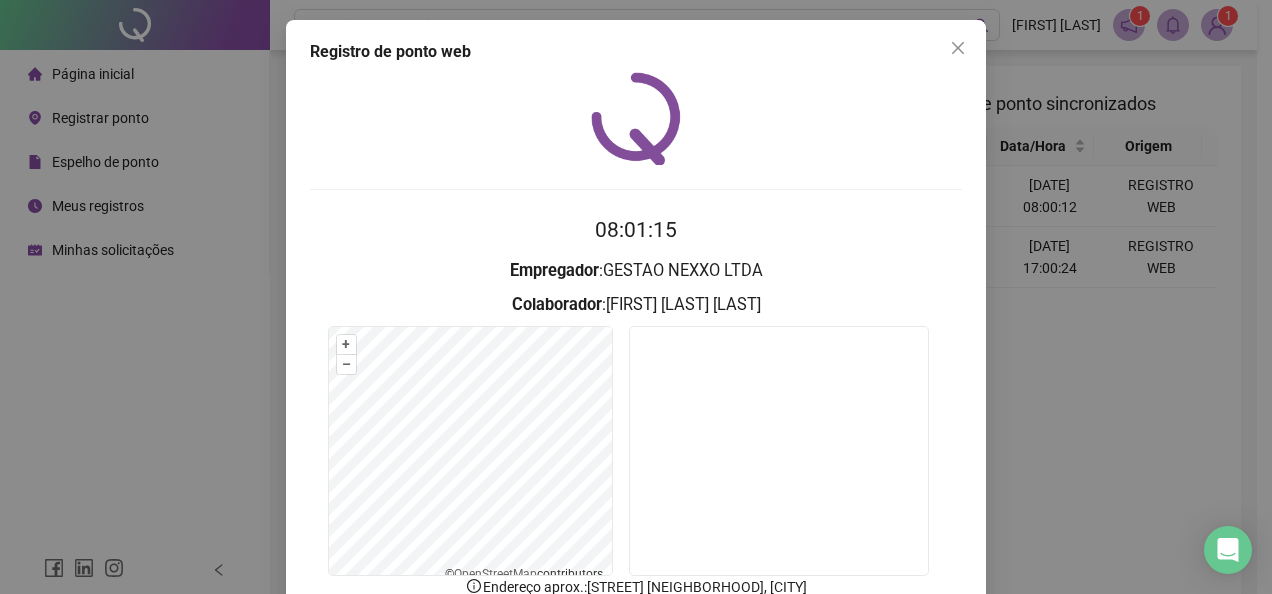 scroll, scrollTop: 136, scrollLeft: 0, axis: vertical 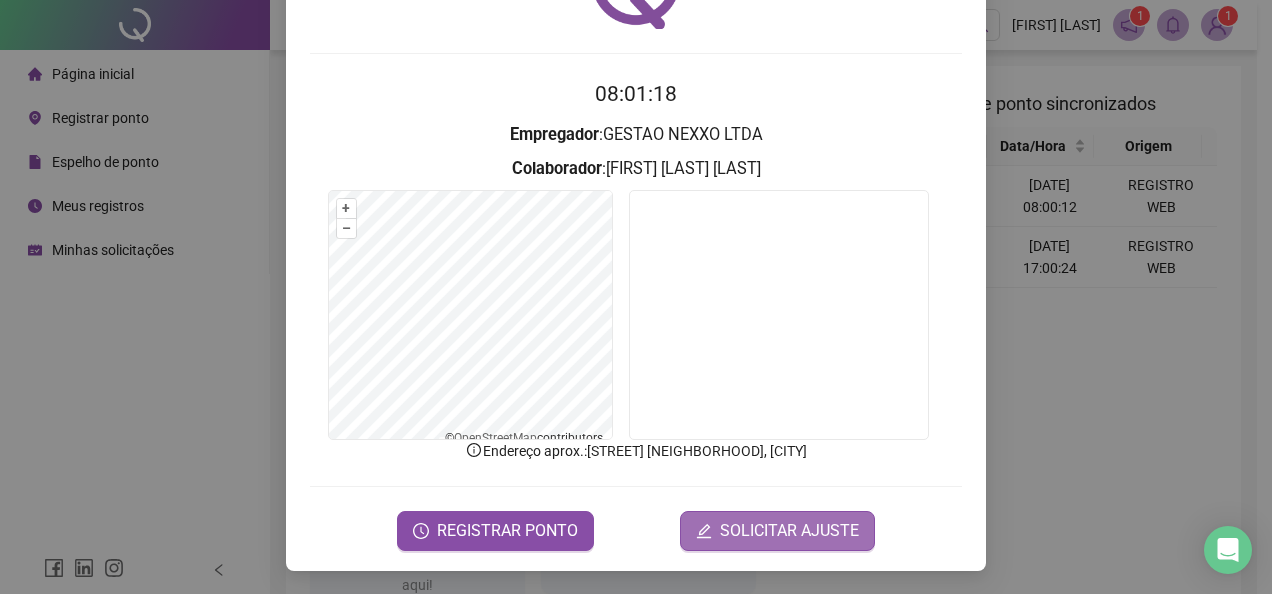 click on "SOLICITAR AJUSTE" at bounding box center [789, 531] 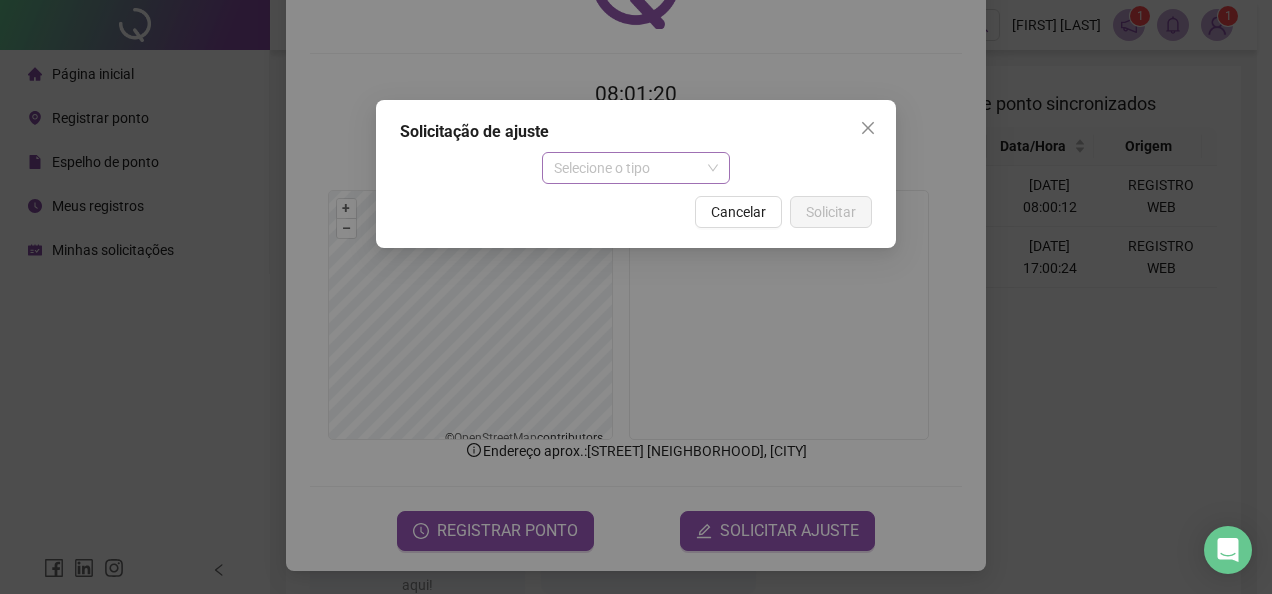 click on "Selecione o tipo" at bounding box center [636, 168] 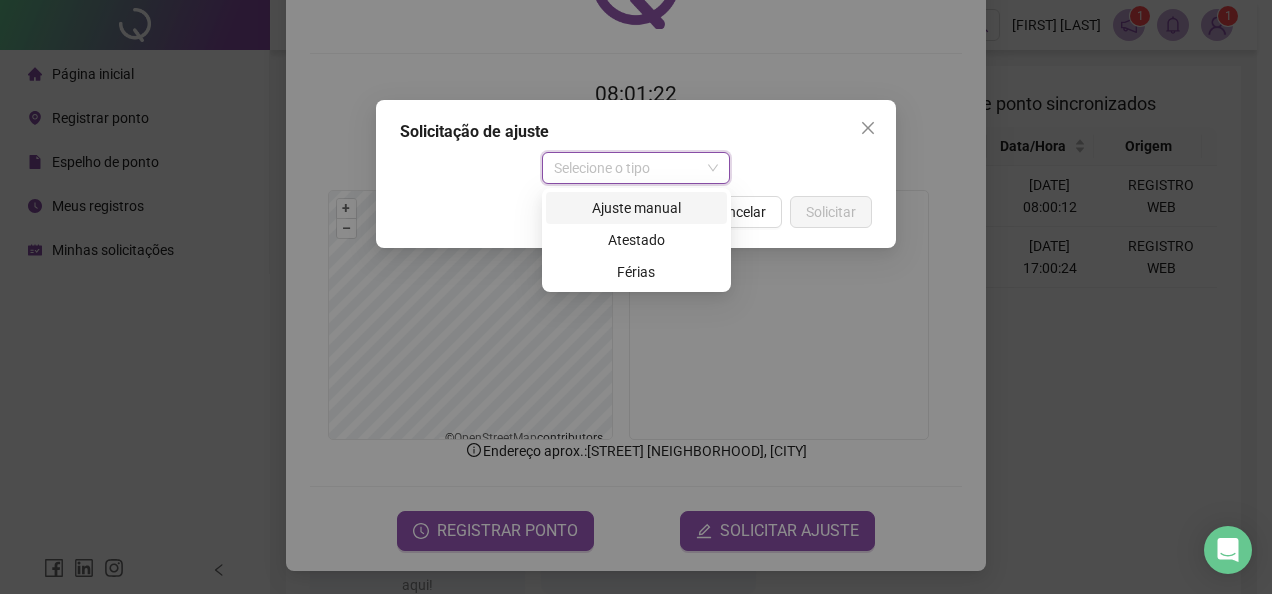 click on "Ajuste manual" at bounding box center (636, 208) 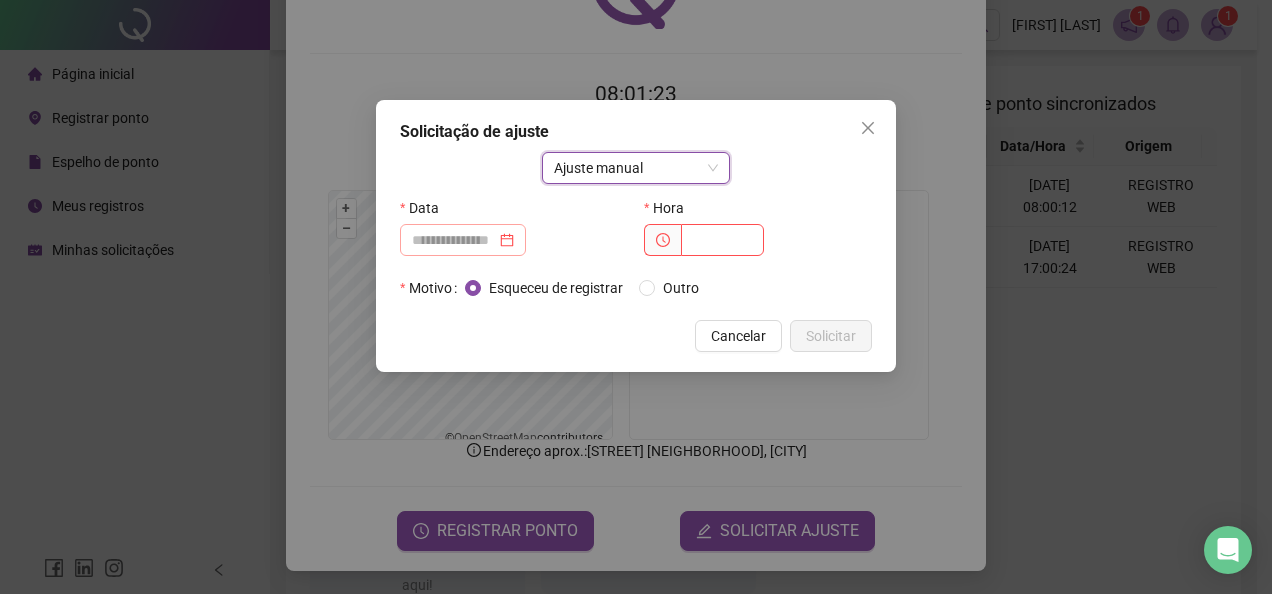 click at bounding box center (463, 240) 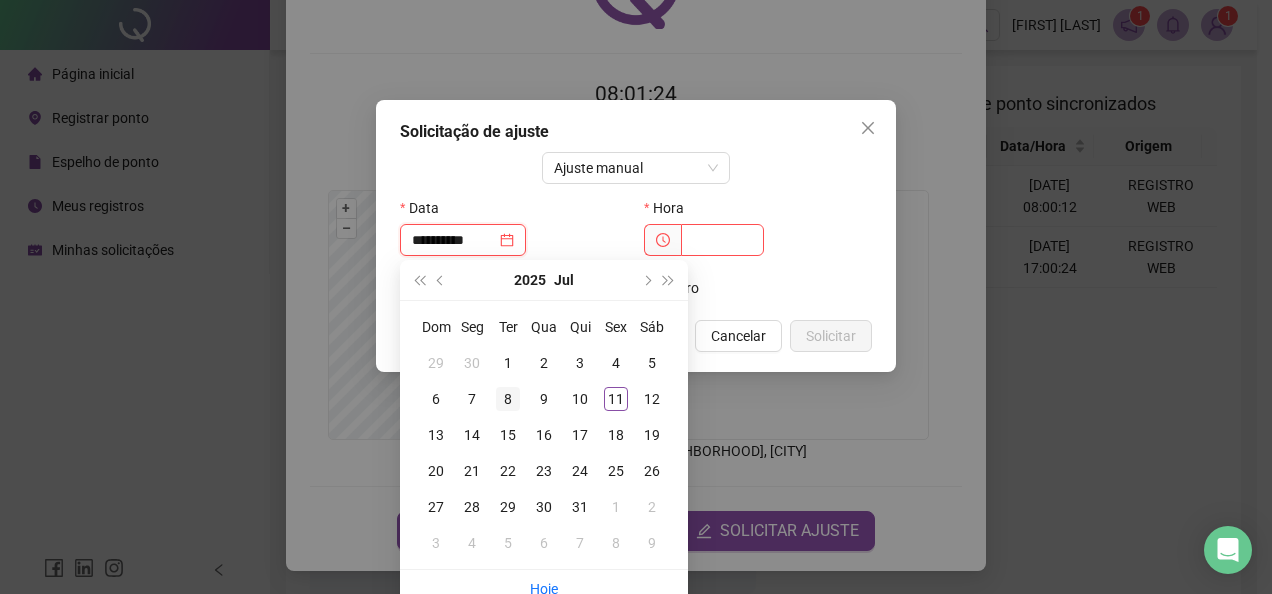 type on "**********" 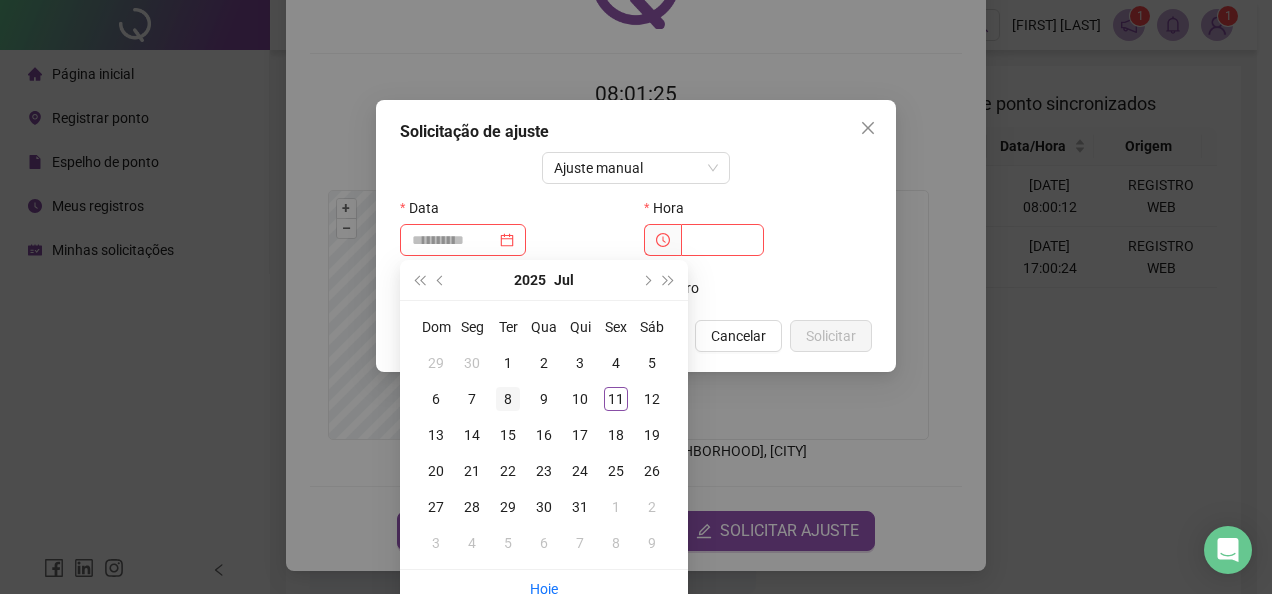 click on "8" at bounding box center [508, 399] 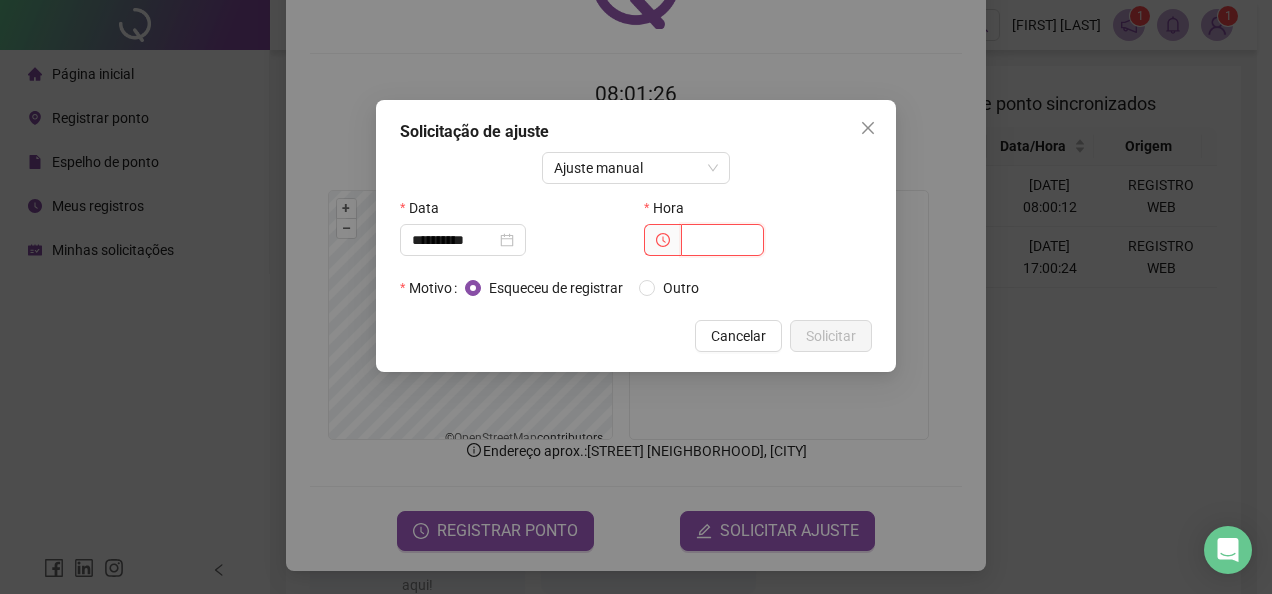 click at bounding box center [722, 240] 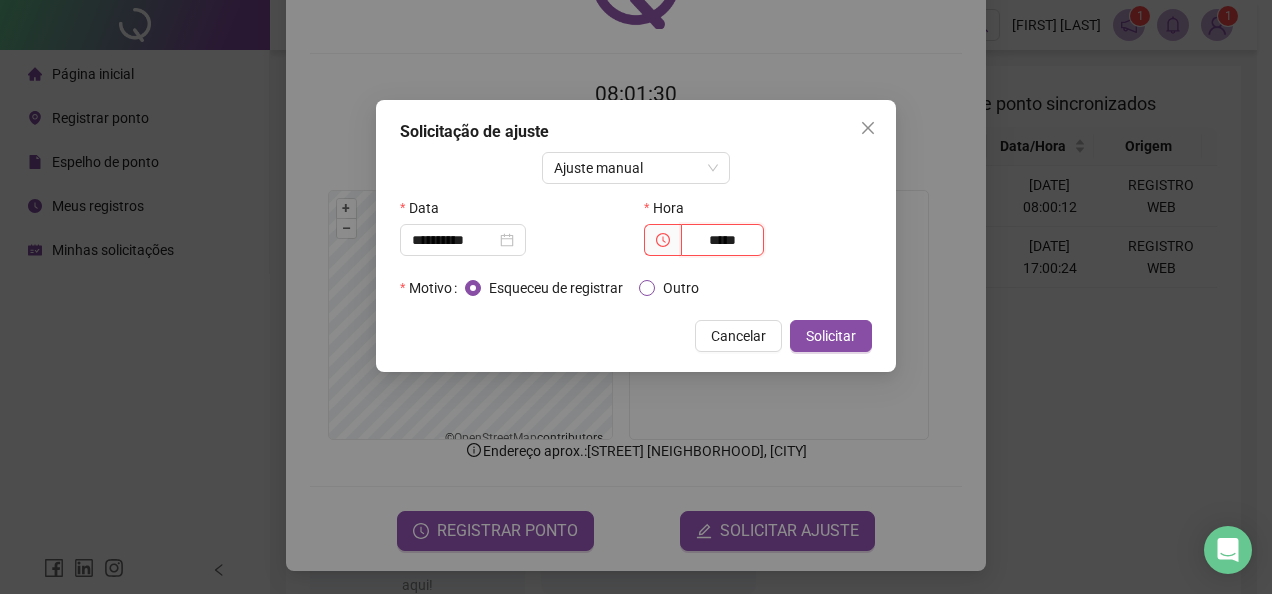 type on "*****" 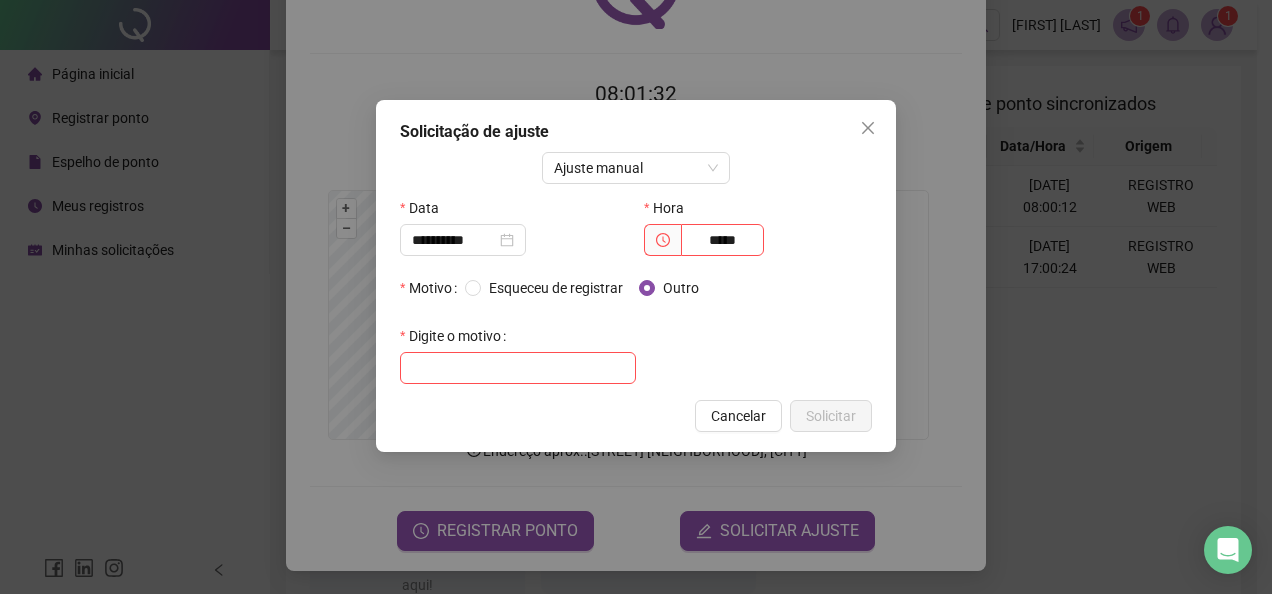 click on "**********" at bounding box center [636, 276] 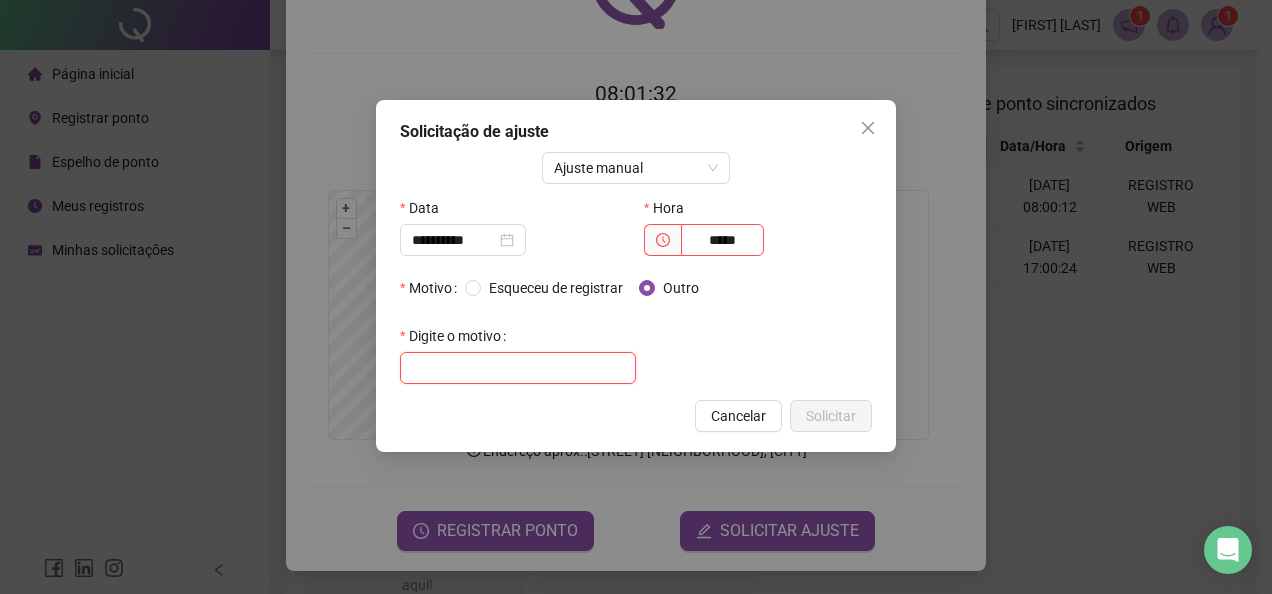 click at bounding box center (518, 368) 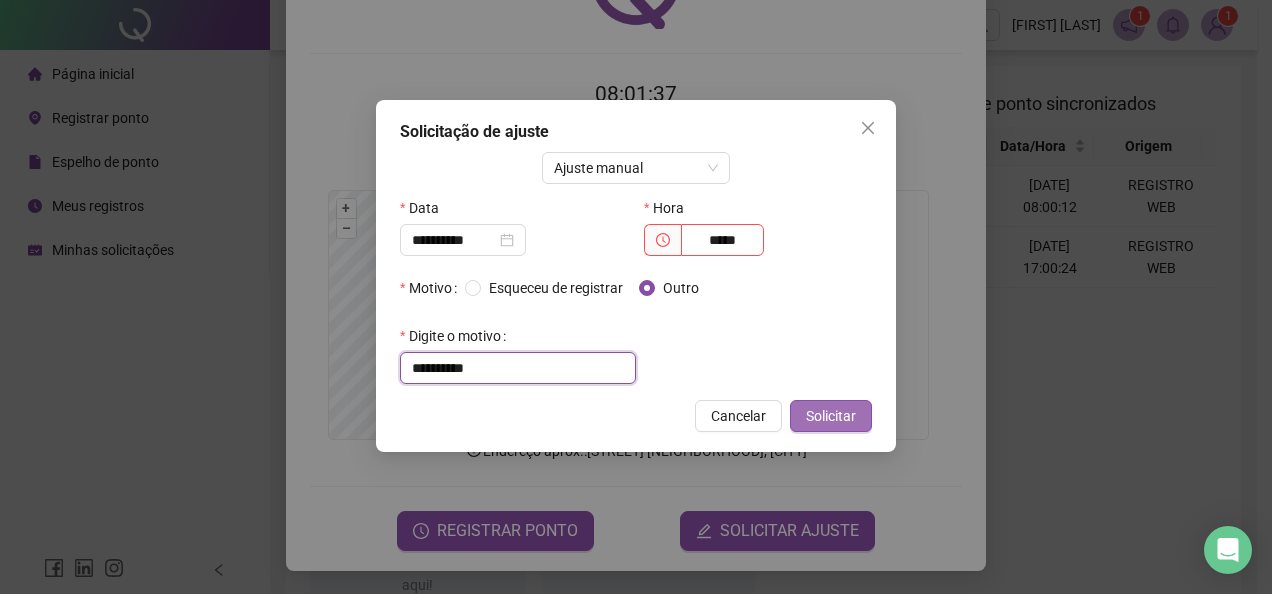 type on "**********" 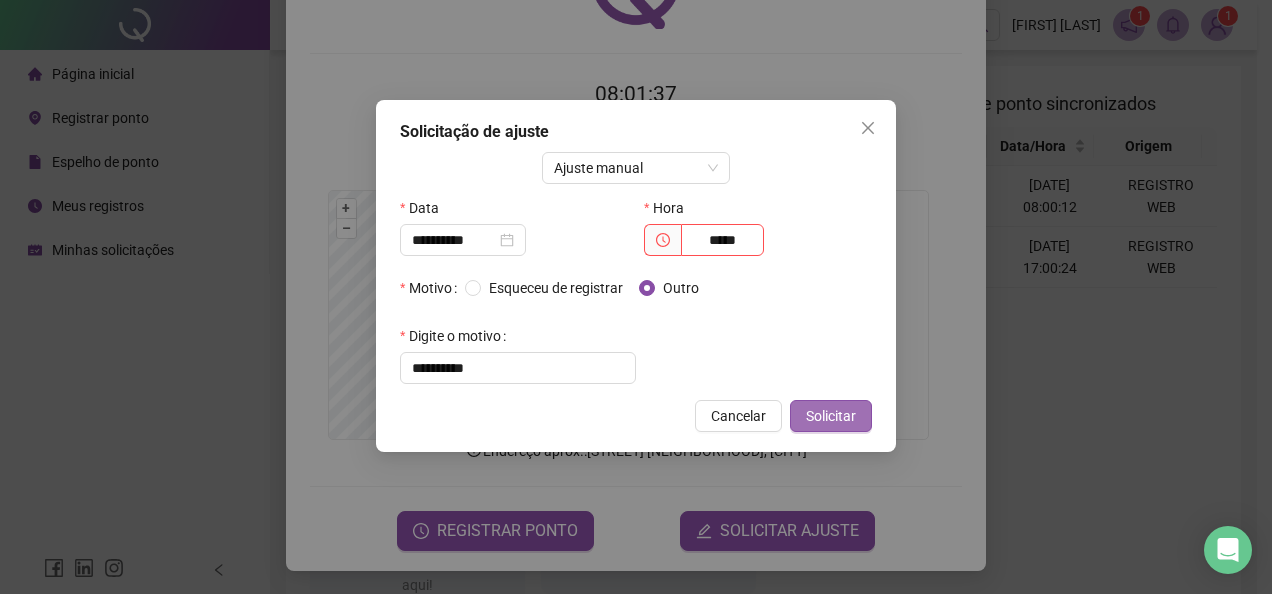 click on "Solicitar" at bounding box center [831, 416] 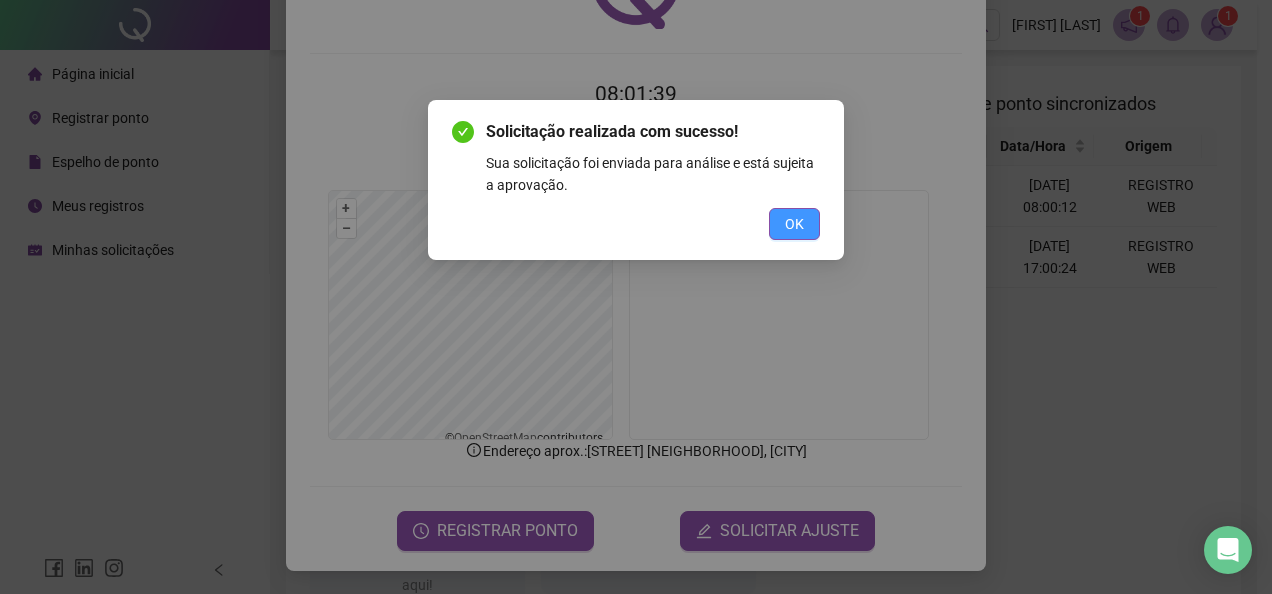 click on "OK" at bounding box center [794, 224] 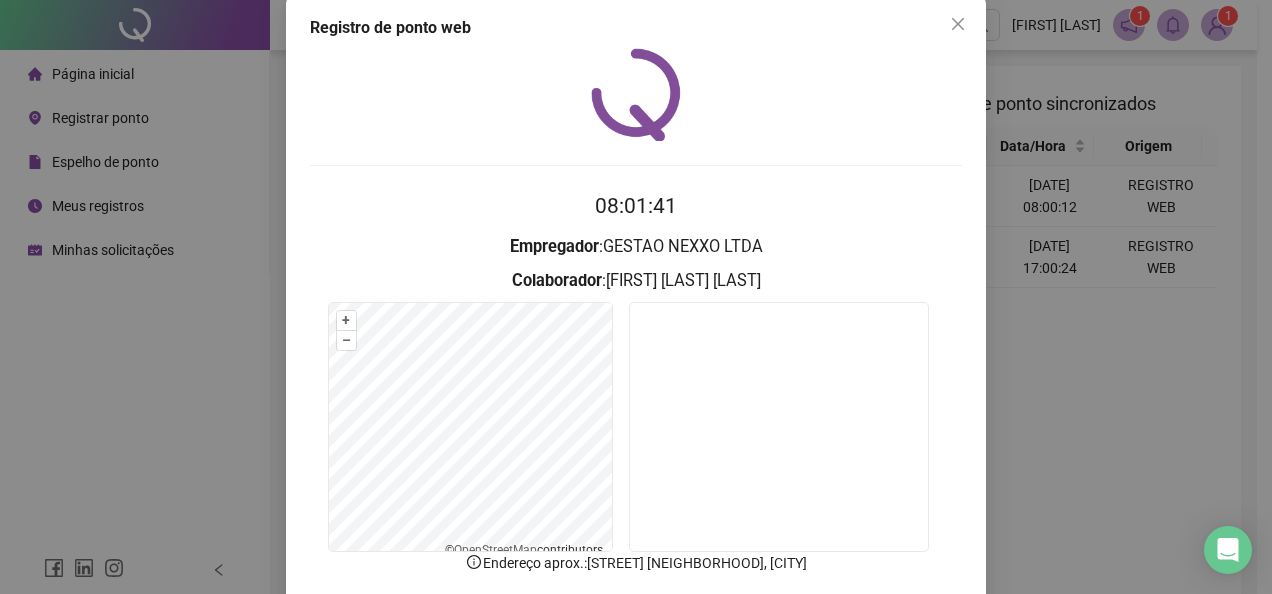 scroll, scrollTop: 0, scrollLeft: 0, axis: both 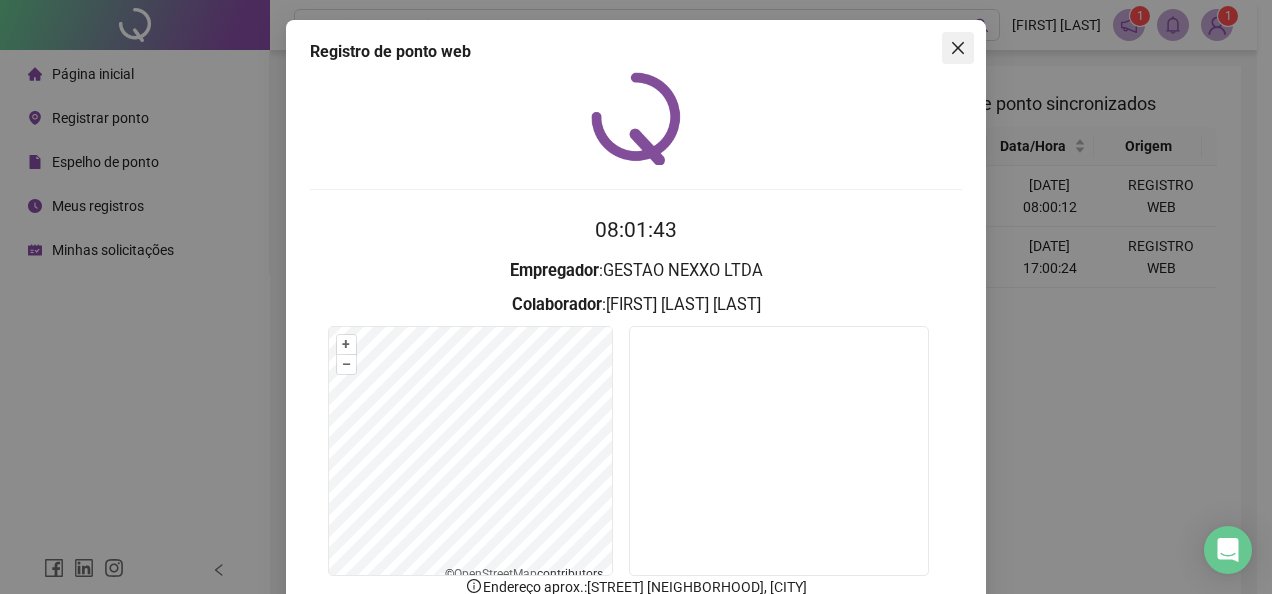 click 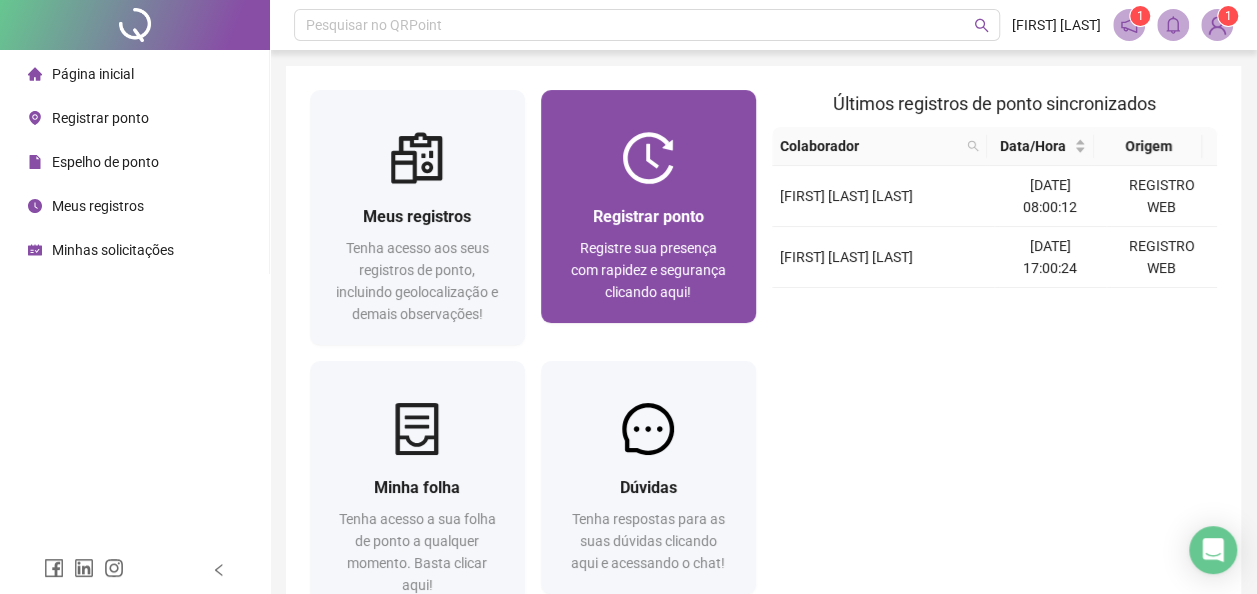 click on "Registrar ponto Registre sua presença com rapidez e segurança clicando aqui!" at bounding box center (648, 253) 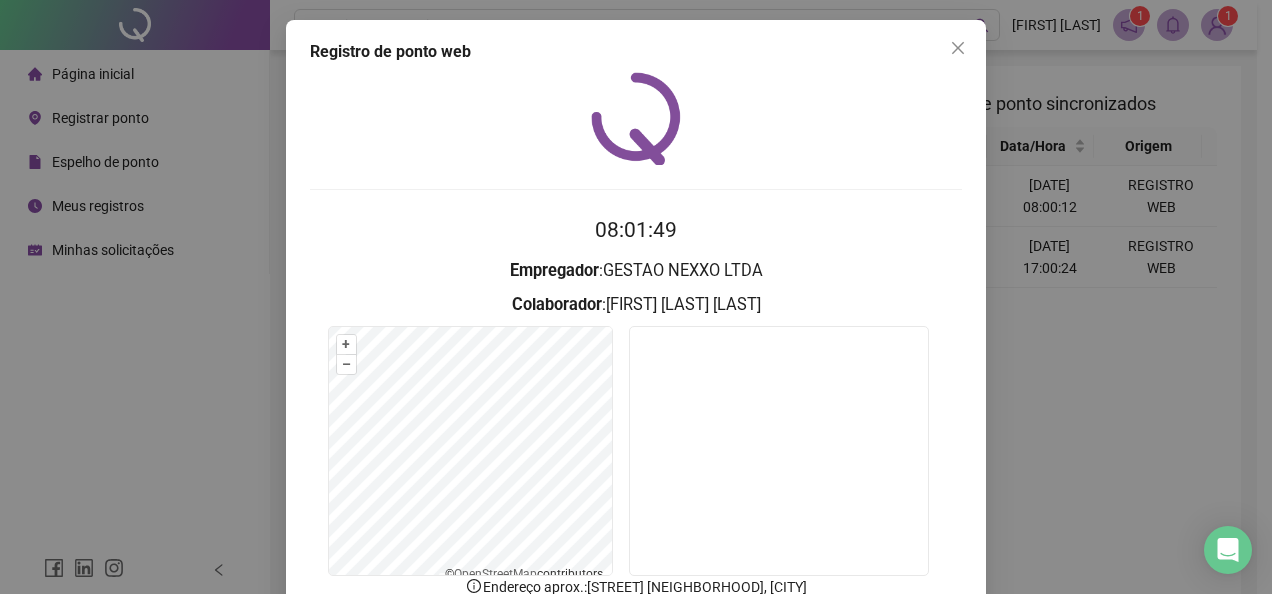 scroll, scrollTop: 136, scrollLeft: 0, axis: vertical 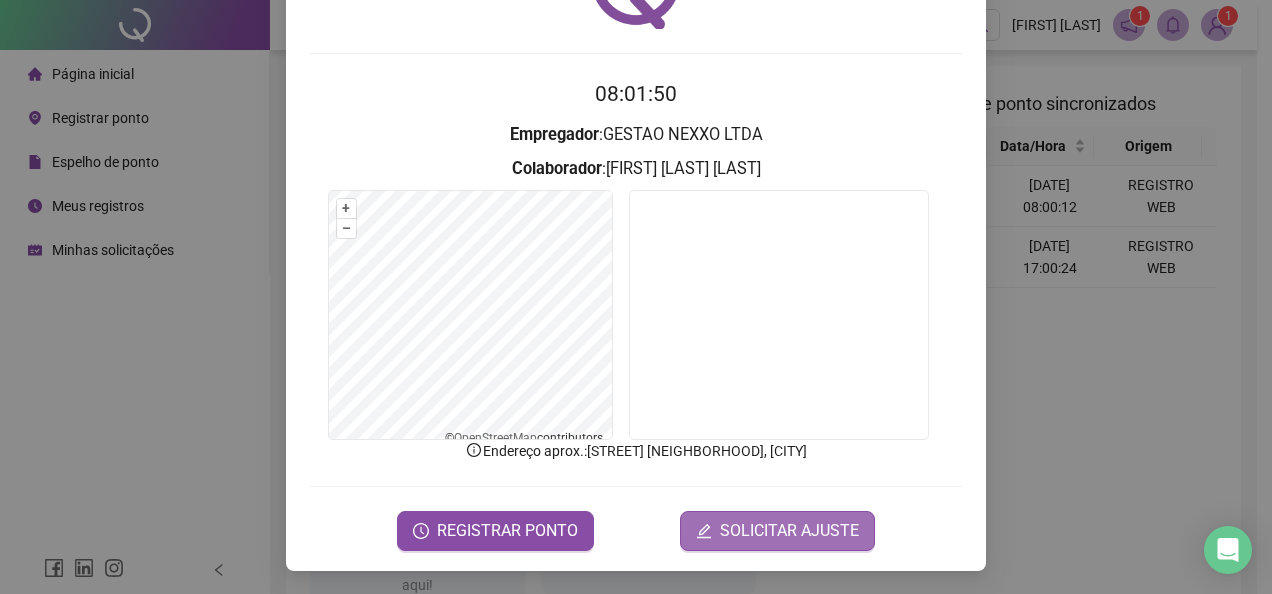 click on "SOLICITAR AJUSTE" at bounding box center [789, 531] 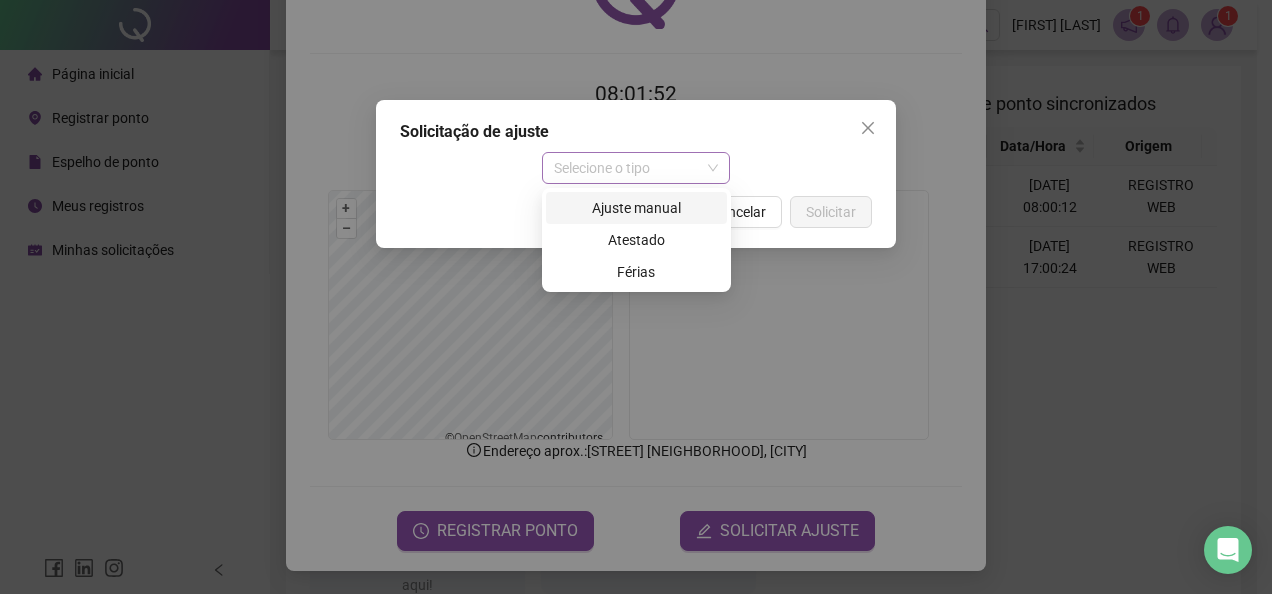 click on "Selecione o tipo" at bounding box center (636, 168) 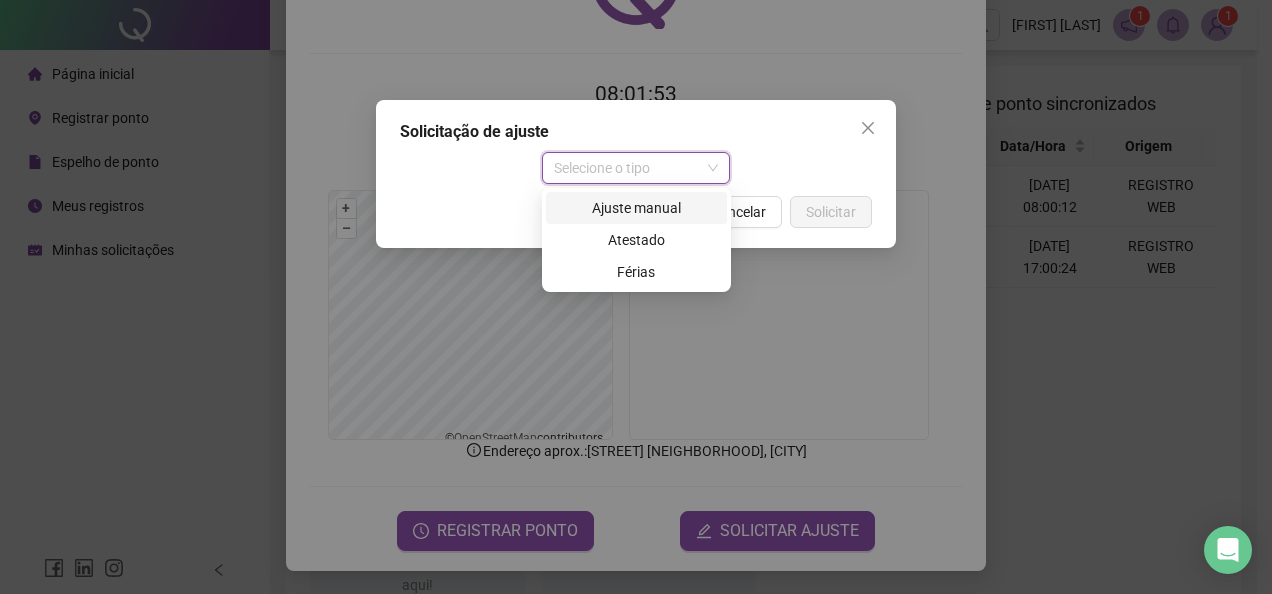 click on "Ajuste manual" at bounding box center (636, 208) 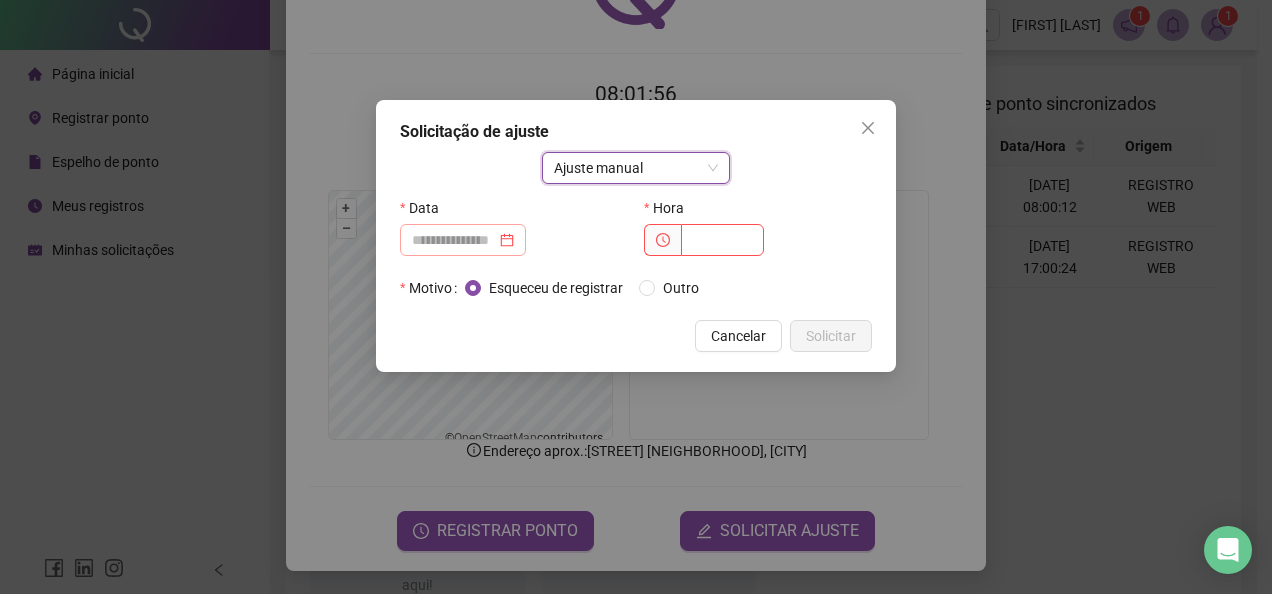 click at bounding box center (463, 240) 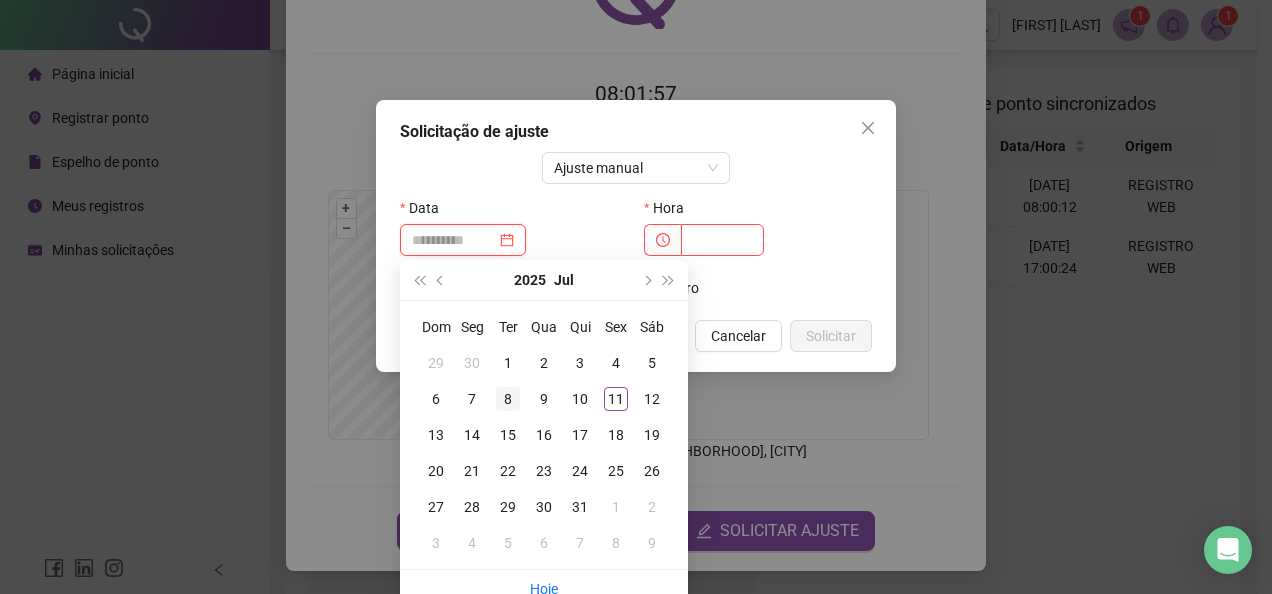 type on "**********" 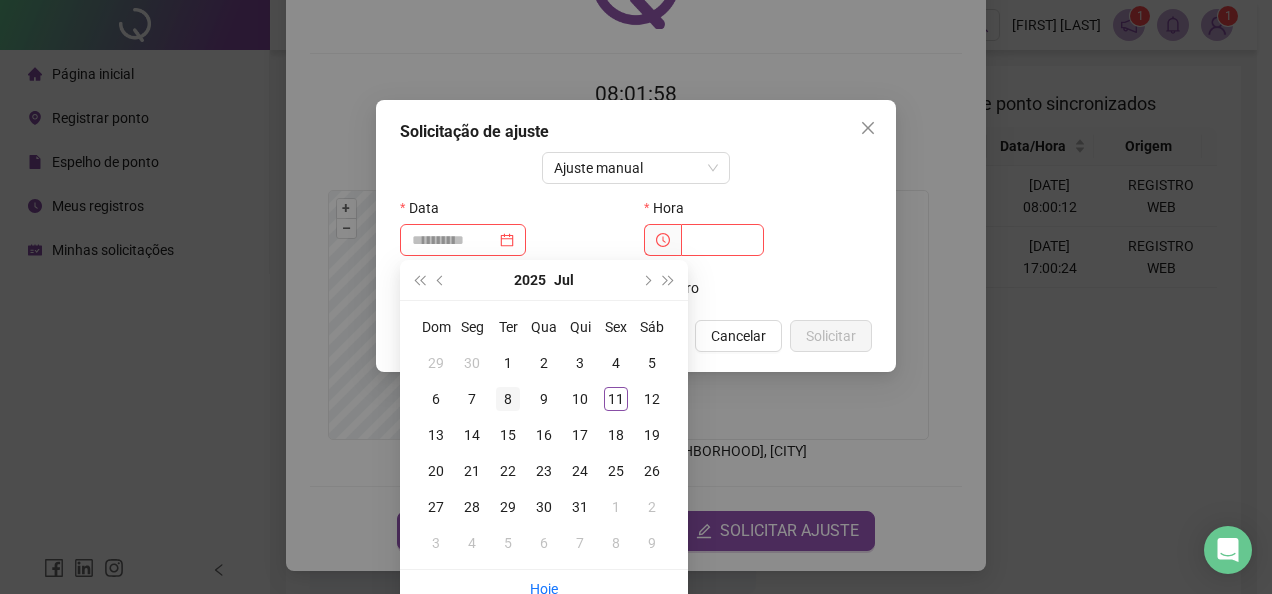 click on "8" at bounding box center [508, 399] 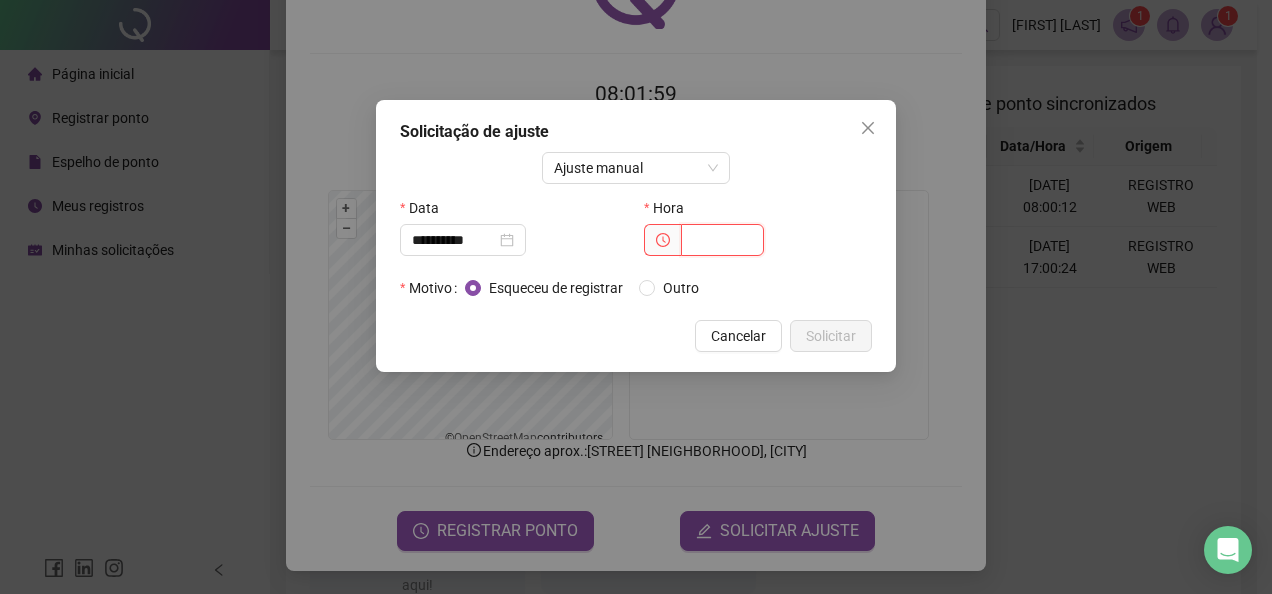 click at bounding box center [722, 240] 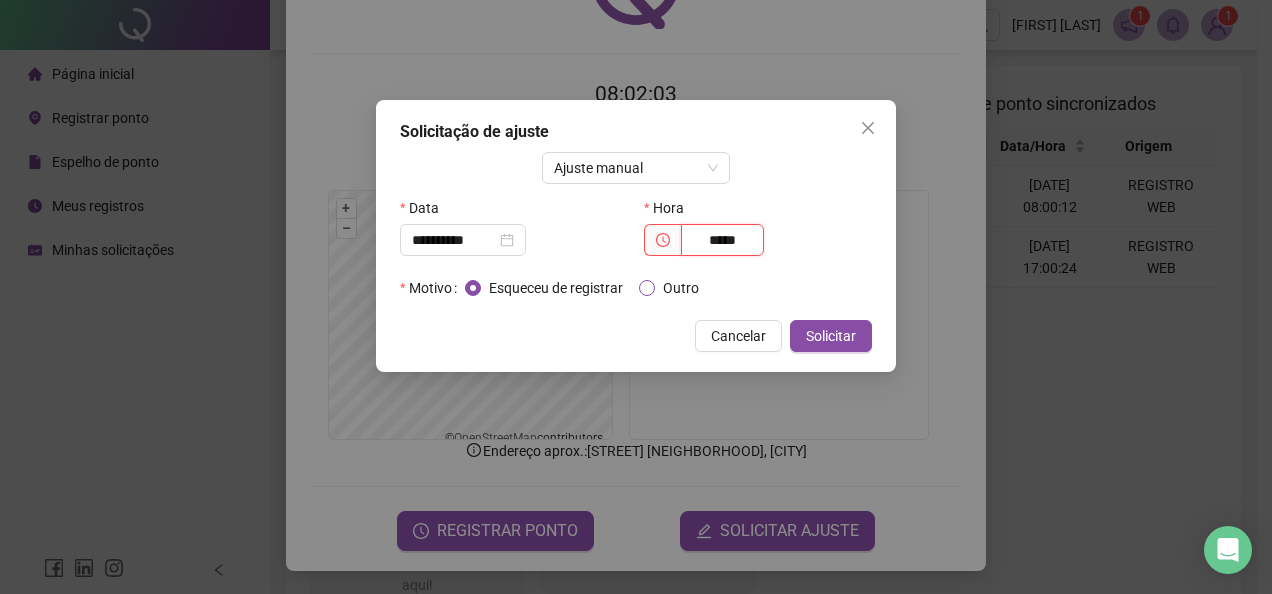 type on "*****" 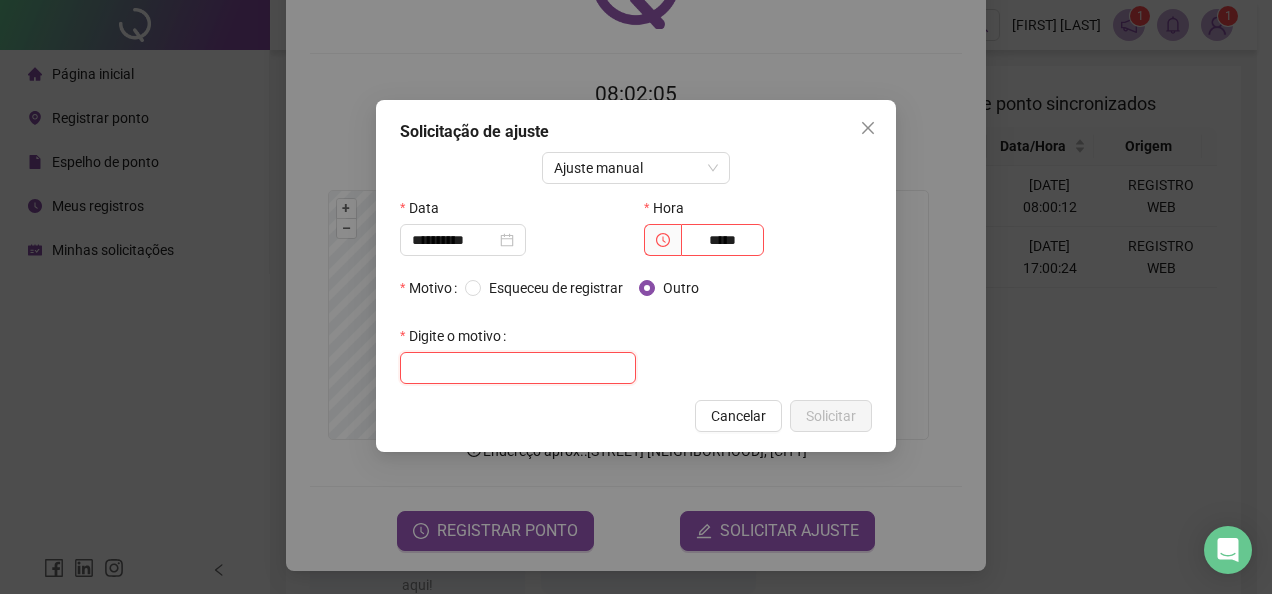 click at bounding box center (518, 368) 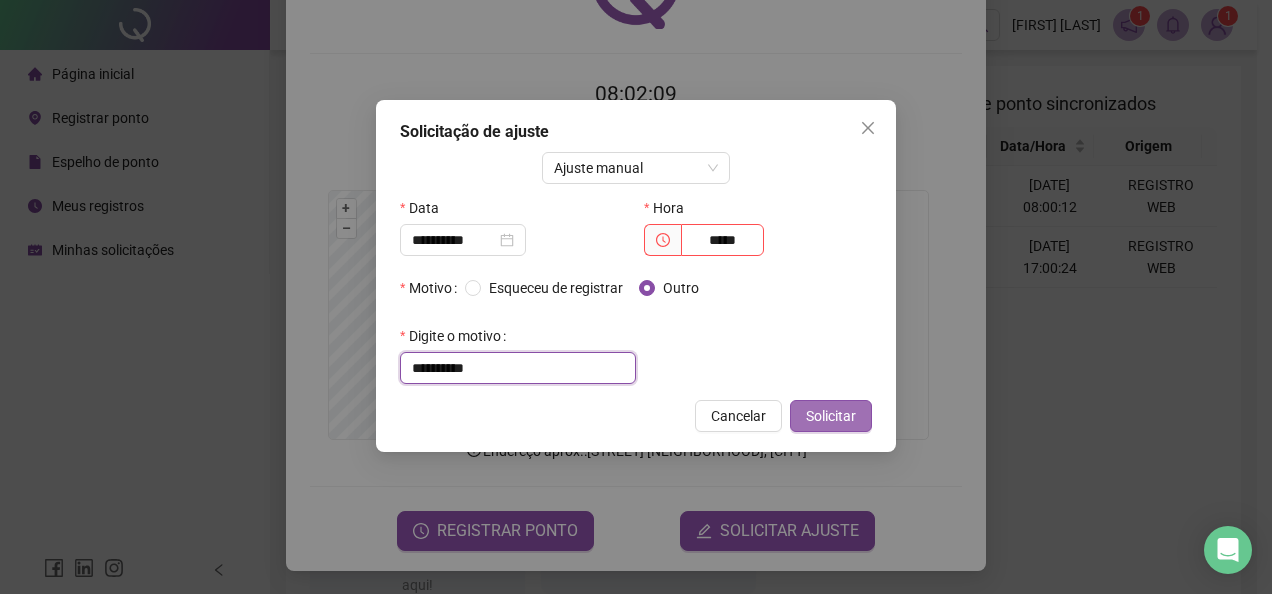 type on "**********" 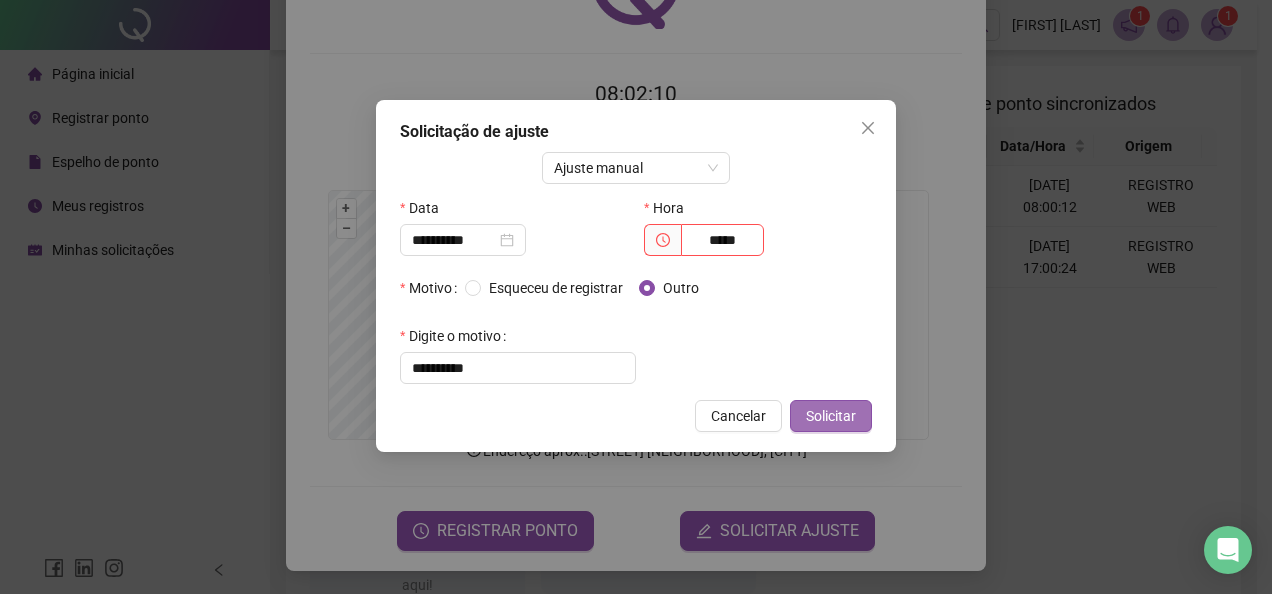 click on "Solicitar" at bounding box center (831, 416) 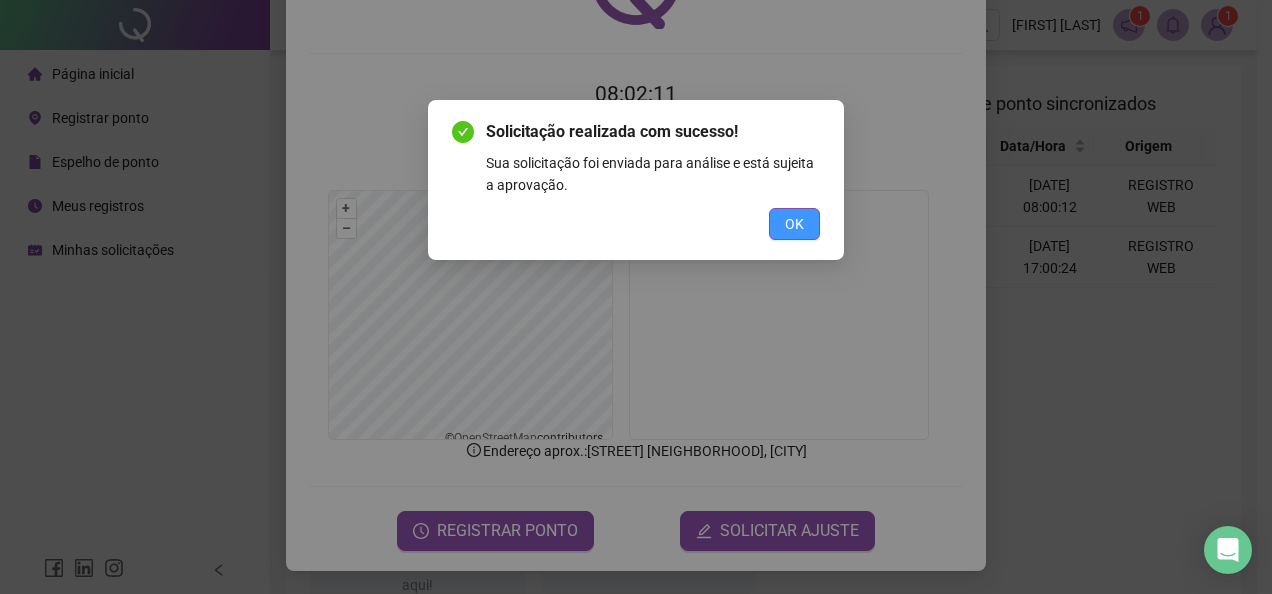 click on "OK" at bounding box center (794, 224) 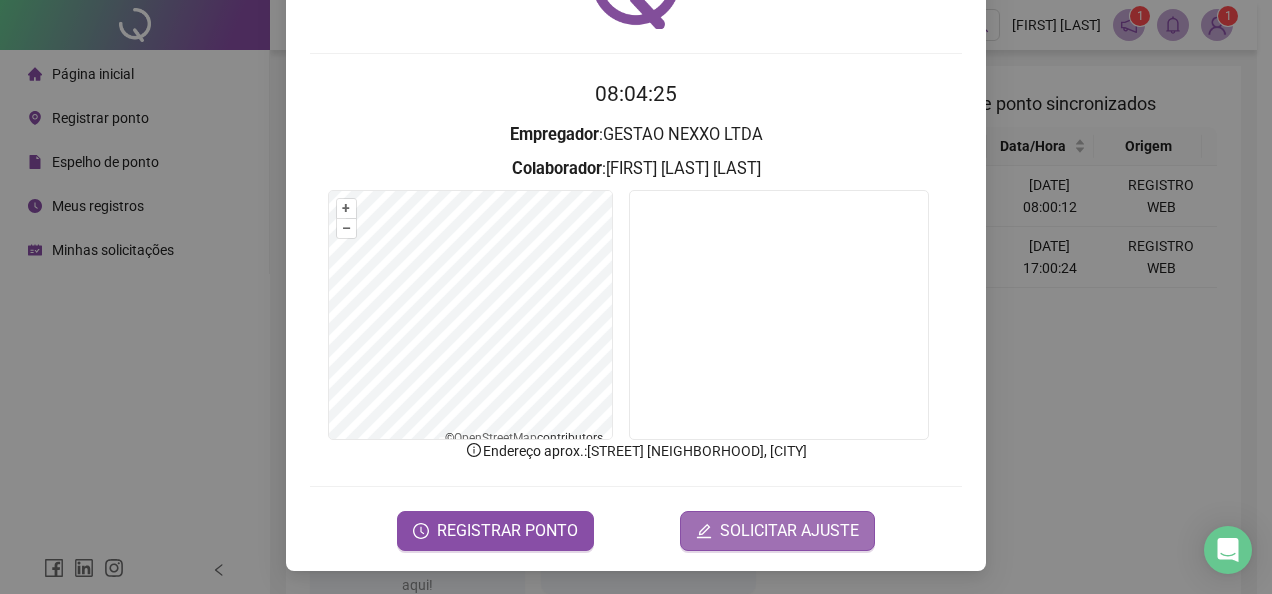 click on "SOLICITAR AJUSTE" at bounding box center [777, 531] 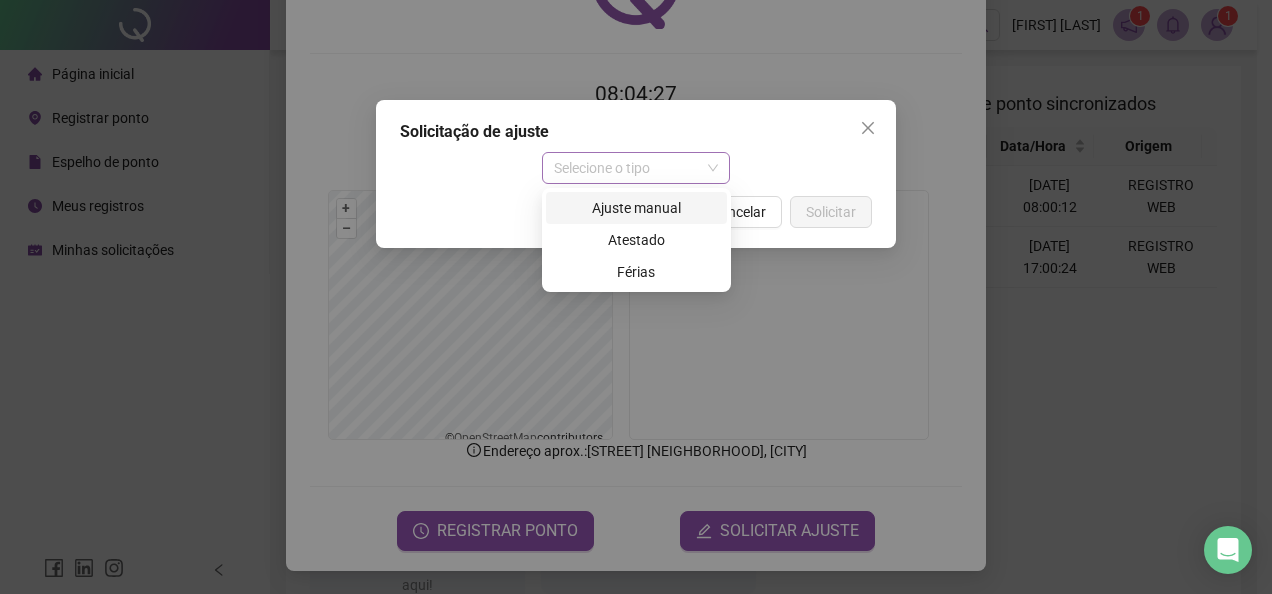 click on "Selecione o tipo" at bounding box center [636, 168] 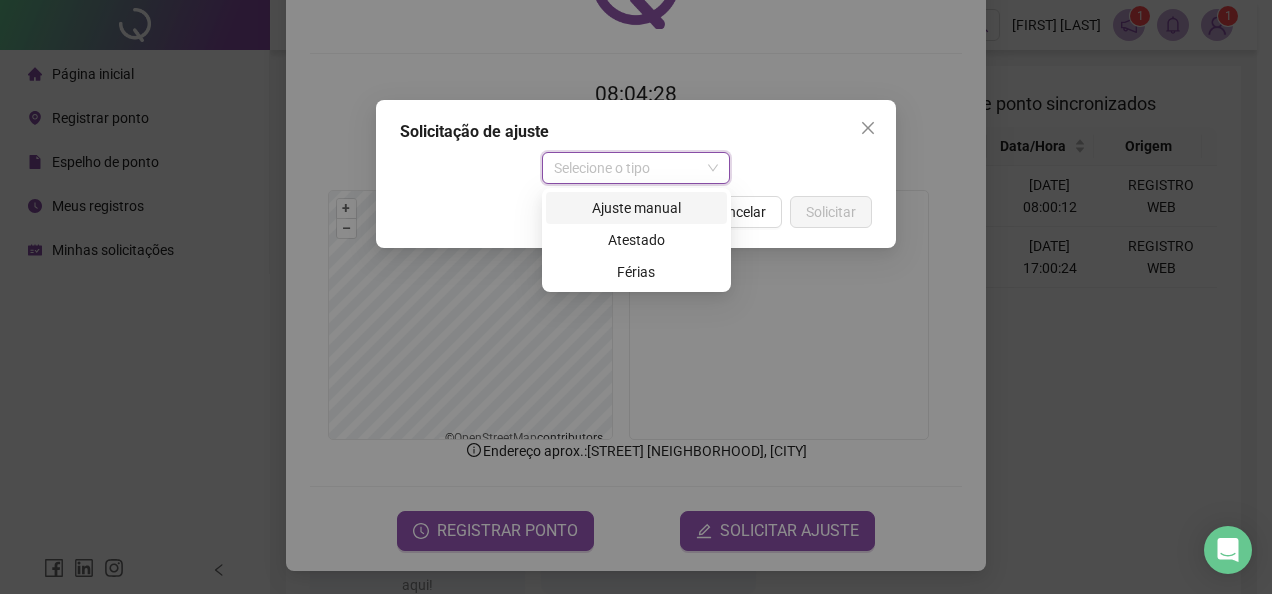 click on "Ajuste manual" at bounding box center (636, 208) 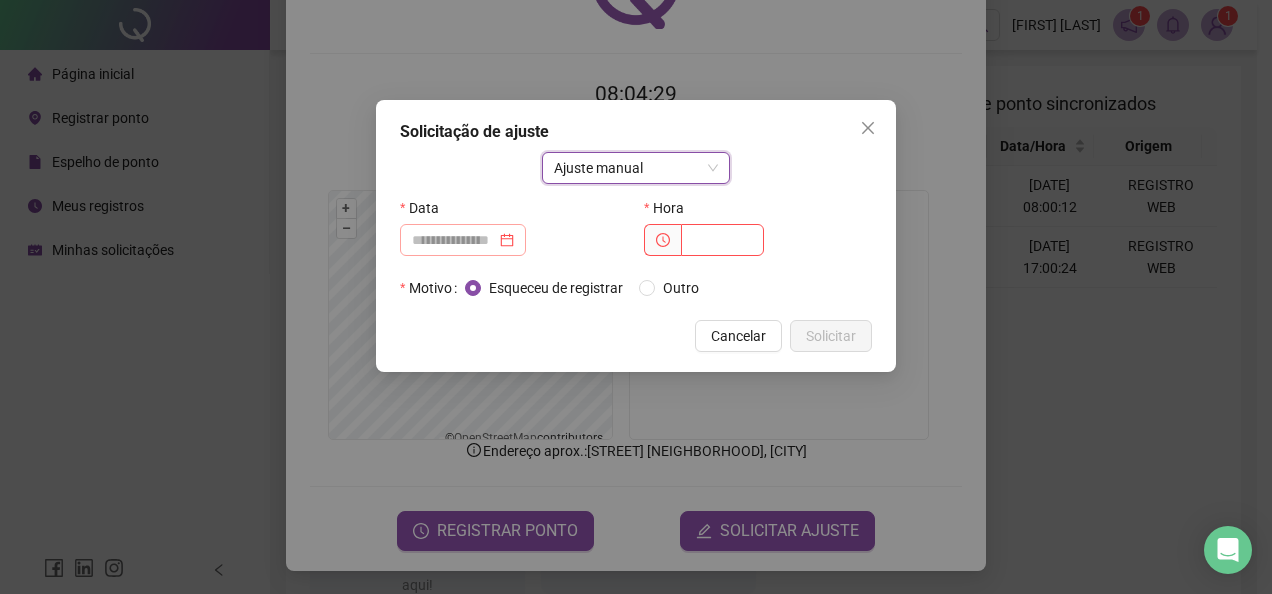 click at bounding box center [463, 240] 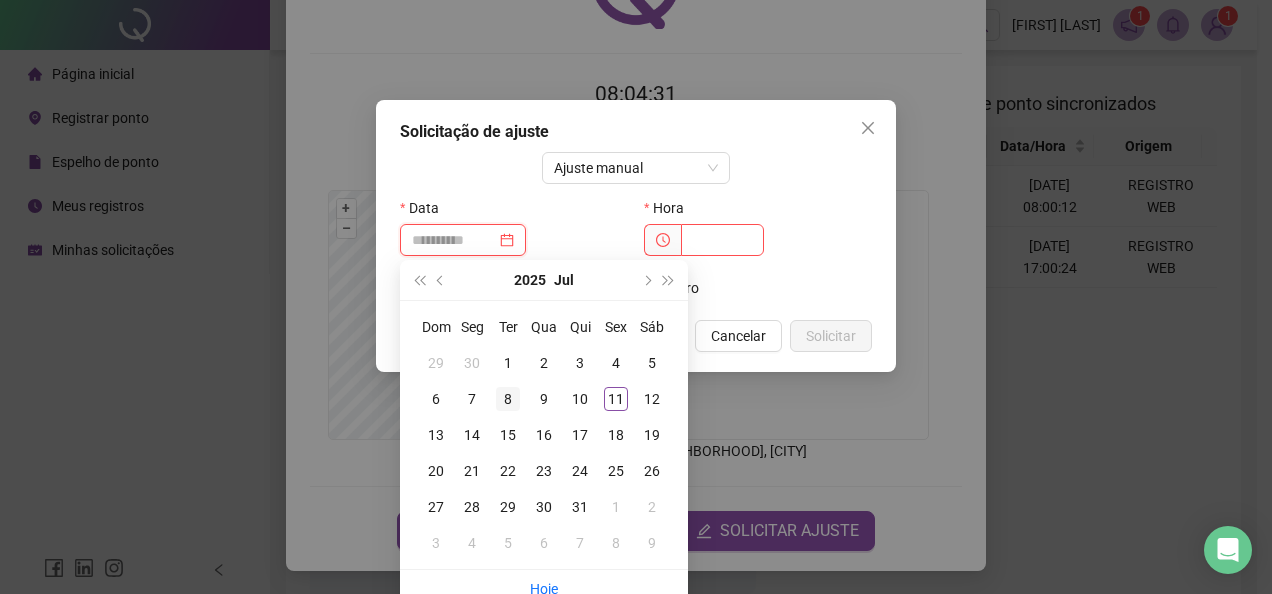 type on "**********" 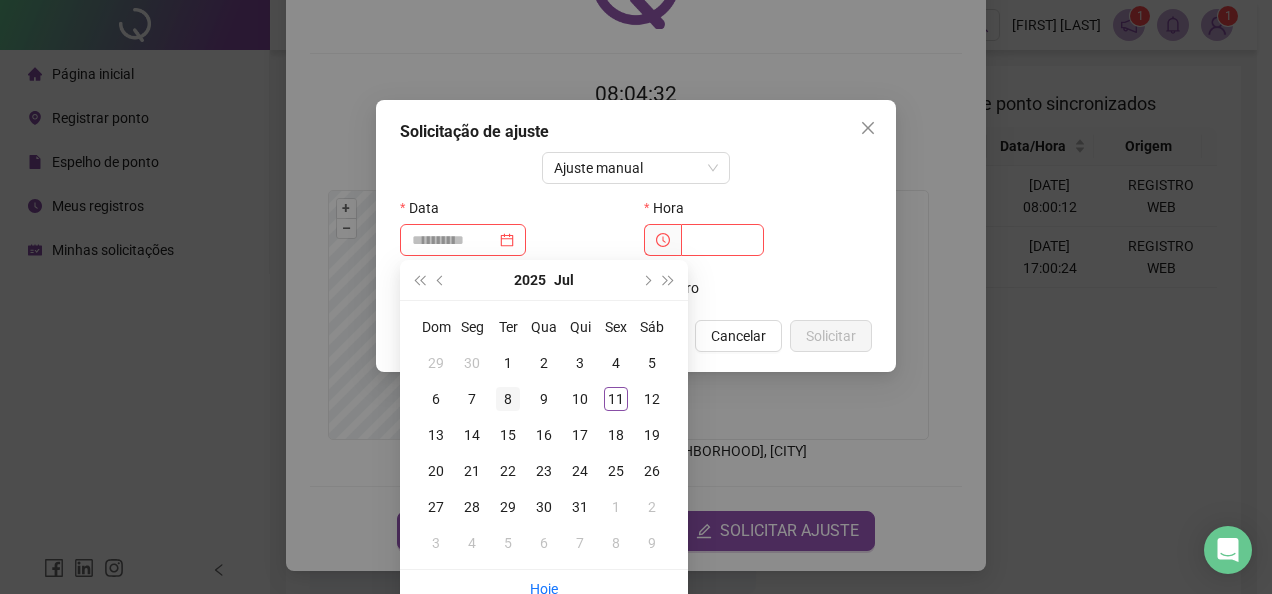 click on "8" at bounding box center (508, 399) 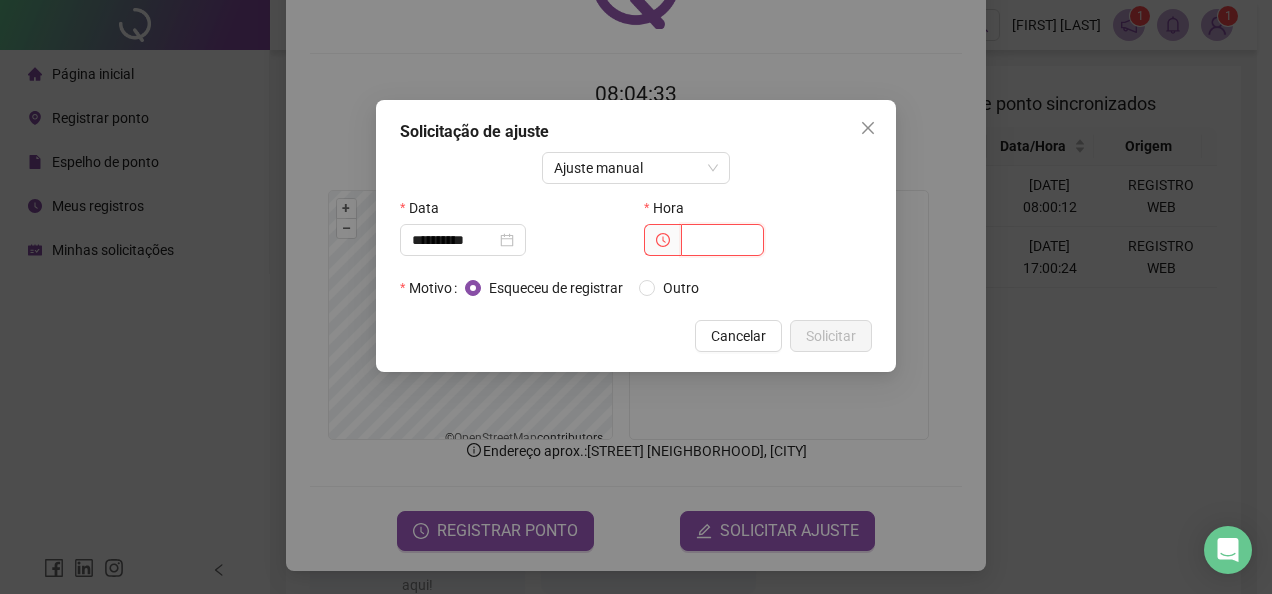 click at bounding box center (722, 240) 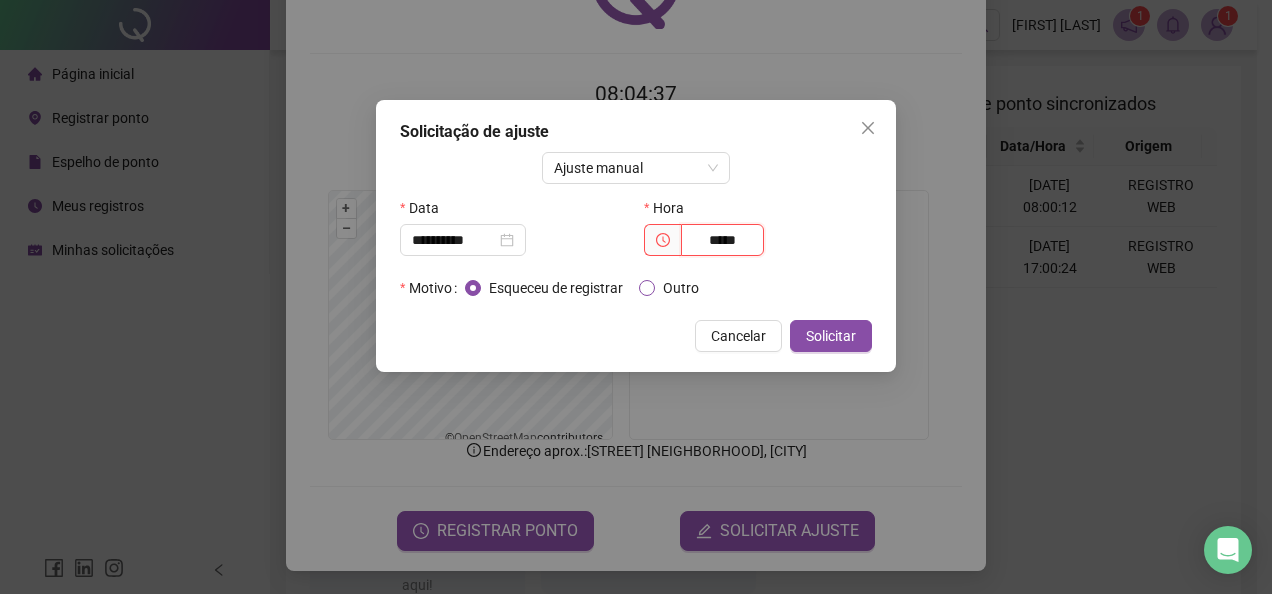 type on "*****" 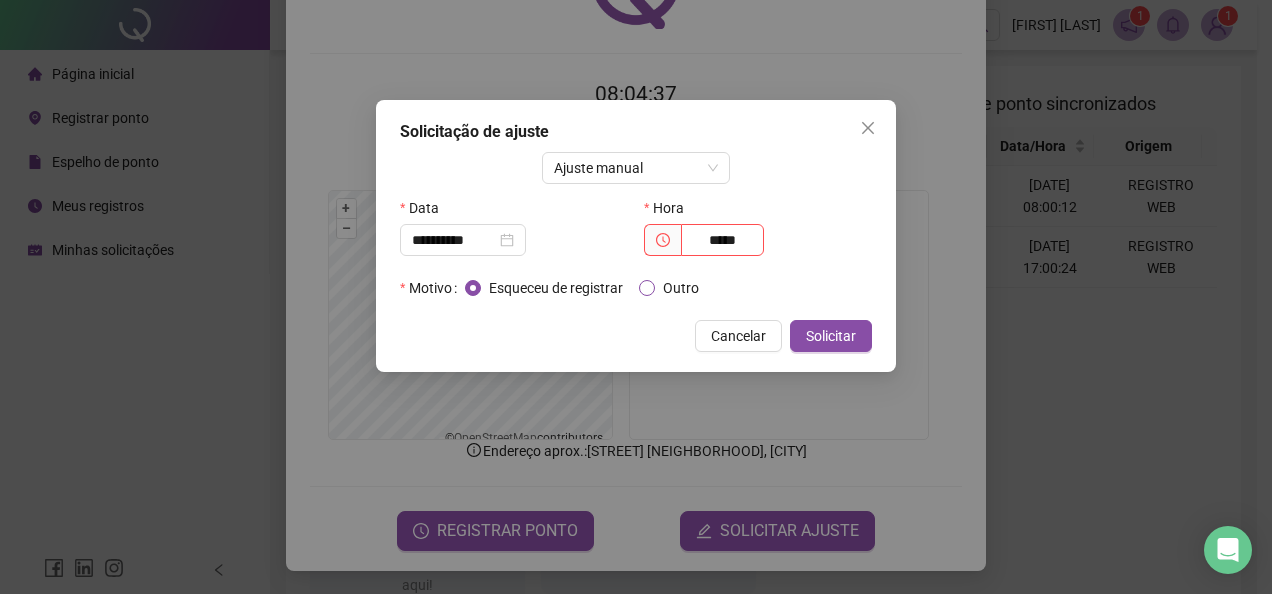 click on "Outro" at bounding box center (681, 288) 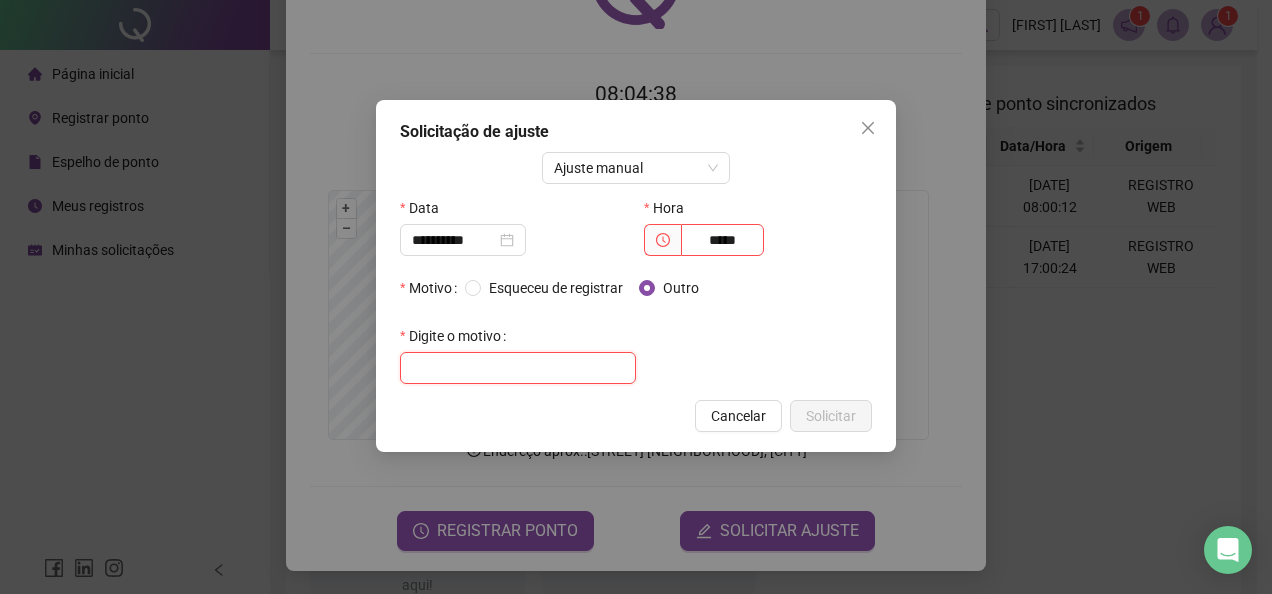 click at bounding box center [518, 368] 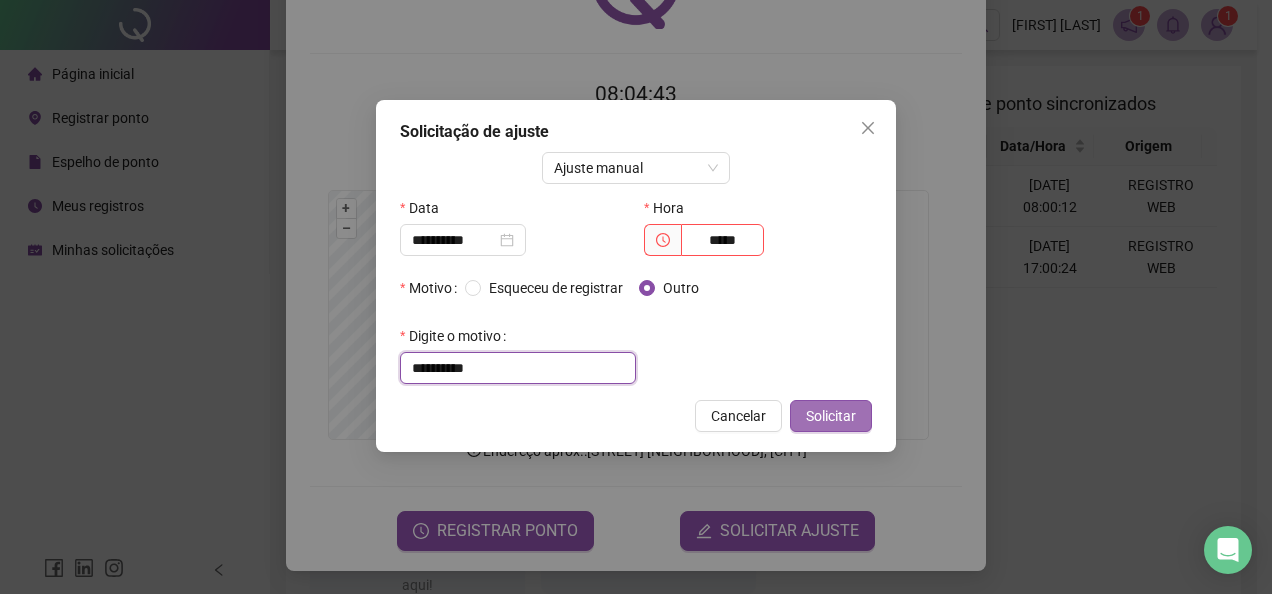 type on "**********" 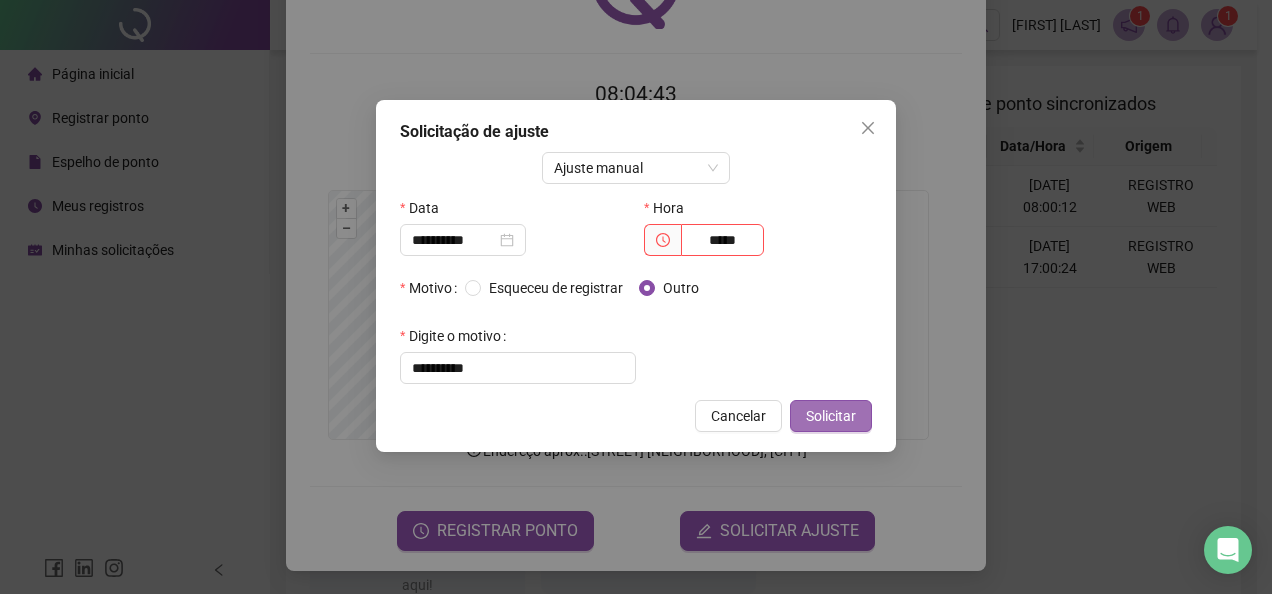 click on "Solicitar" at bounding box center [831, 416] 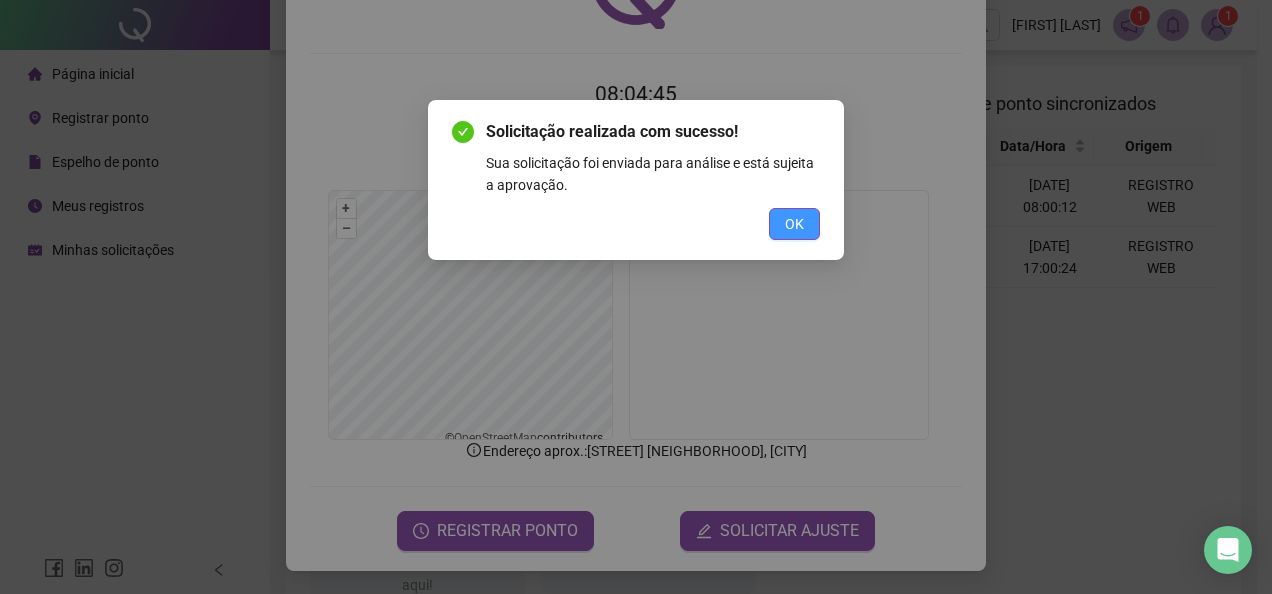 click on "OK" at bounding box center [794, 224] 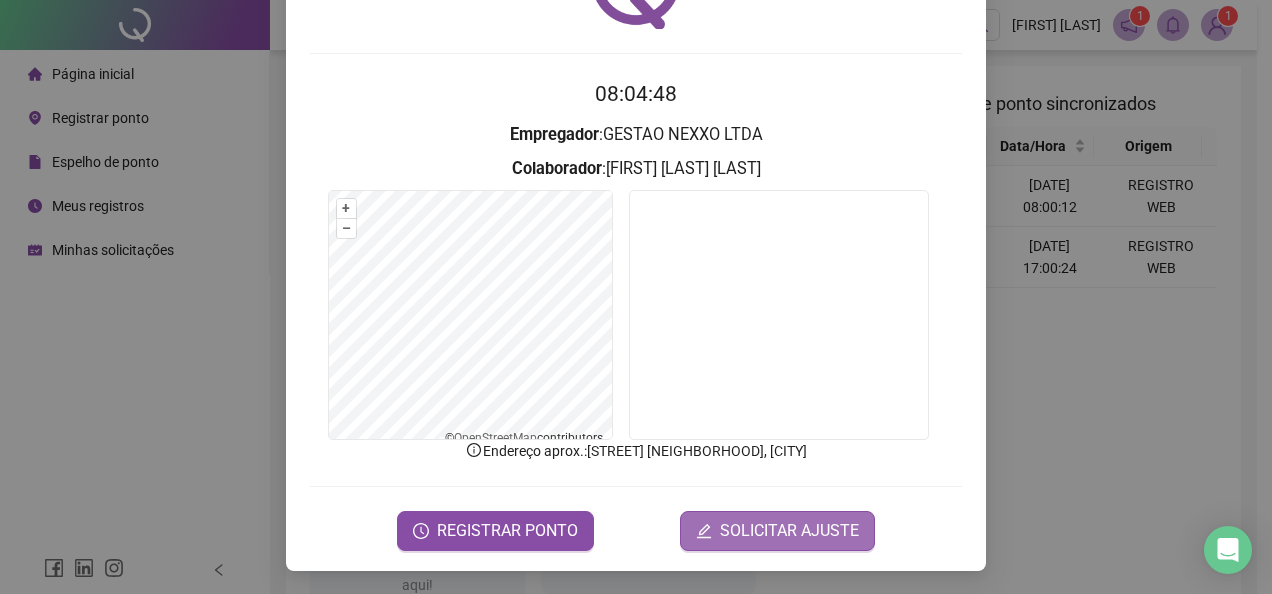 click on "SOLICITAR AJUSTE" at bounding box center (777, 531) 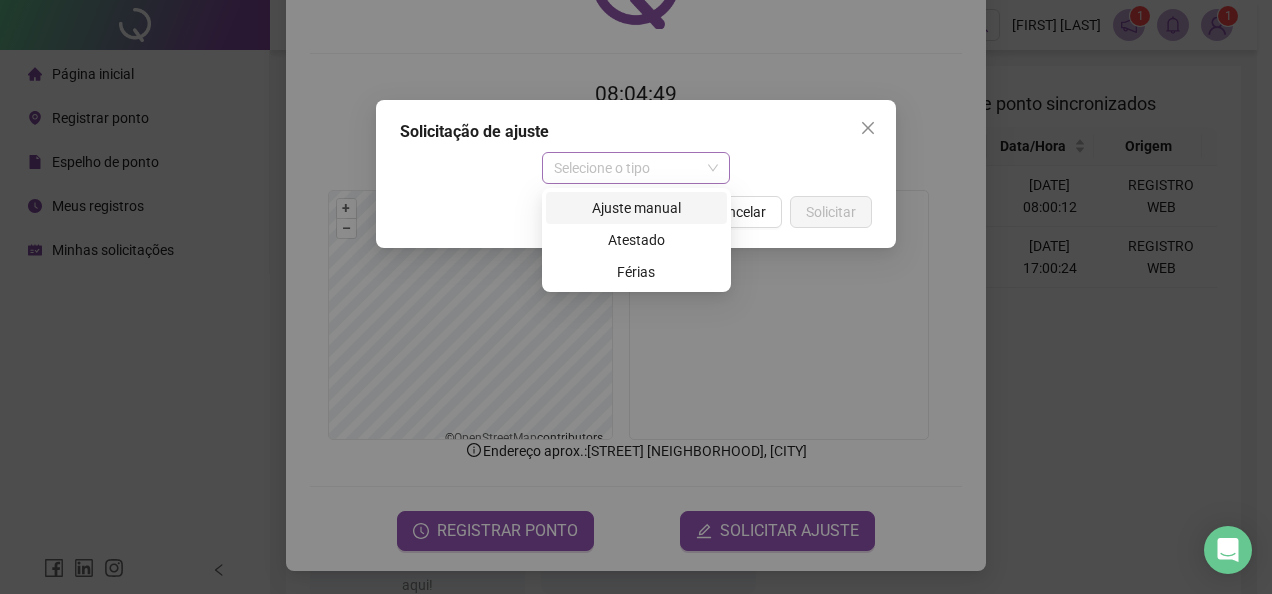 click on "Selecione o tipo" at bounding box center [636, 168] 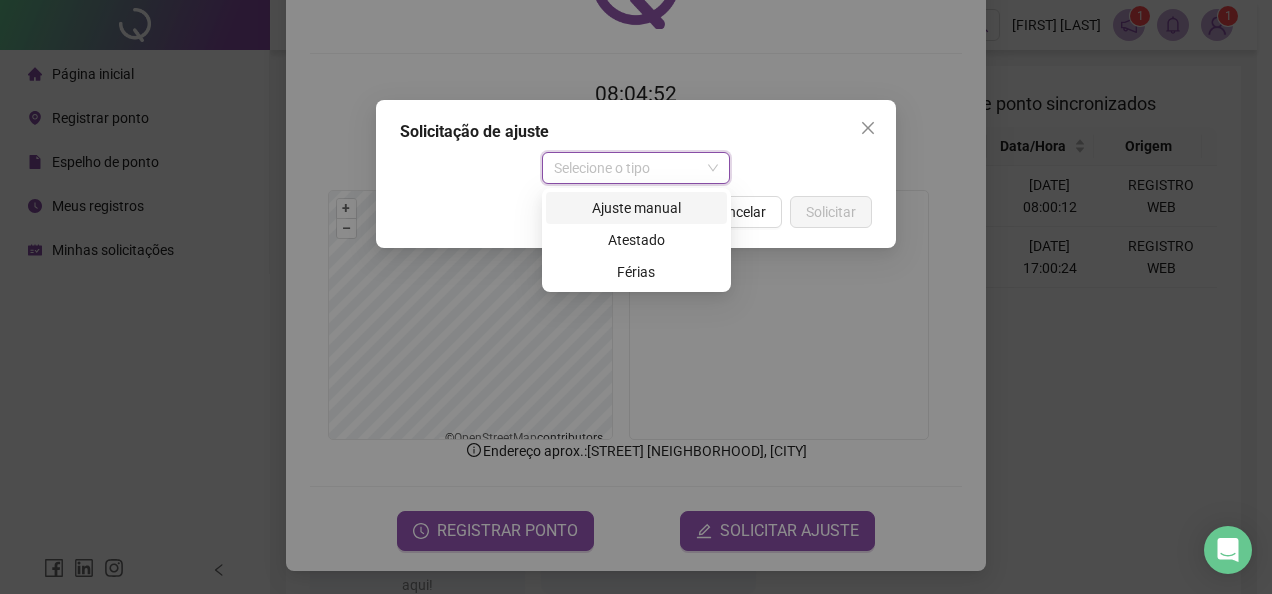 click on "Ajuste manual" at bounding box center (636, 208) 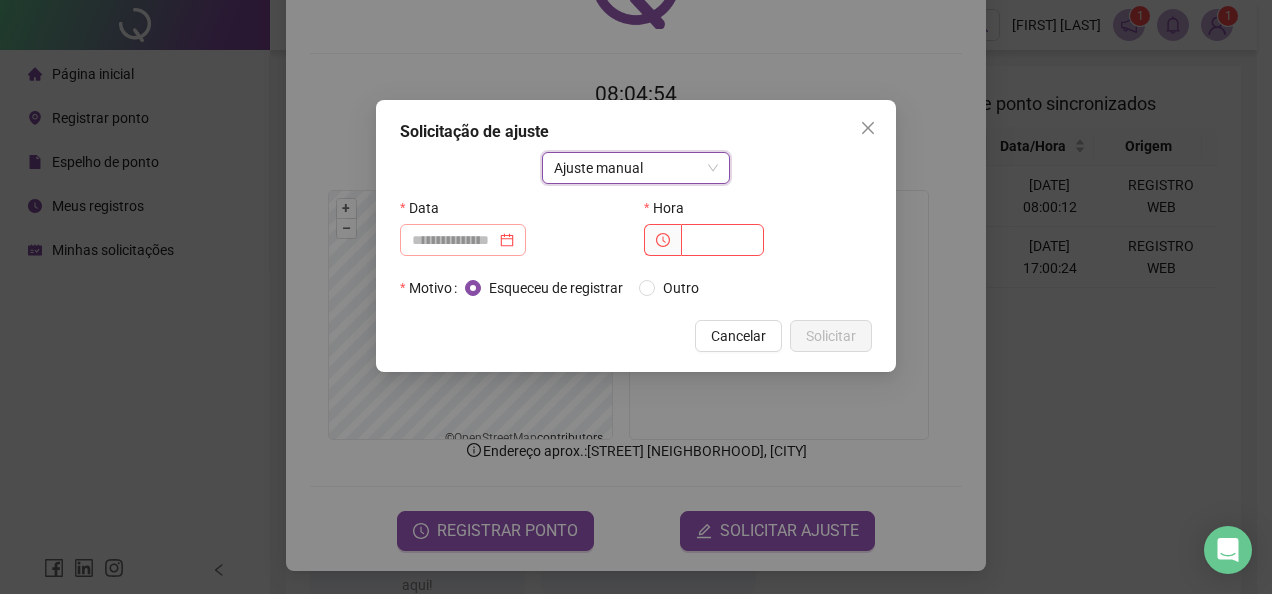 click at bounding box center [463, 240] 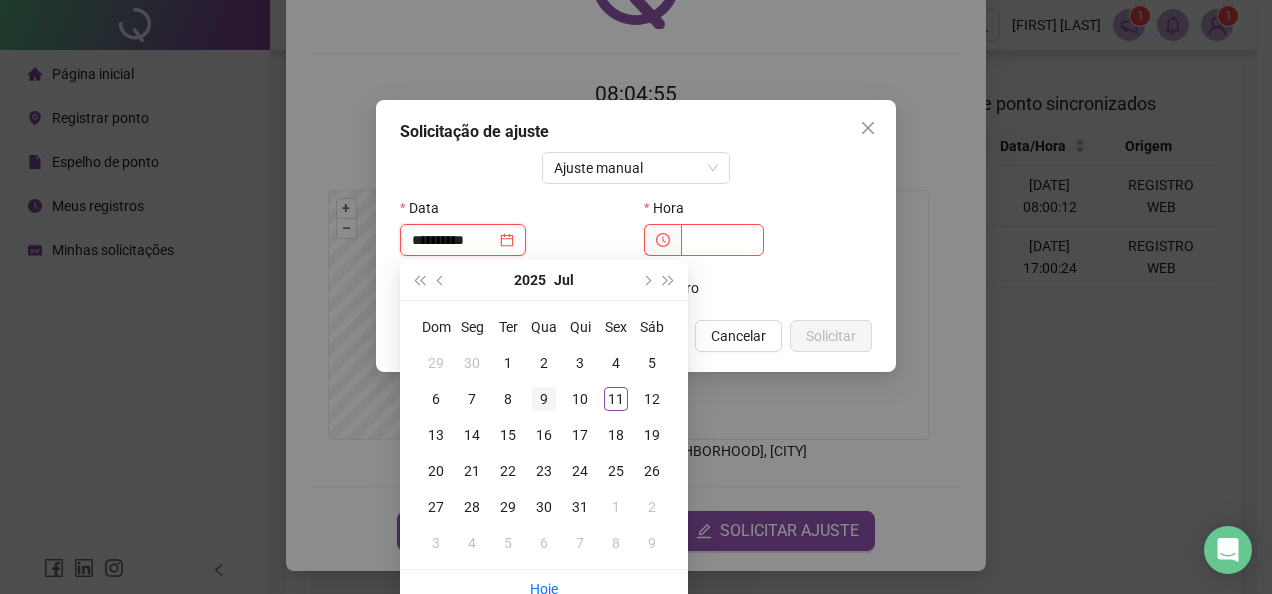 type on "**********" 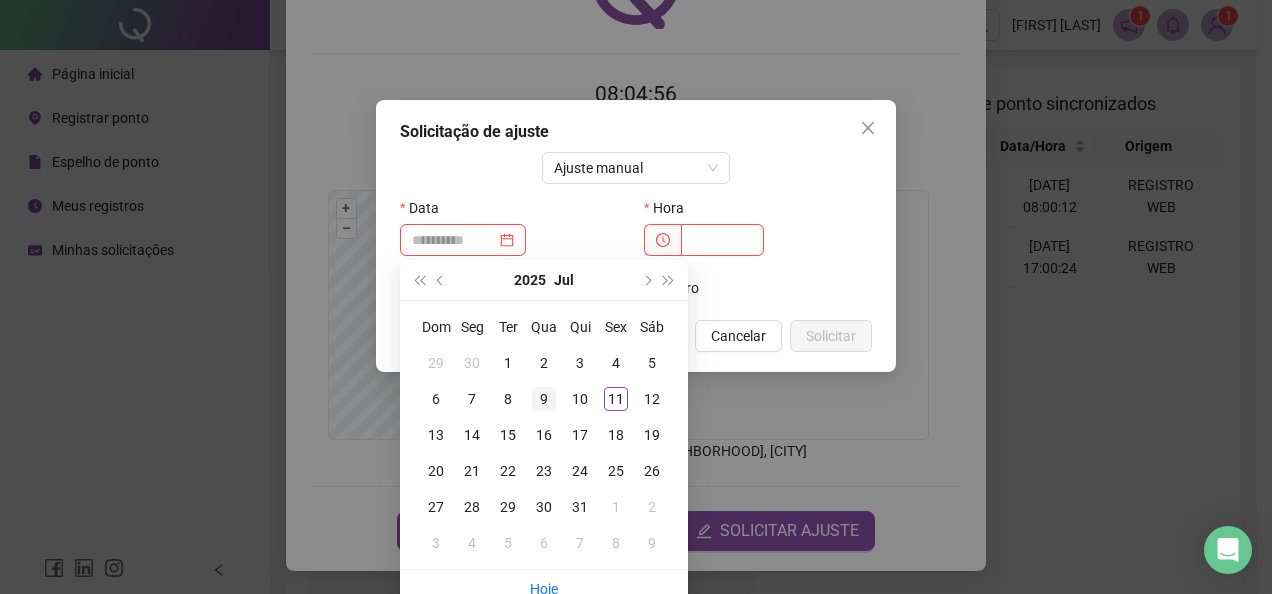 click on "9" at bounding box center [544, 399] 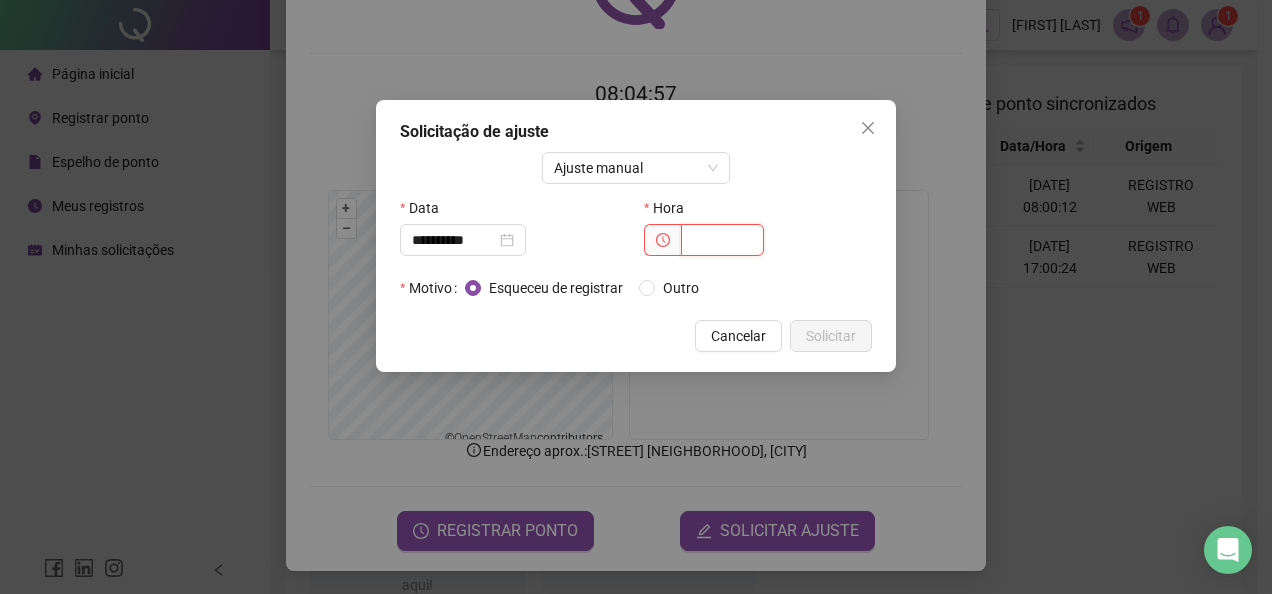 click at bounding box center (722, 240) 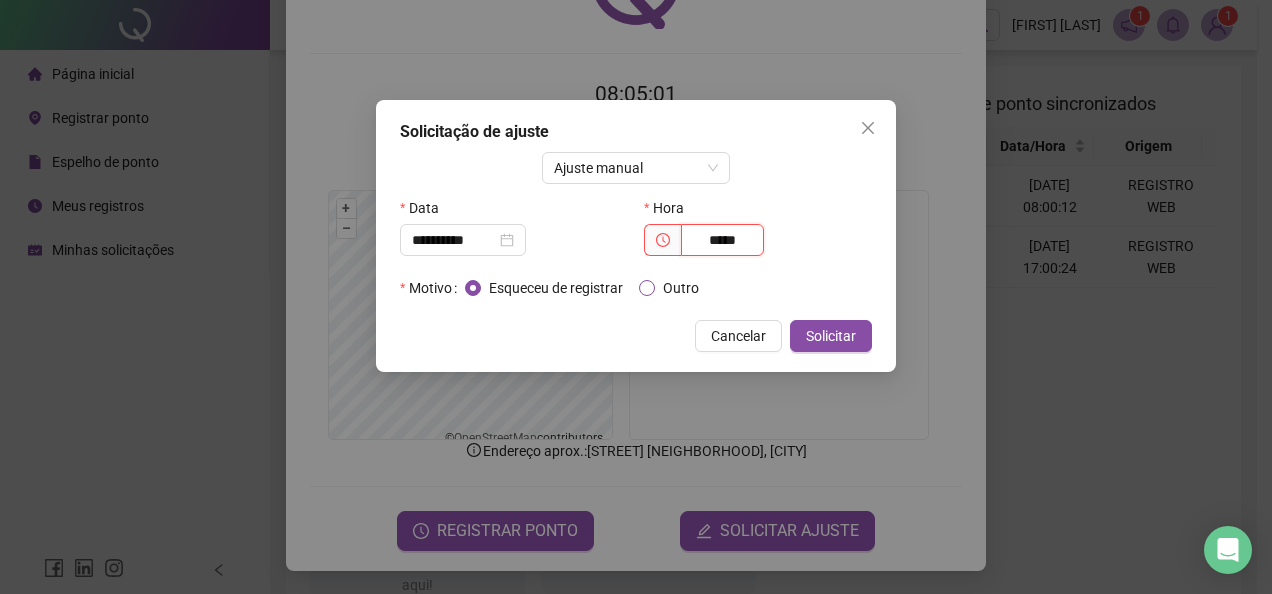 type on "*****" 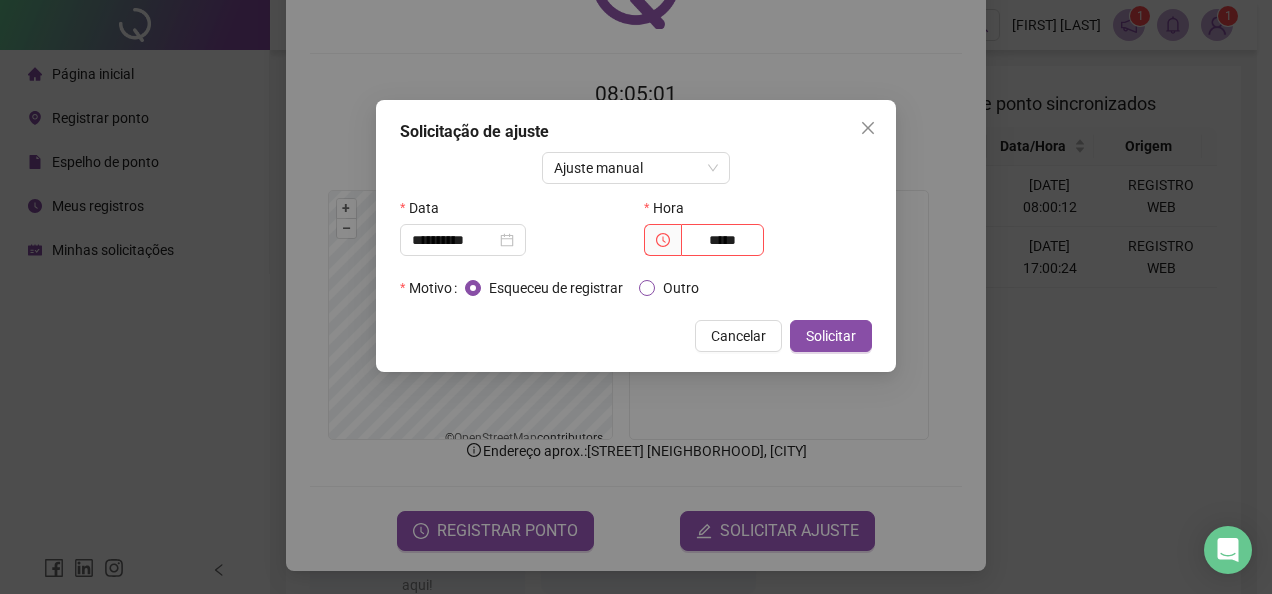 click on "Outro" at bounding box center (681, 288) 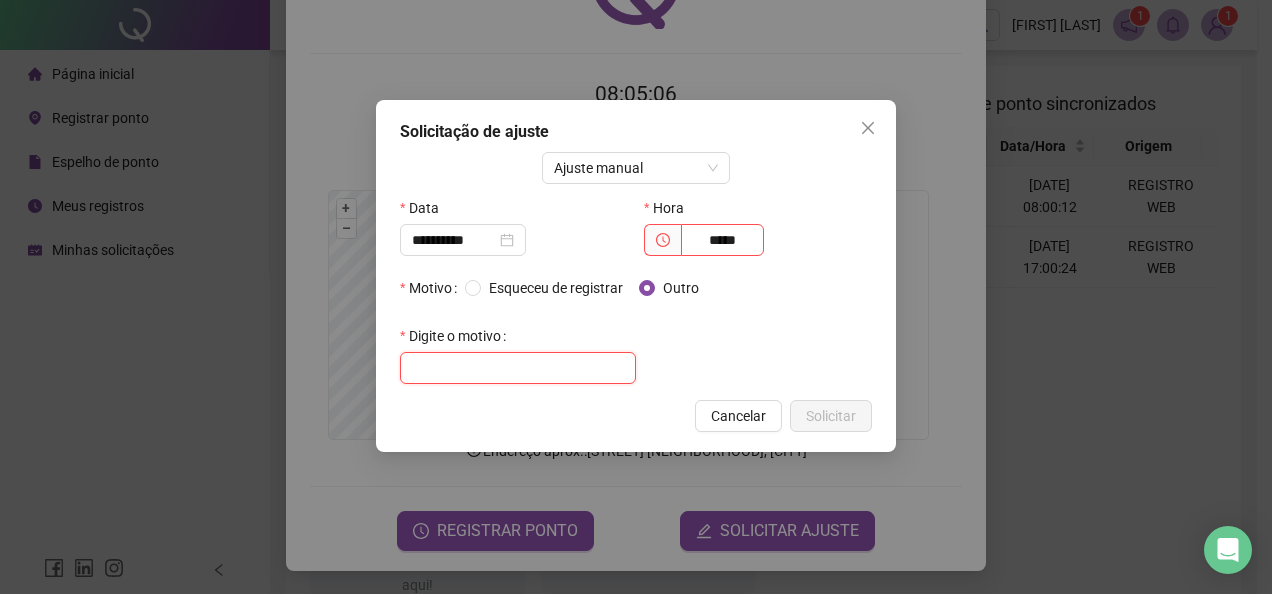 click at bounding box center (518, 368) 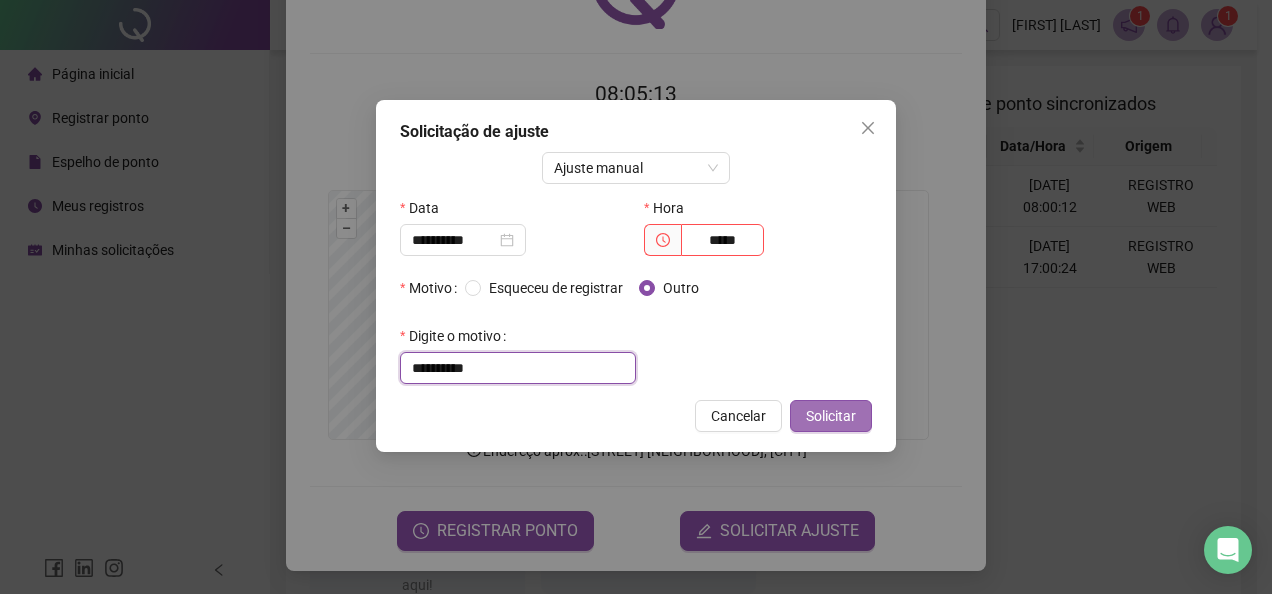 type on "**********" 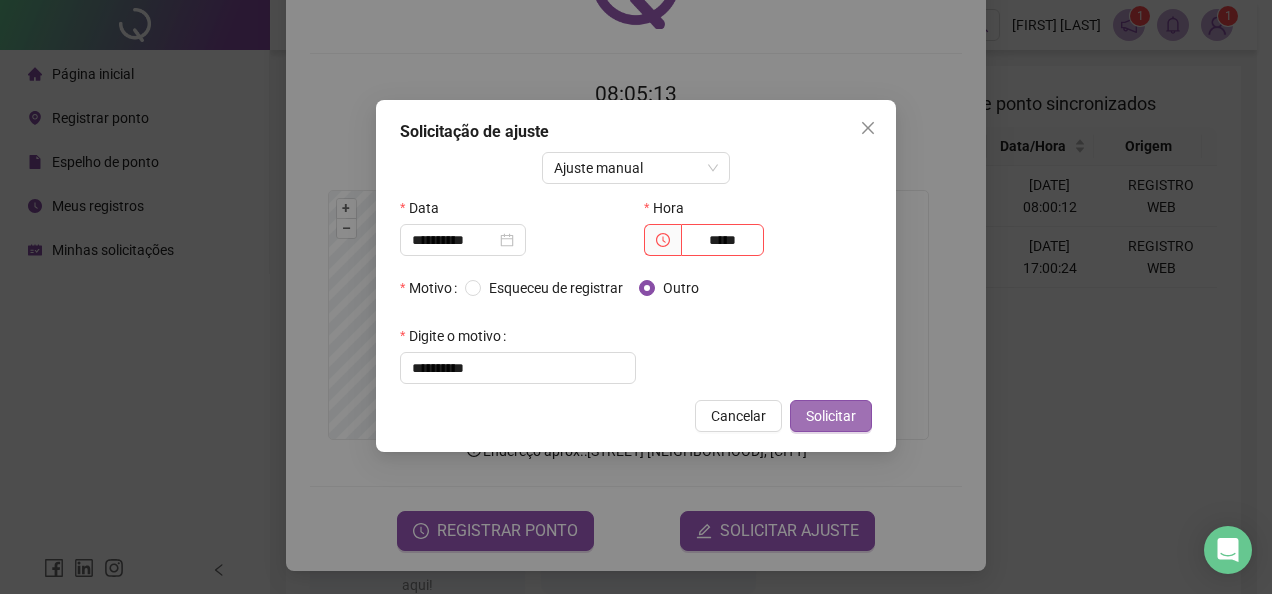 click on "Solicitar" at bounding box center [831, 416] 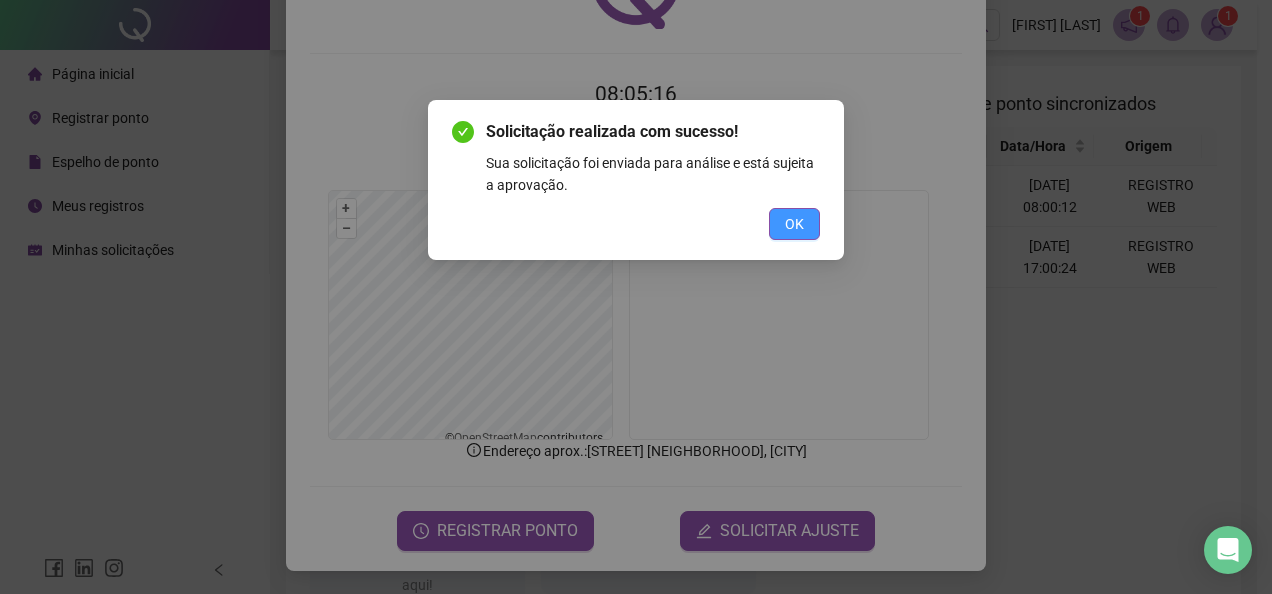 click on "OK" at bounding box center (794, 224) 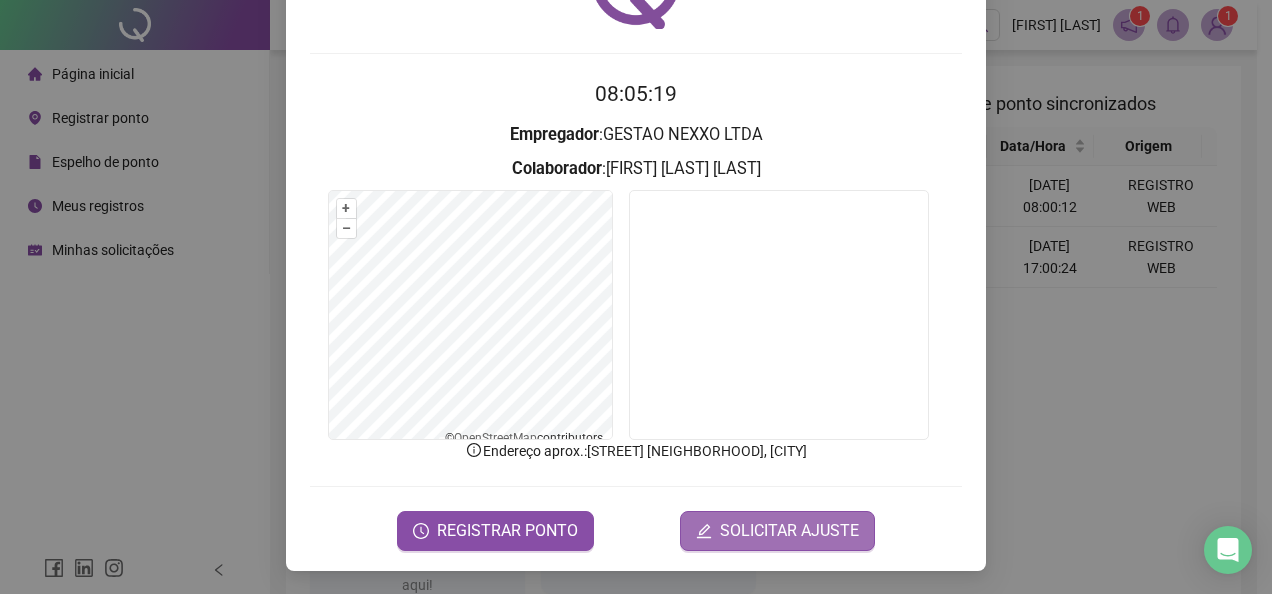 click on "SOLICITAR AJUSTE" at bounding box center [789, 531] 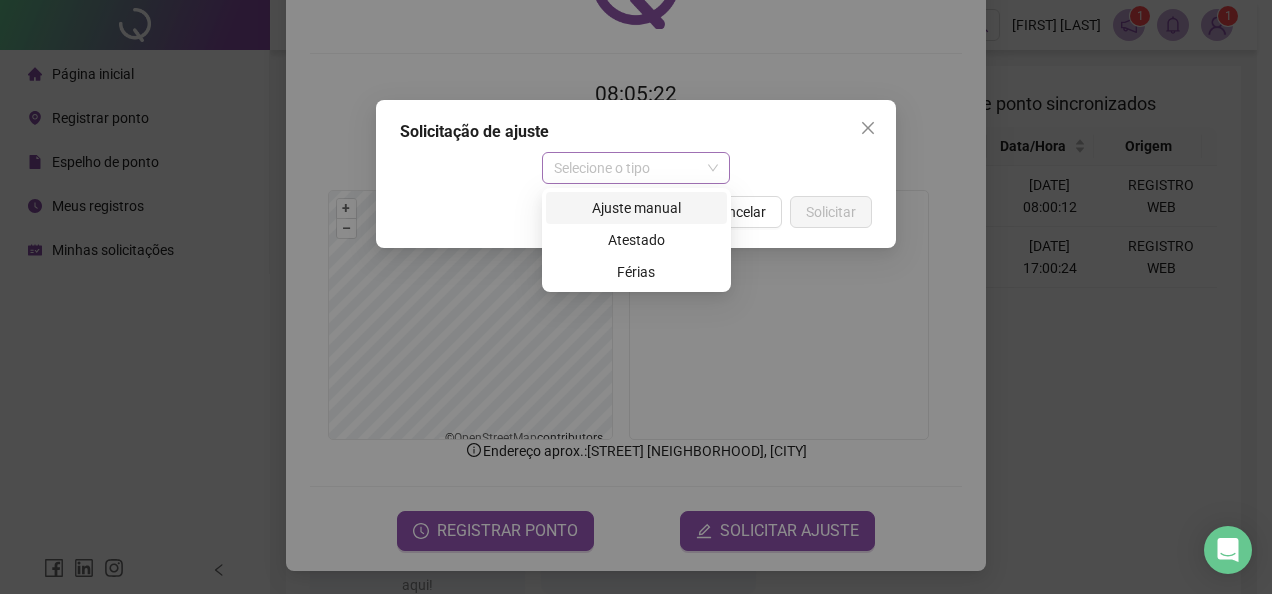 click on "Selecione o tipo" at bounding box center (636, 168) 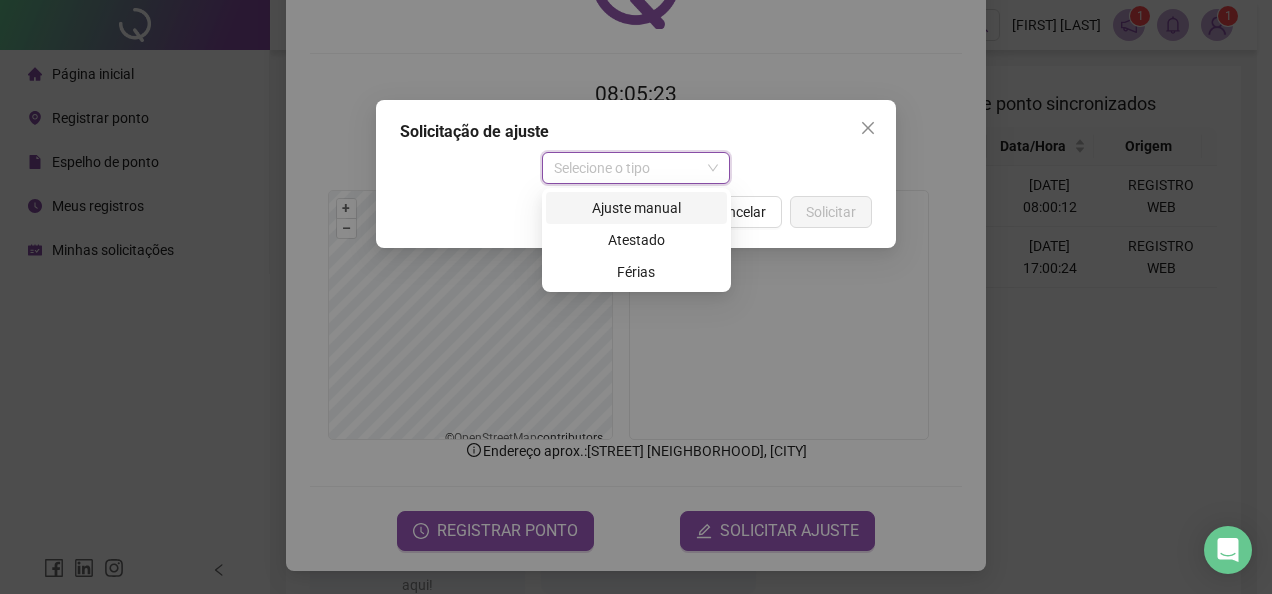 click on "Ajuste manual" at bounding box center [636, 208] 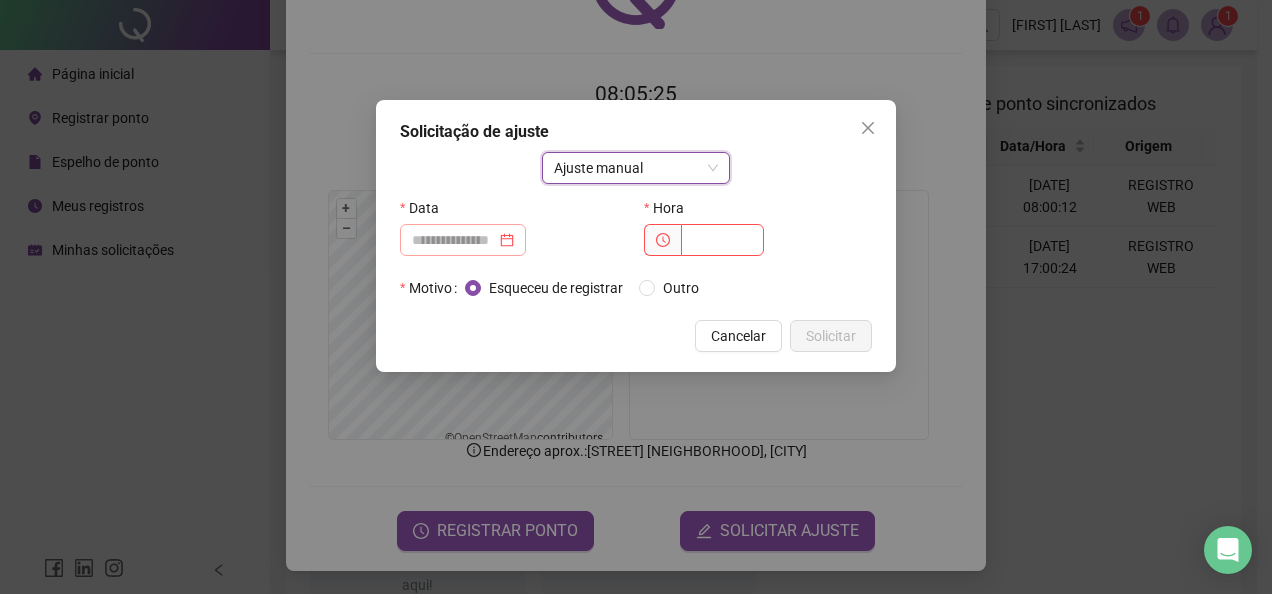 click at bounding box center [463, 240] 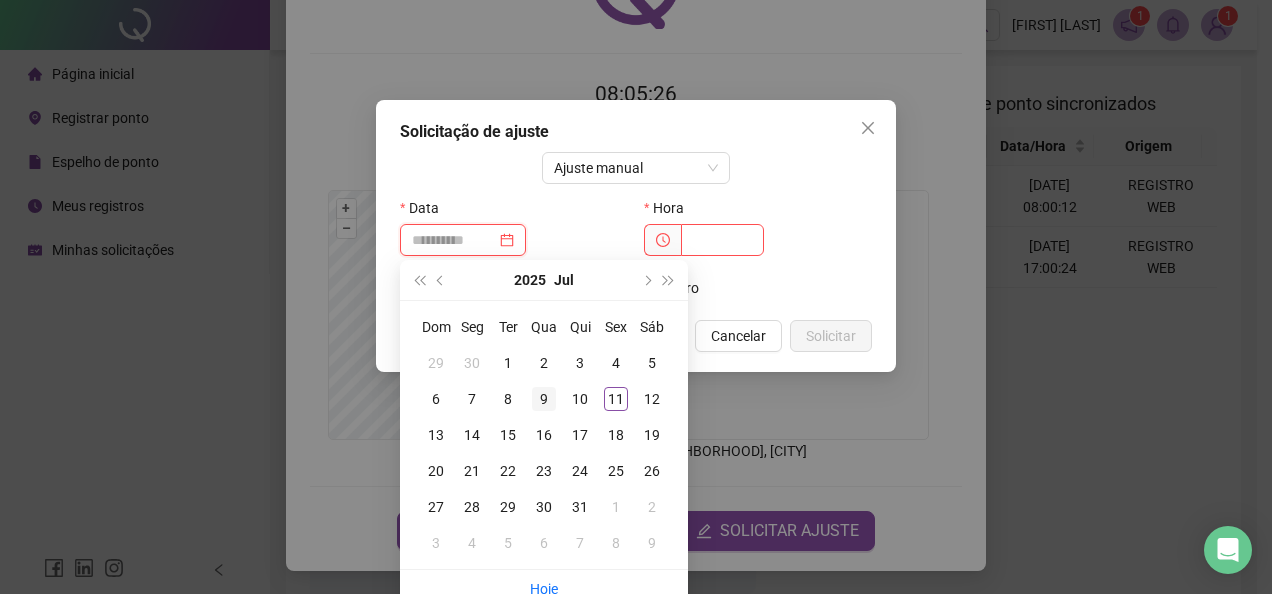 type on "**********" 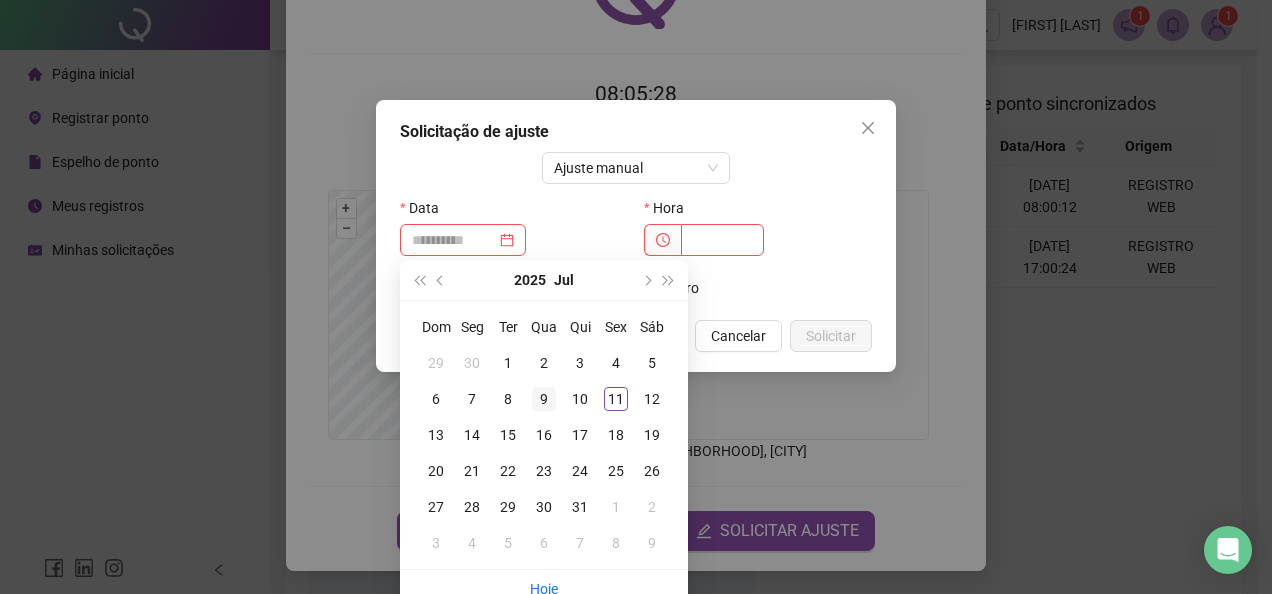 click on "9" at bounding box center [544, 399] 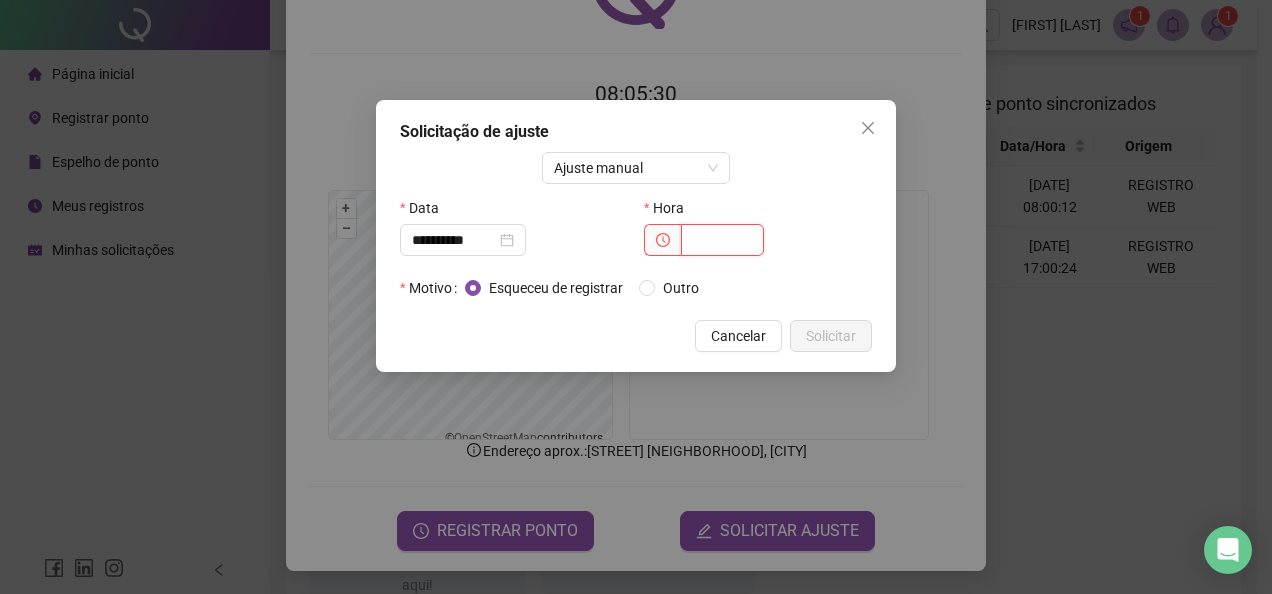 click at bounding box center (722, 240) 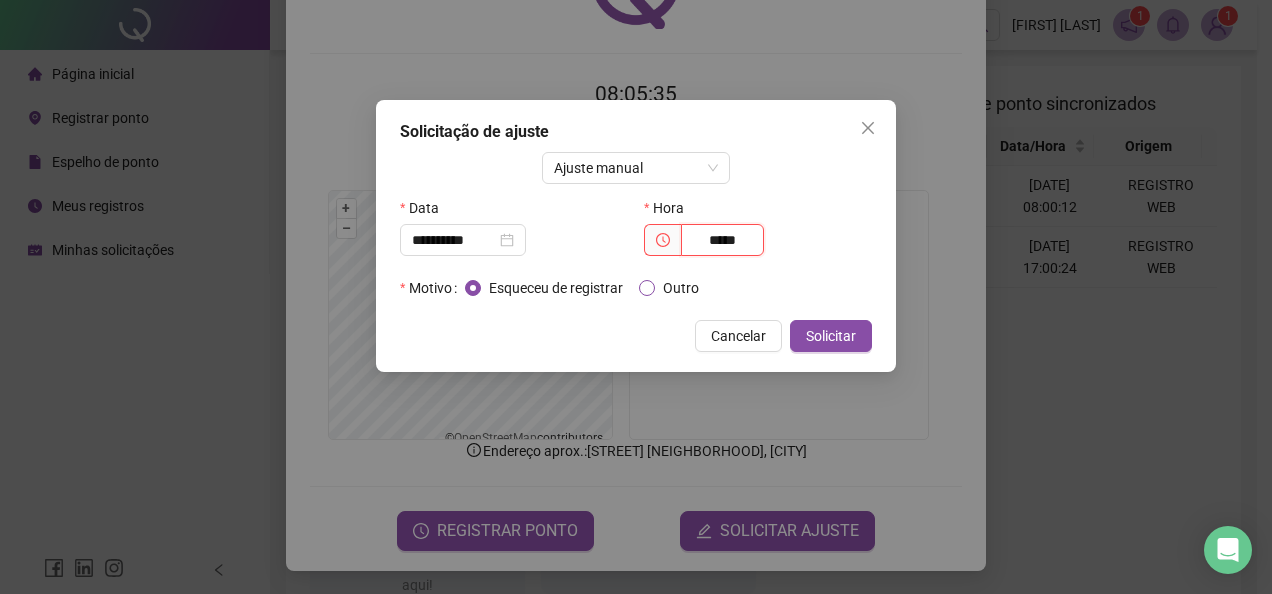 type on "*****" 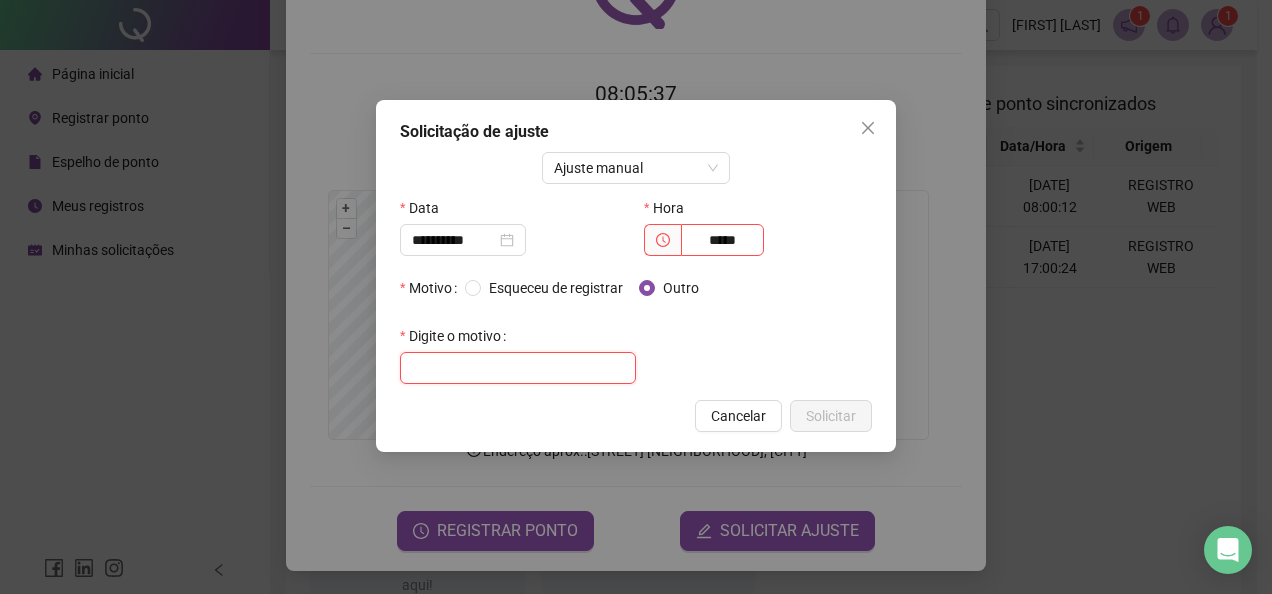 click at bounding box center (518, 368) 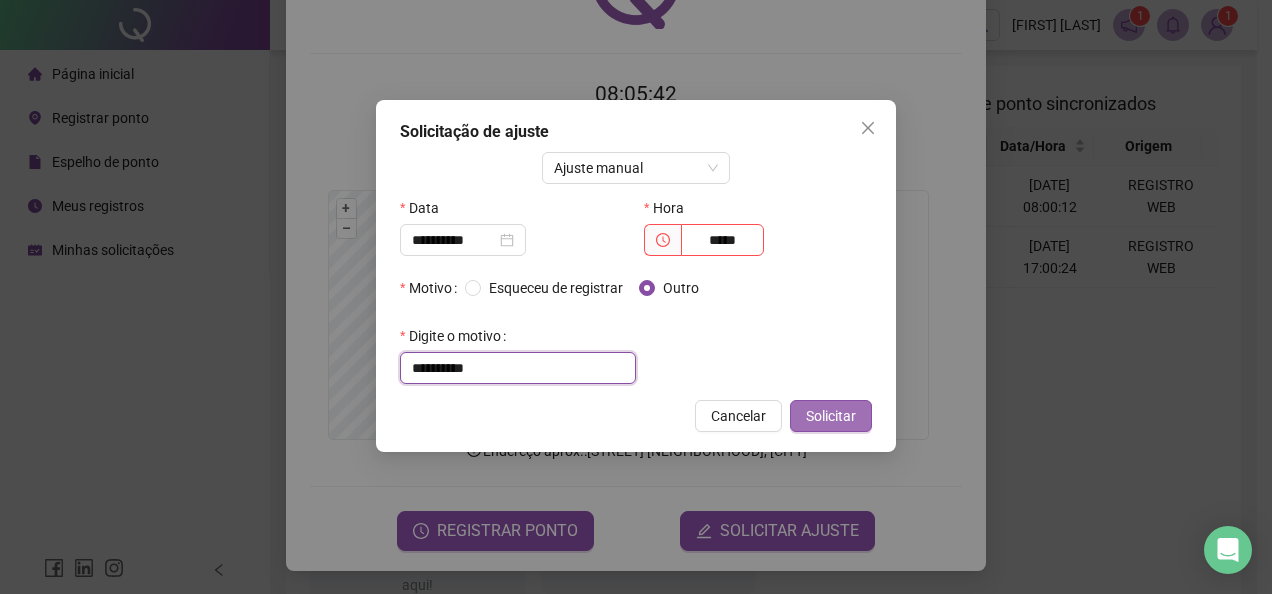 type on "**********" 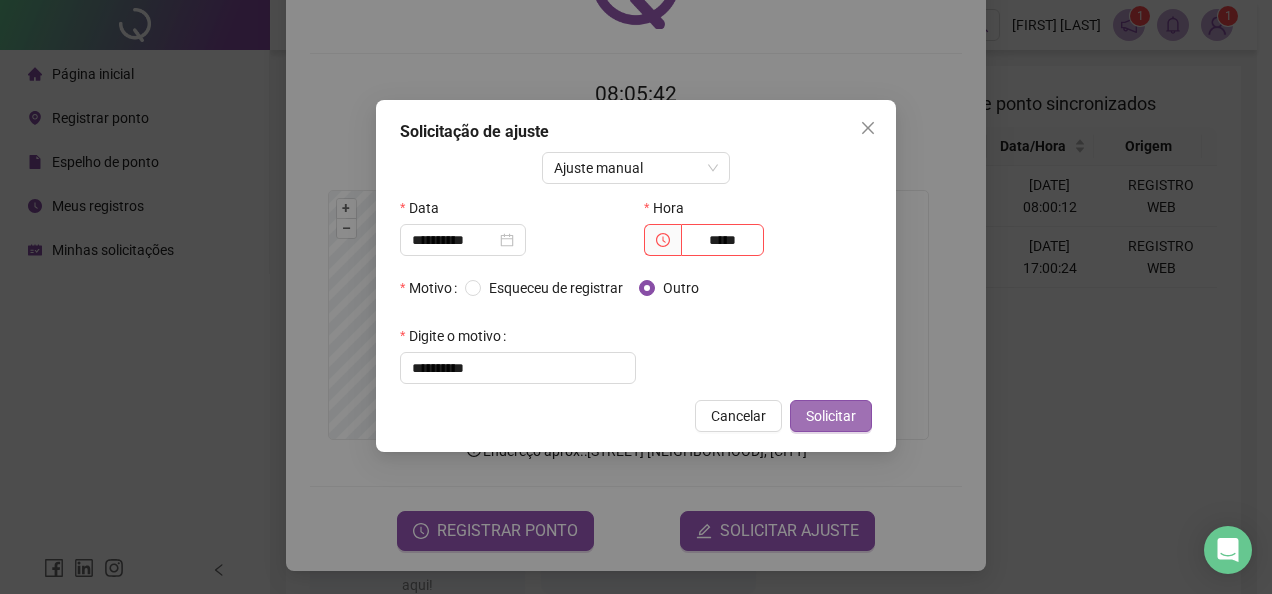 click on "Solicitar" at bounding box center (831, 416) 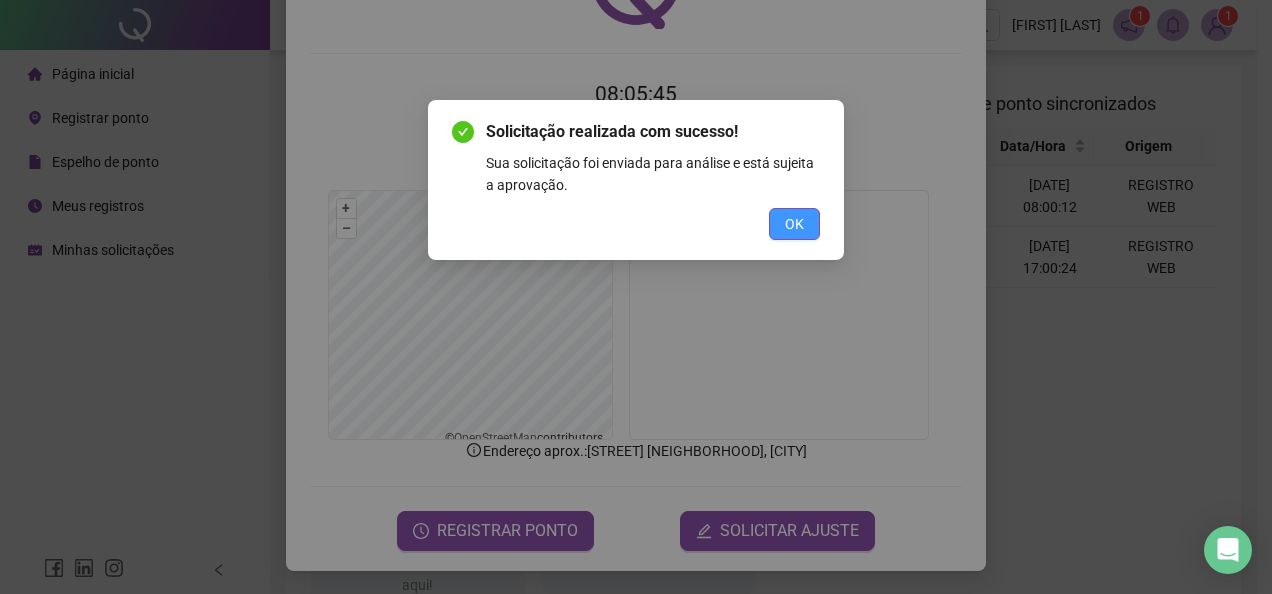 click on "OK" at bounding box center [794, 224] 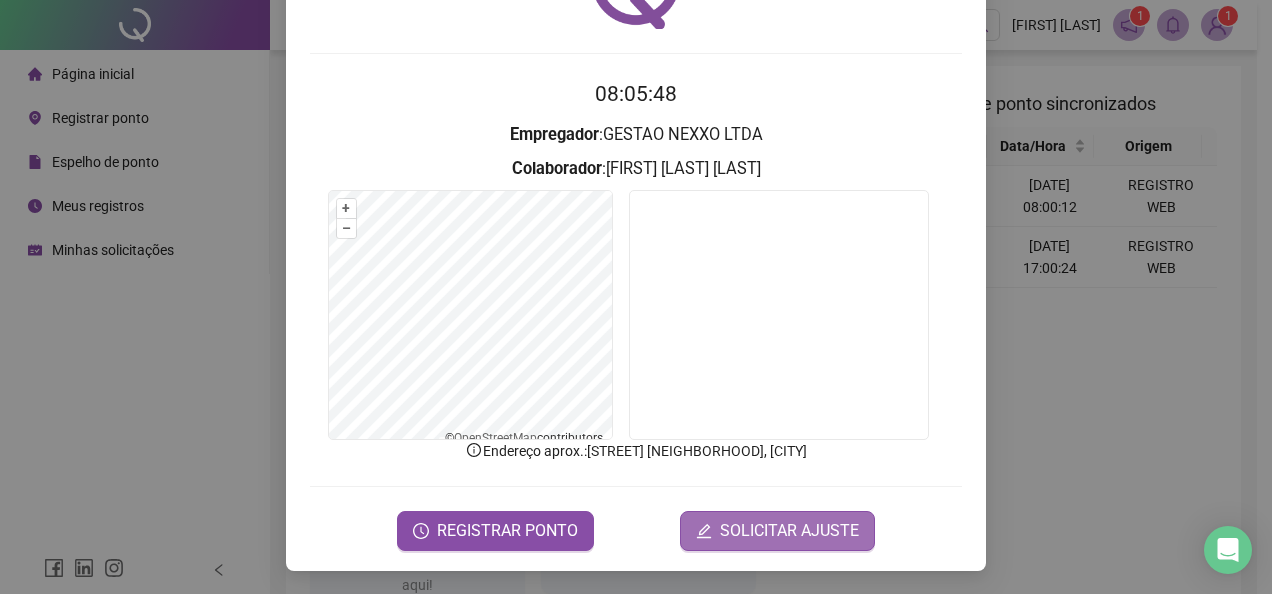 click on "SOLICITAR AJUSTE" at bounding box center [789, 531] 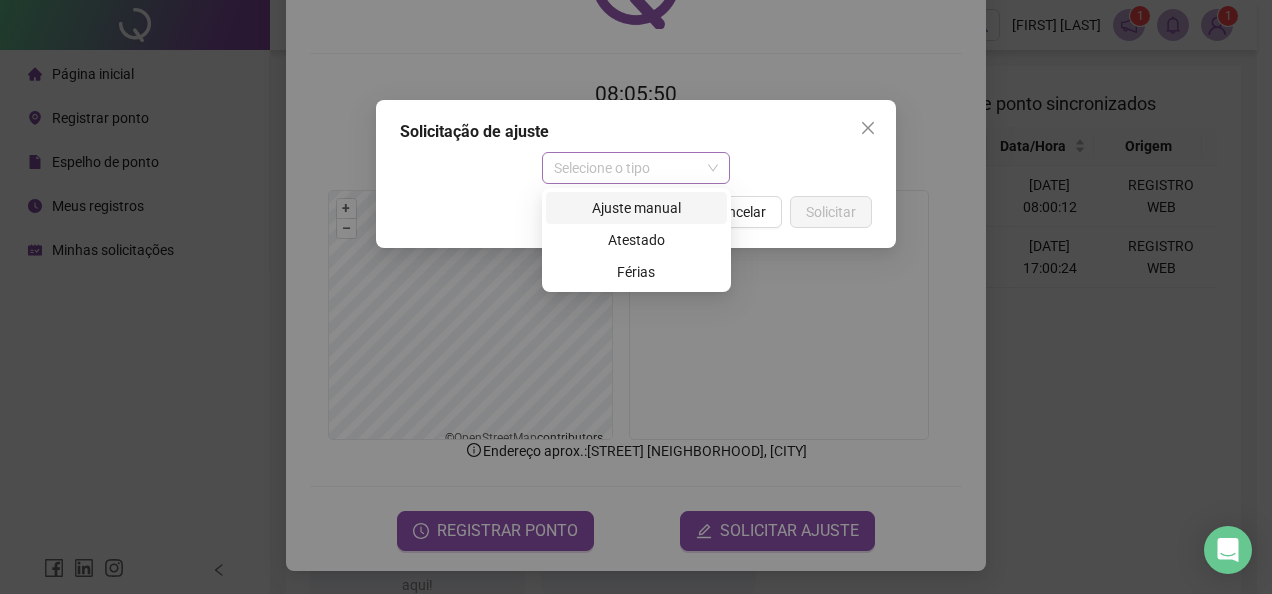 click on "Selecione o tipo" at bounding box center [636, 168] 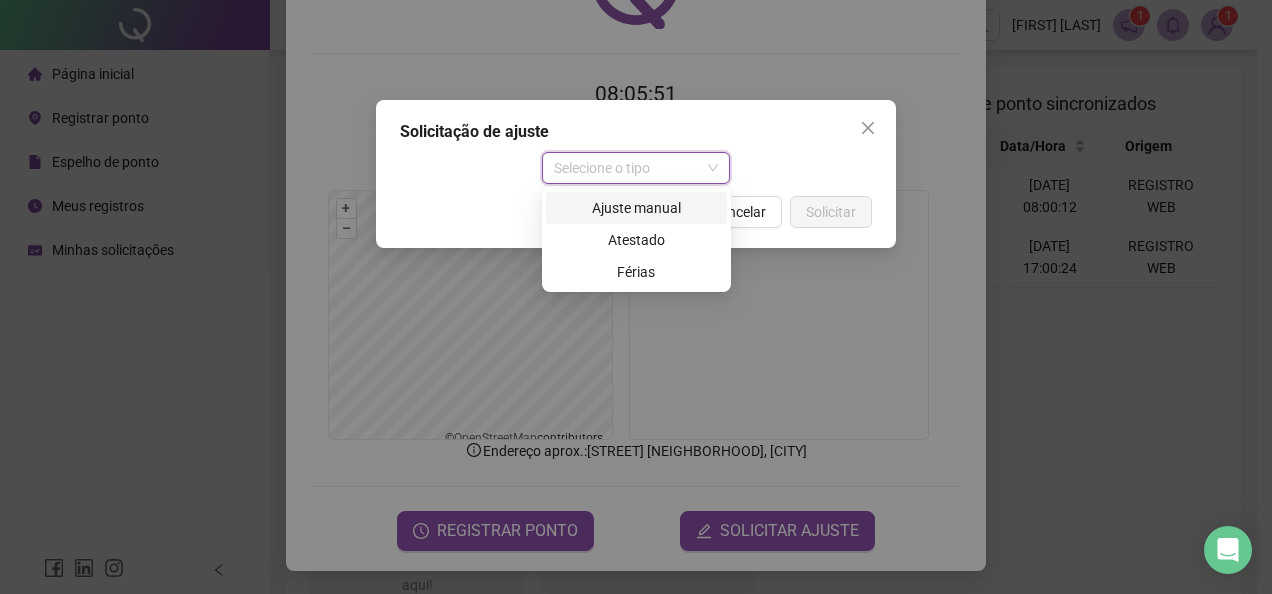 click on "Ajuste manual" at bounding box center (636, 208) 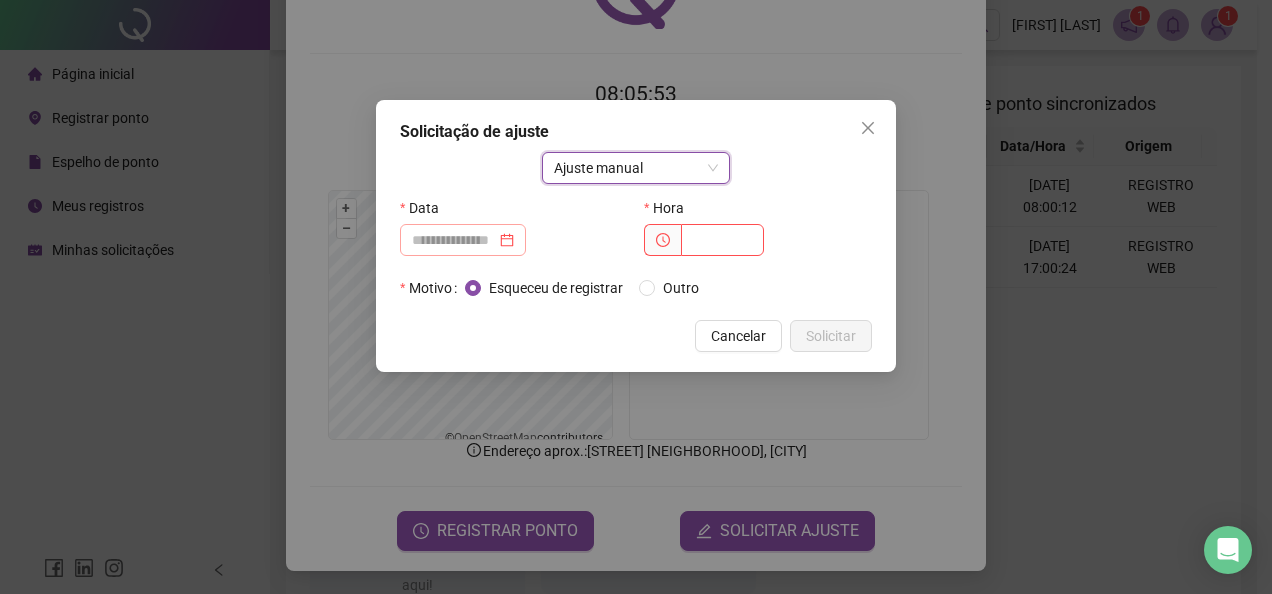click at bounding box center [463, 240] 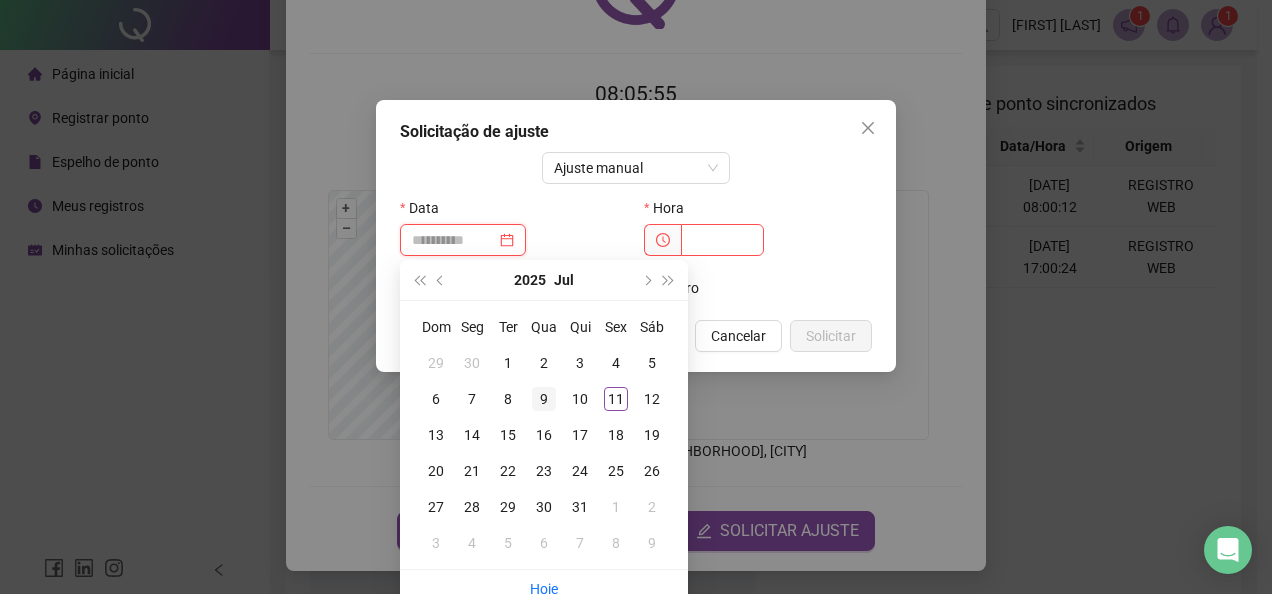 type on "**********" 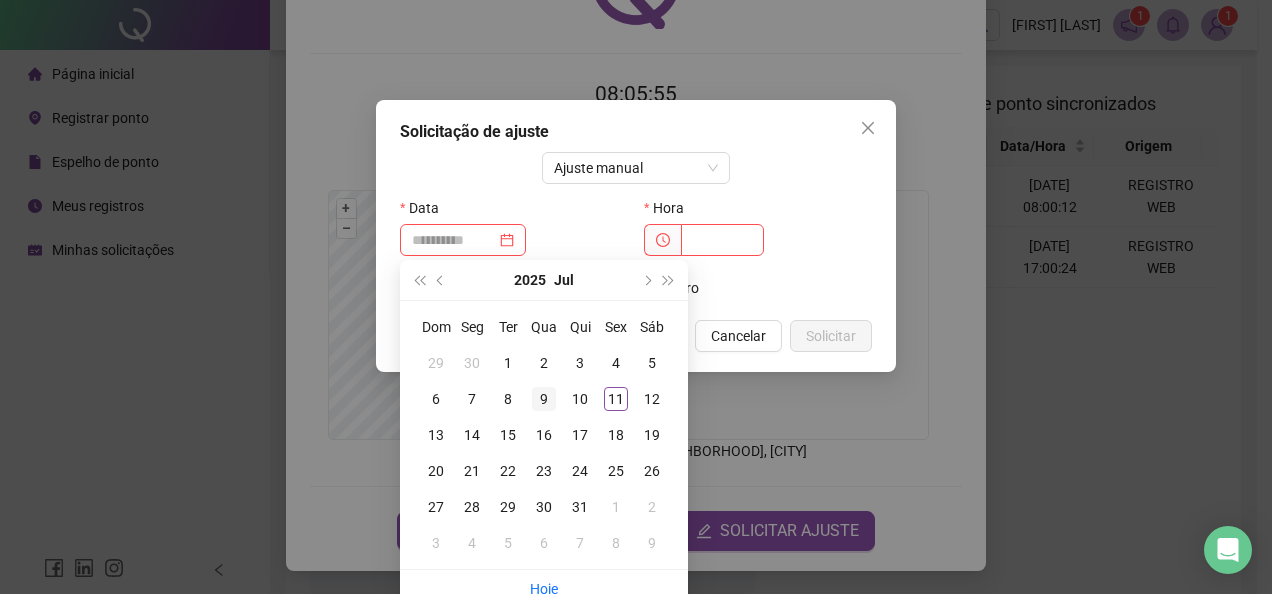 click on "9" at bounding box center [544, 399] 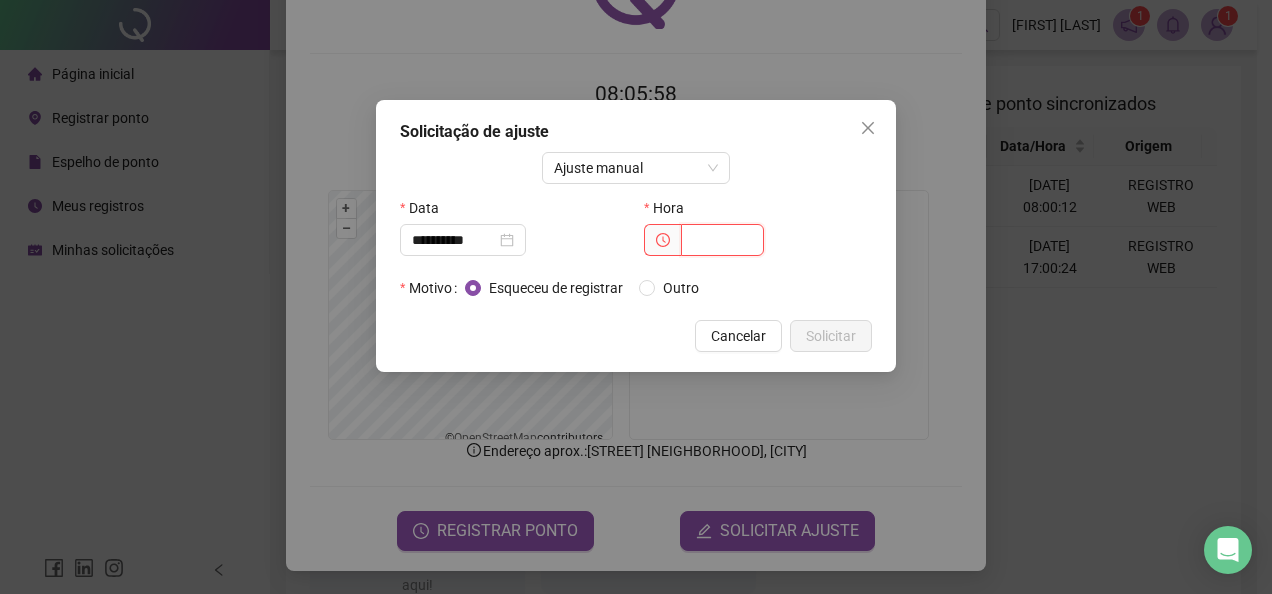 click at bounding box center (722, 240) 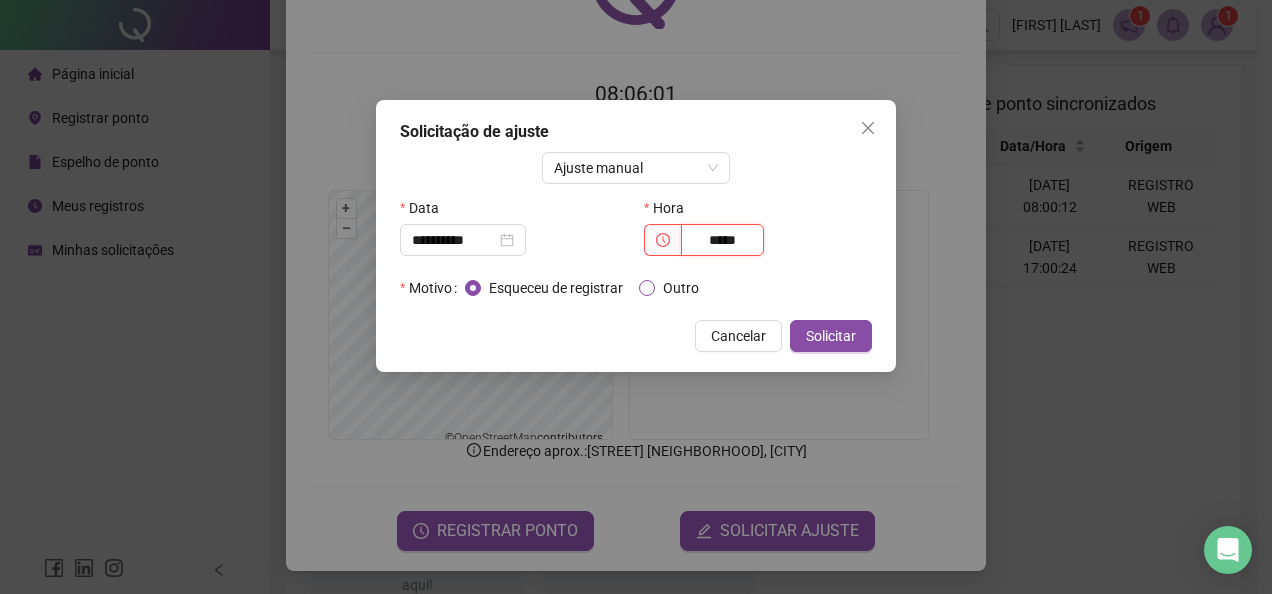 type on "*****" 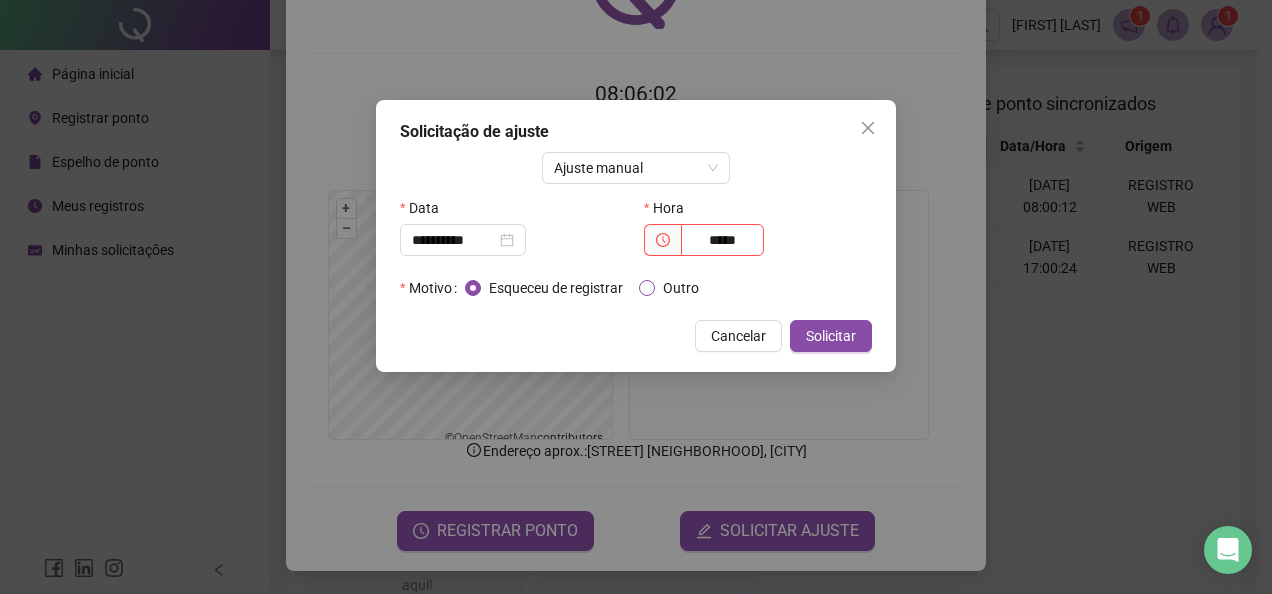 click on "Outro" at bounding box center [681, 288] 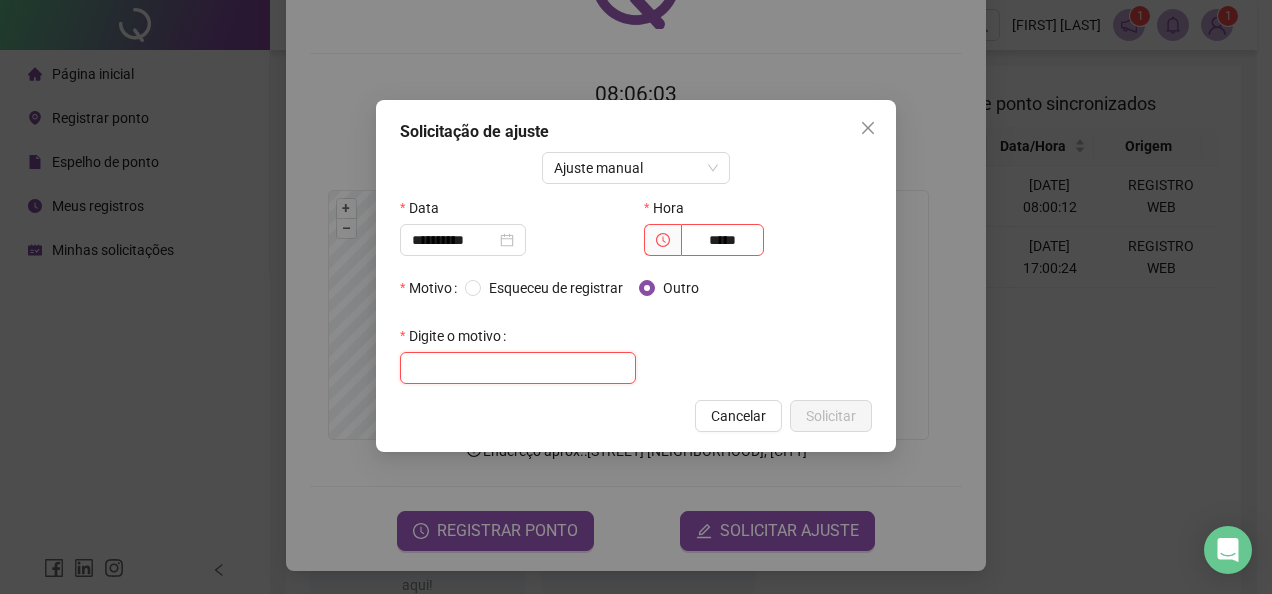 click at bounding box center (518, 368) 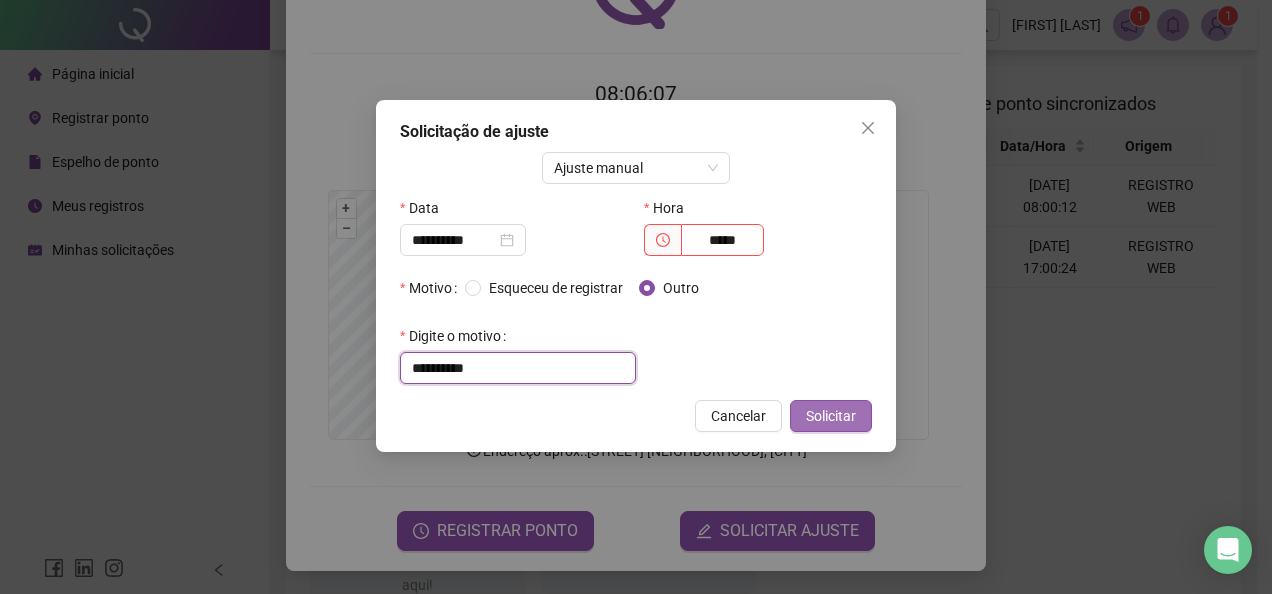 type on "**********" 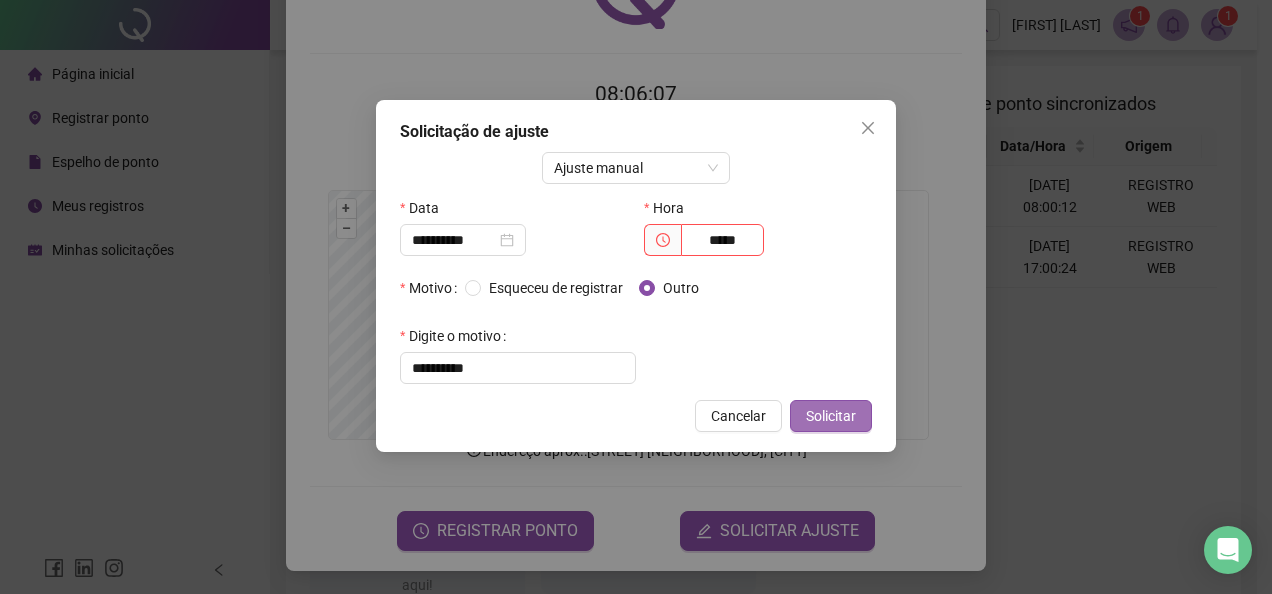 click on "Solicitar" at bounding box center [831, 416] 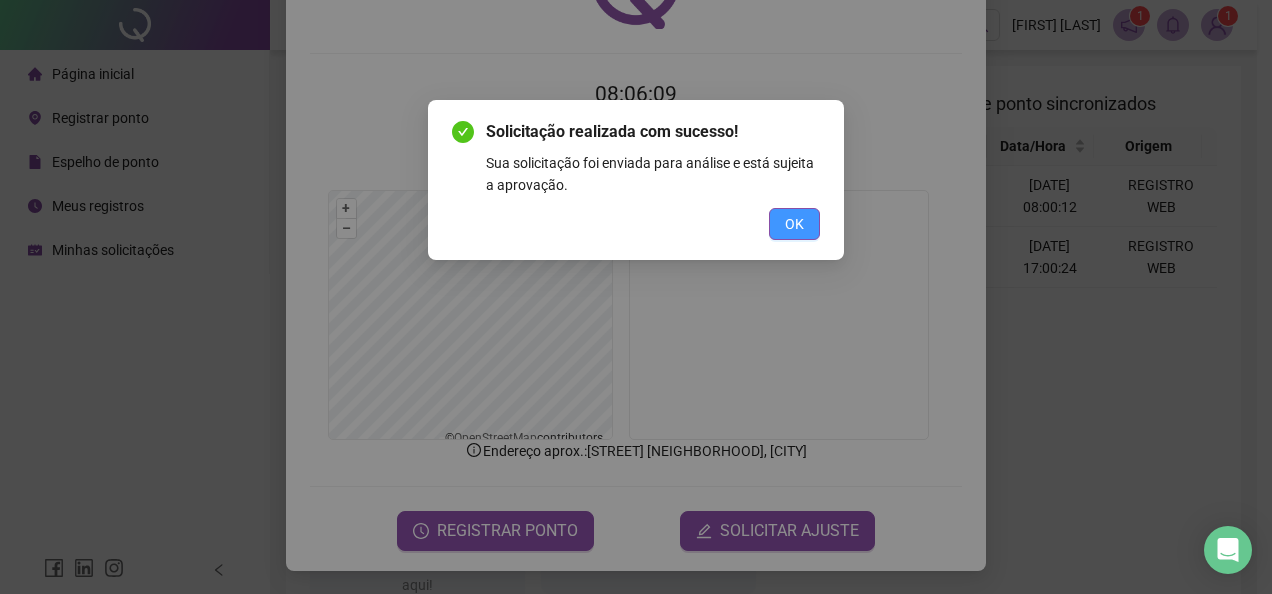click on "OK" at bounding box center (794, 224) 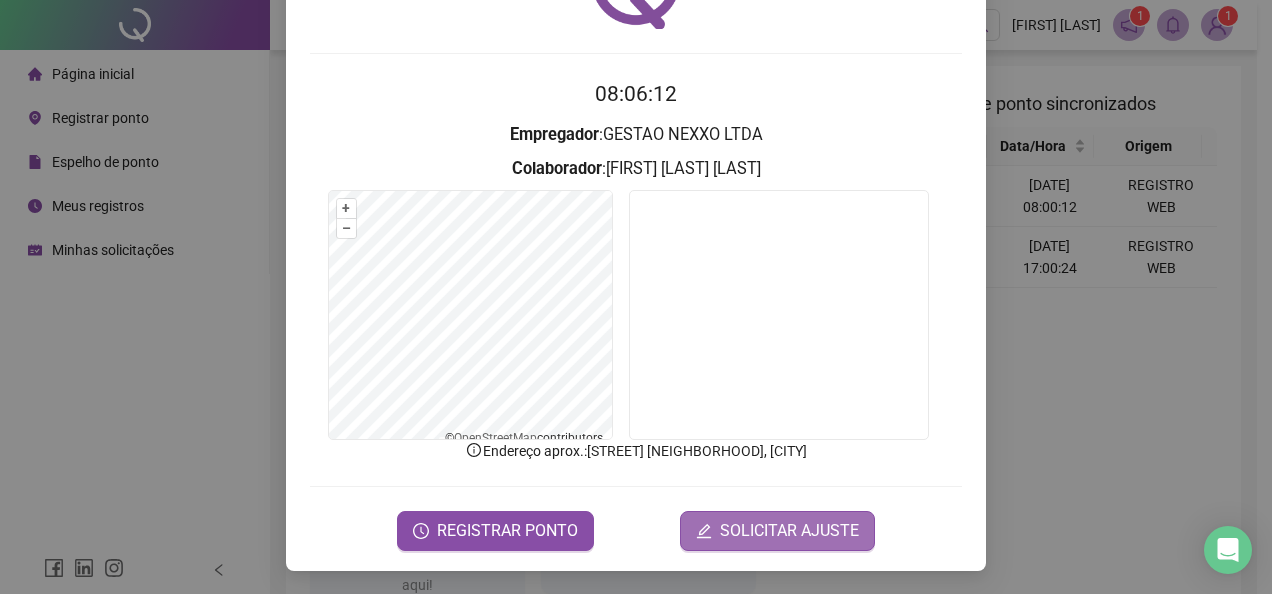 click on "SOLICITAR AJUSTE" at bounding box center [789, 531] 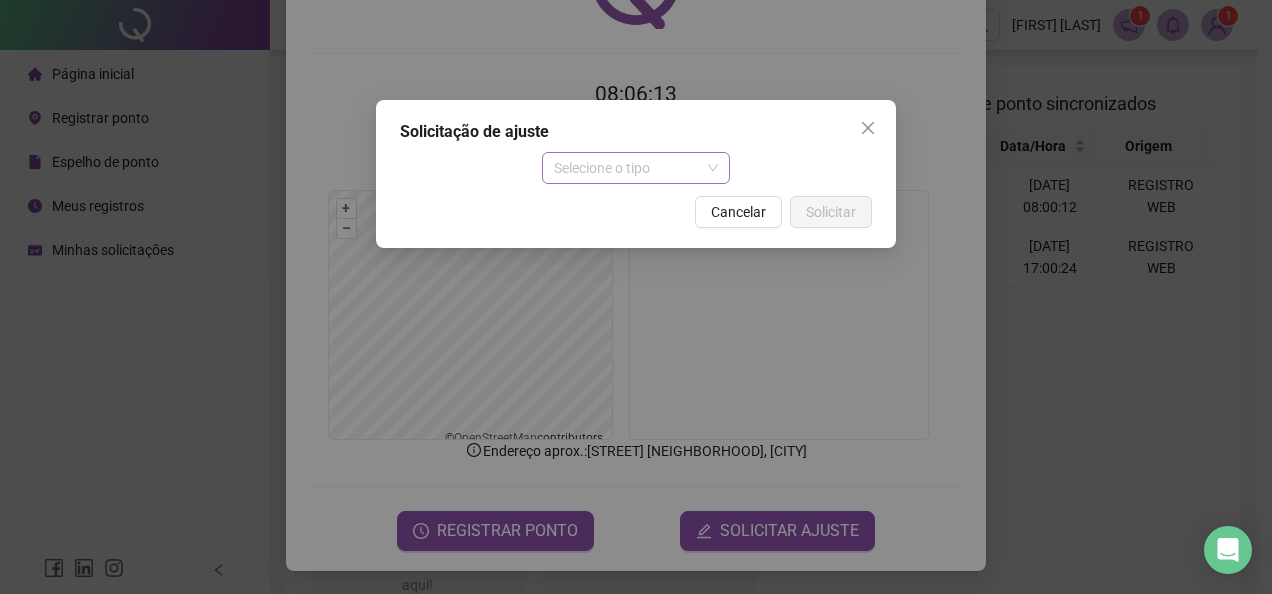 click on "Selecione o tipo" at bounding box center (636, 168) 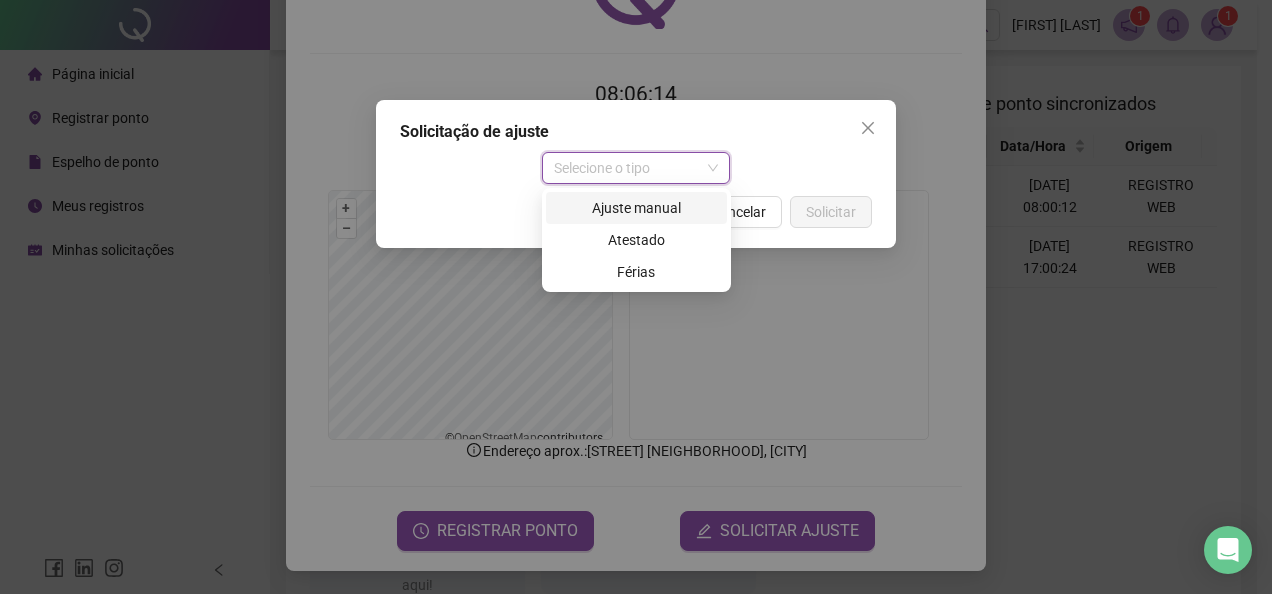 click on "Ajuste manual" at bounding box center [636, 208] 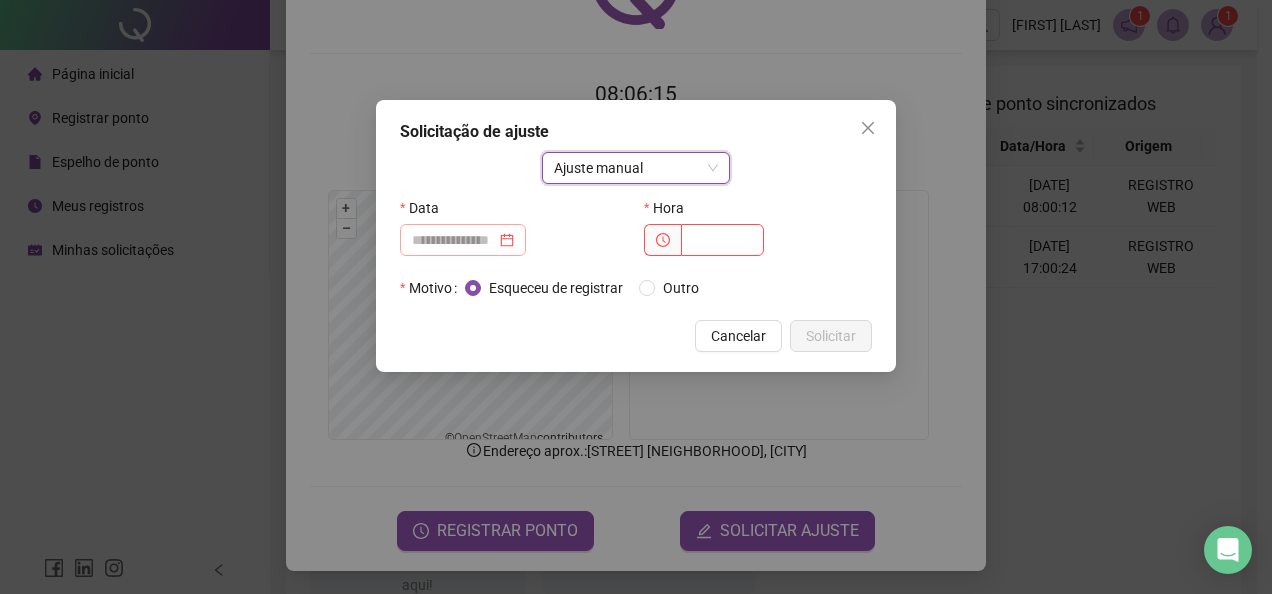 click at bounding box center [463, 240] 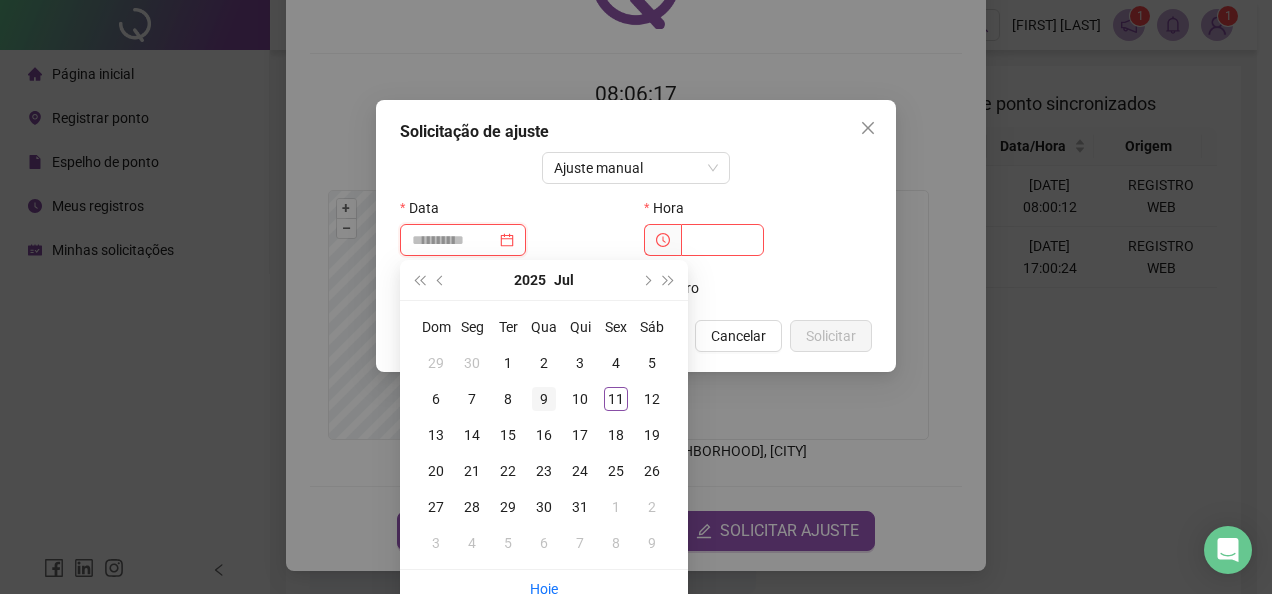type on "**********" 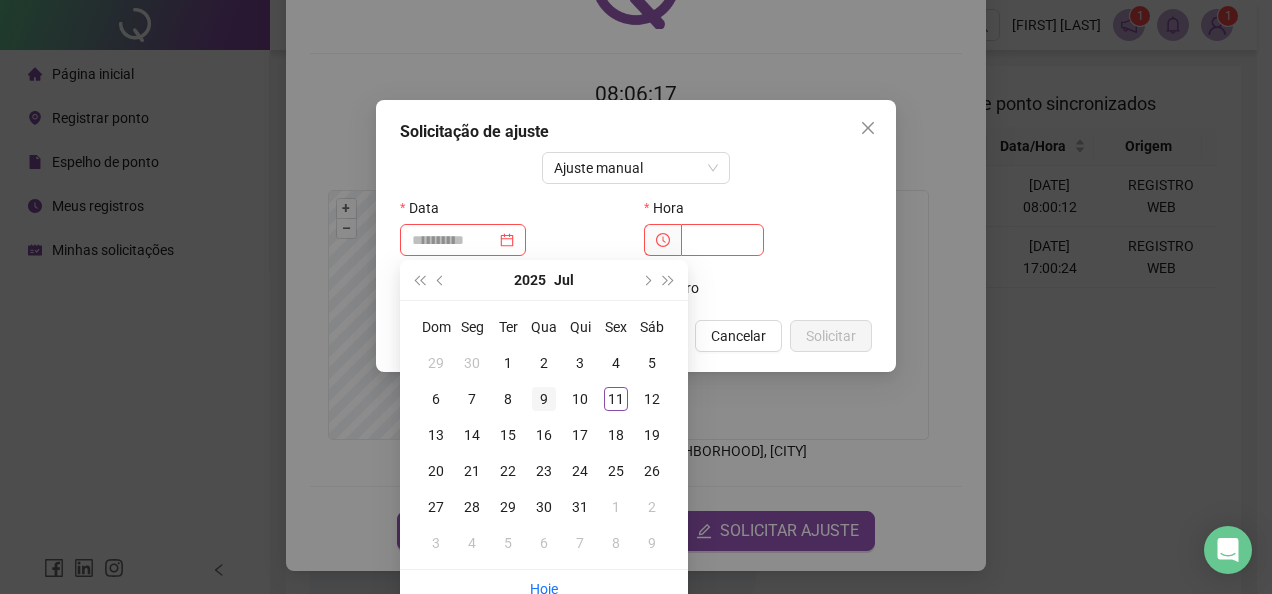 click on "9" at bounding box center (544, 399) 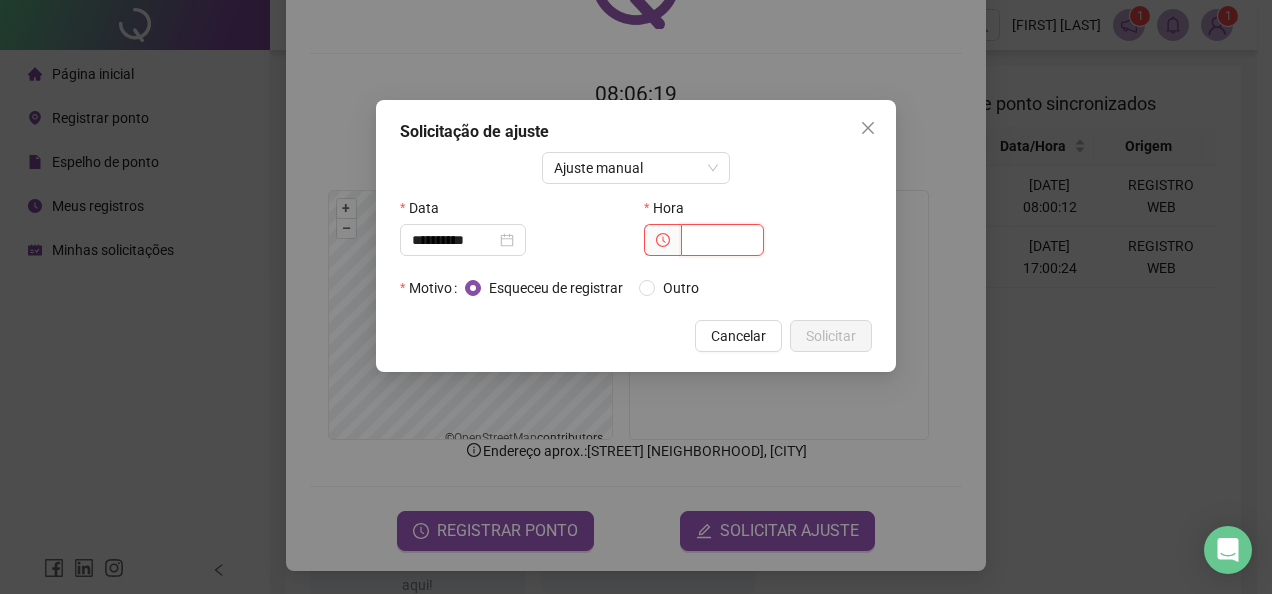 click at bounding box center [722, 240] 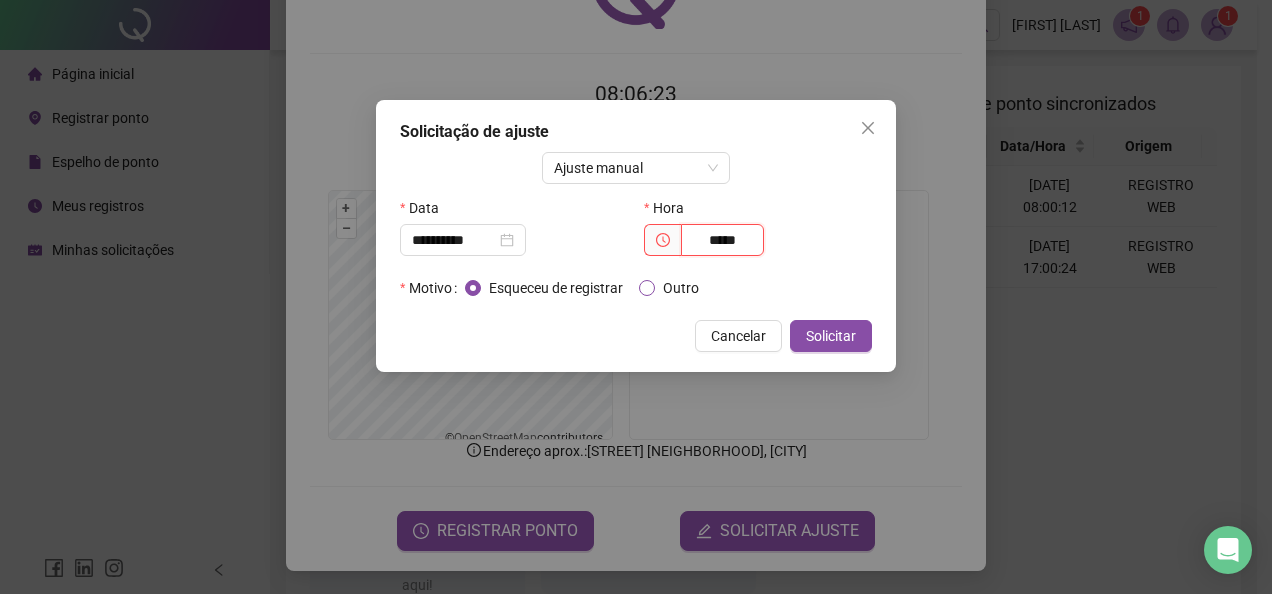 type on "*****" 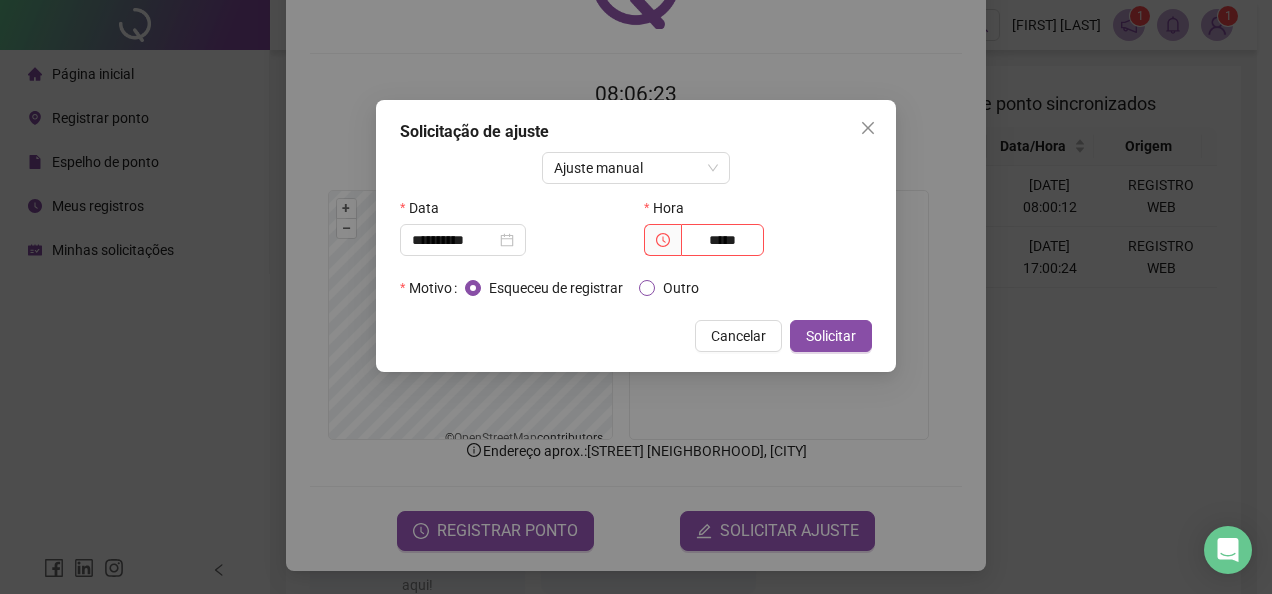 click on "Outro" at bounding box center (681, 288) 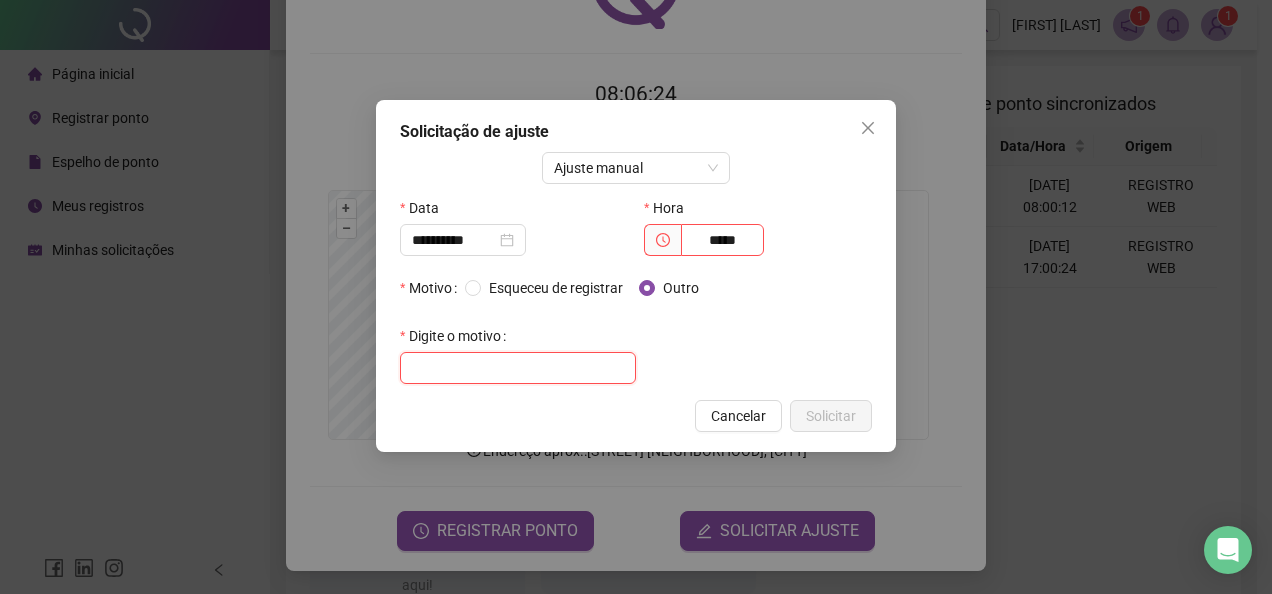 click at bounding box center [518, 368] 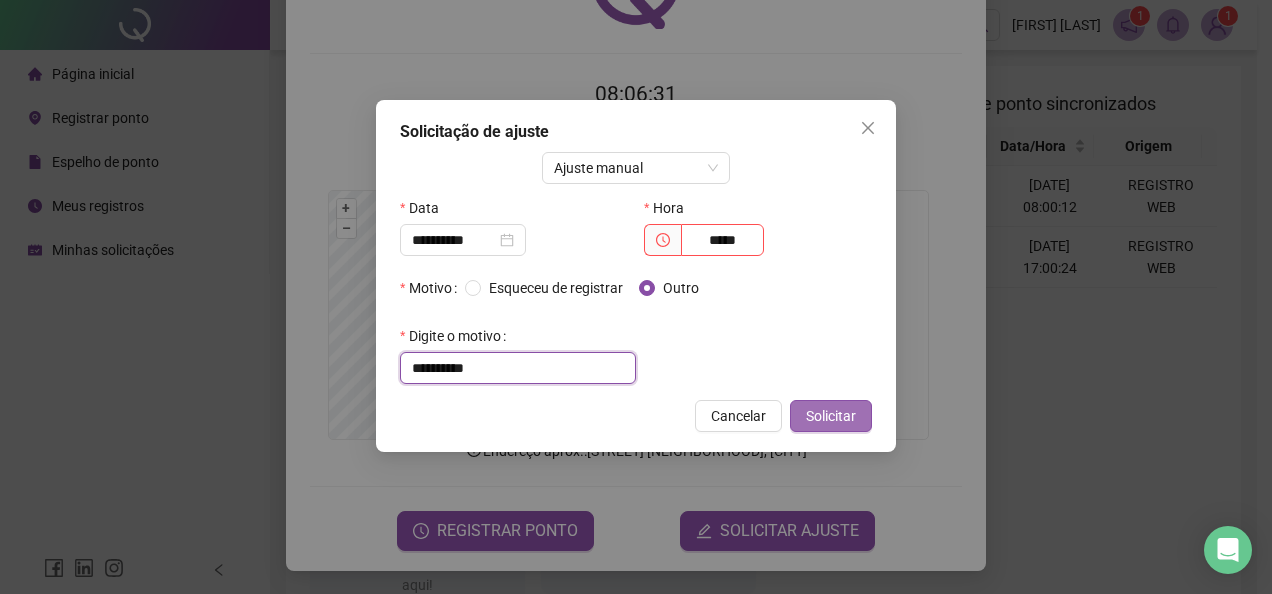 type on "**********" 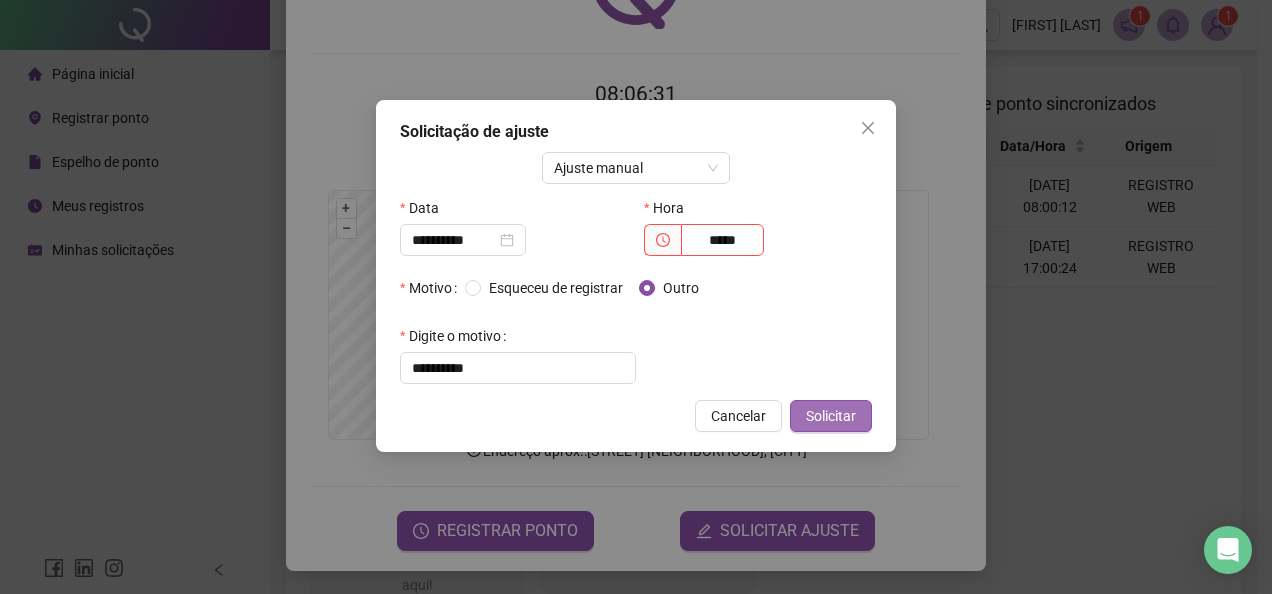 click on "Solicitar" at bounding box center (831, 416) 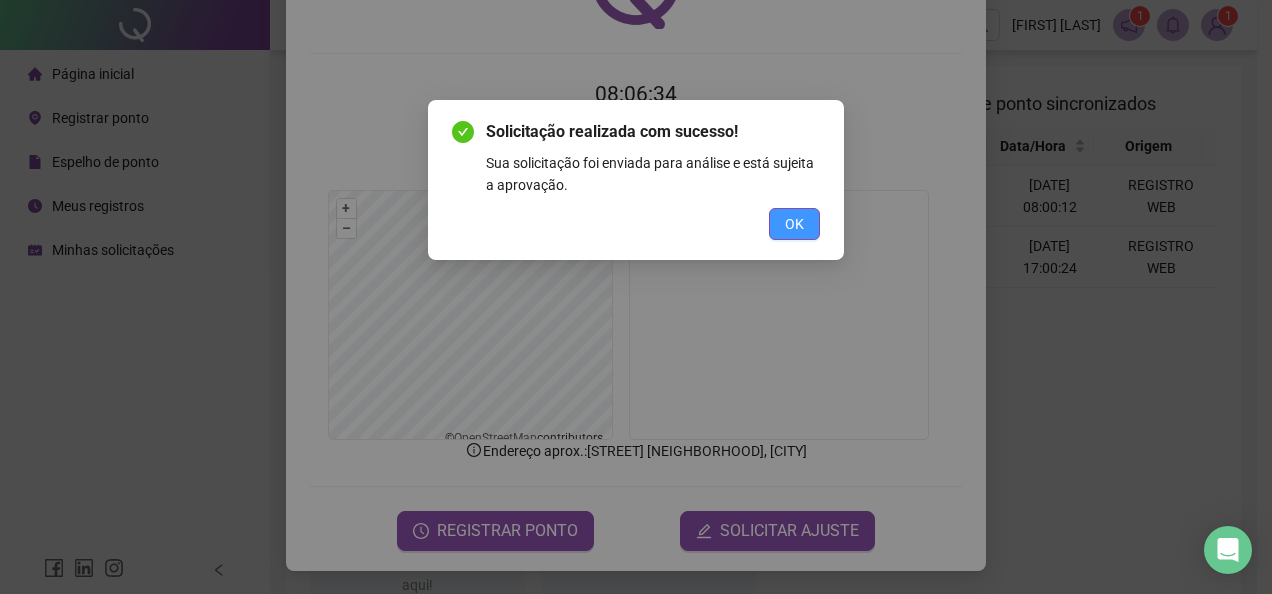click on "OK" at bounding box center [794, 224] 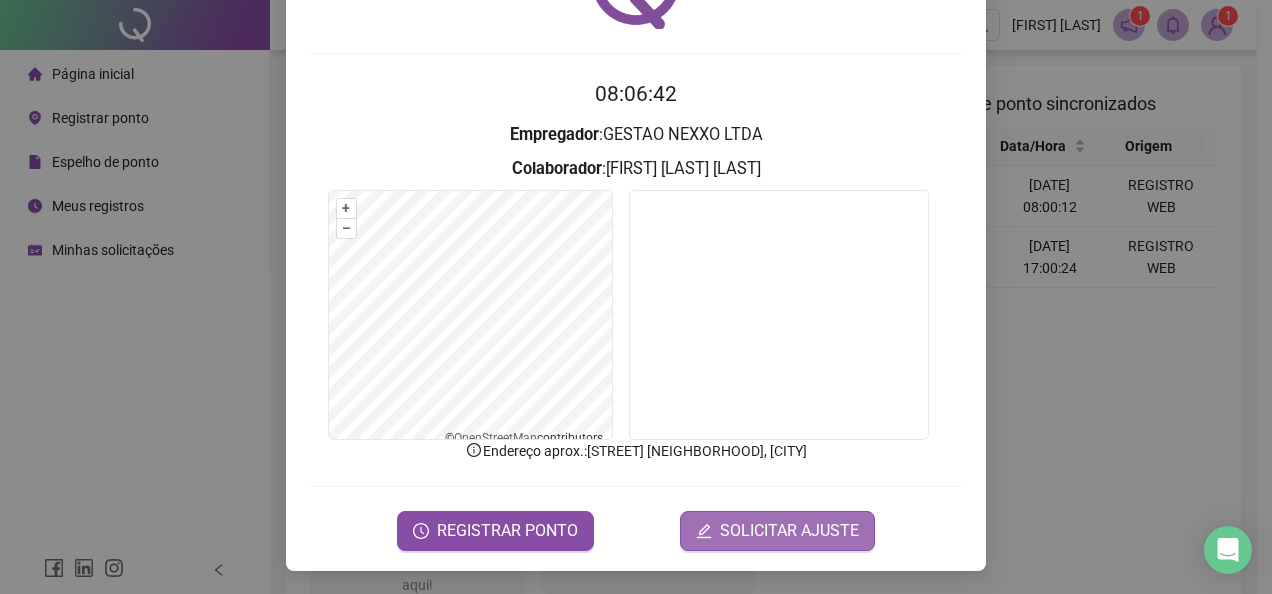 click on "SOLICITAR AJUSTE" at bounding box center [789, 531] 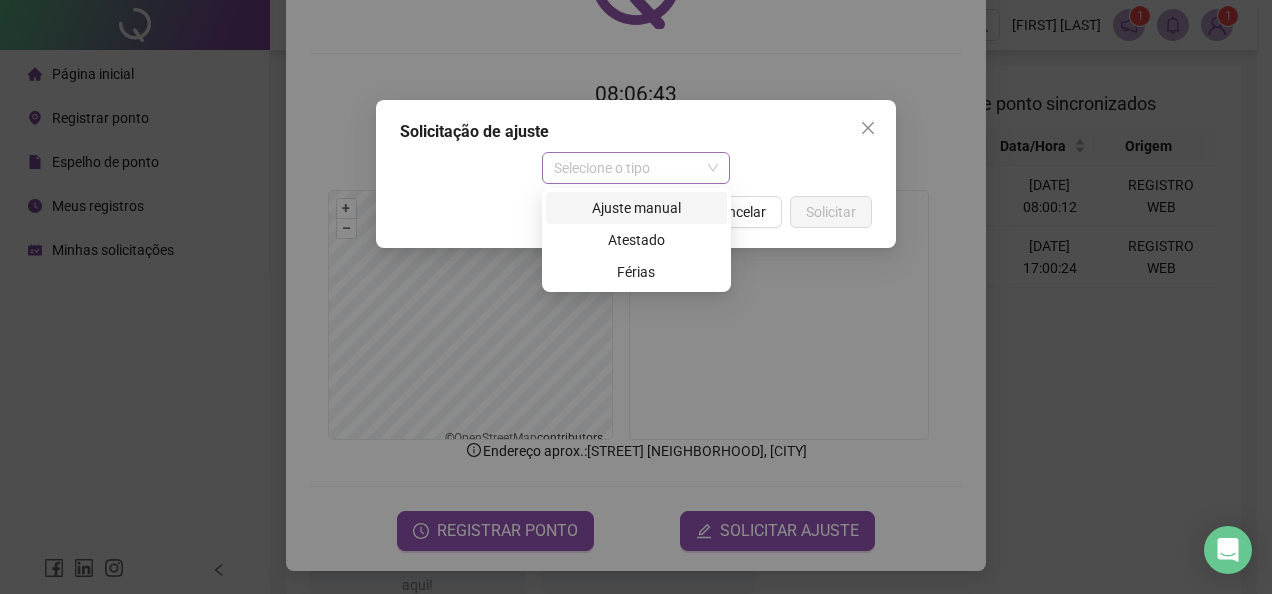click on "Selecione o tipo" at bounding box center [636, 168] 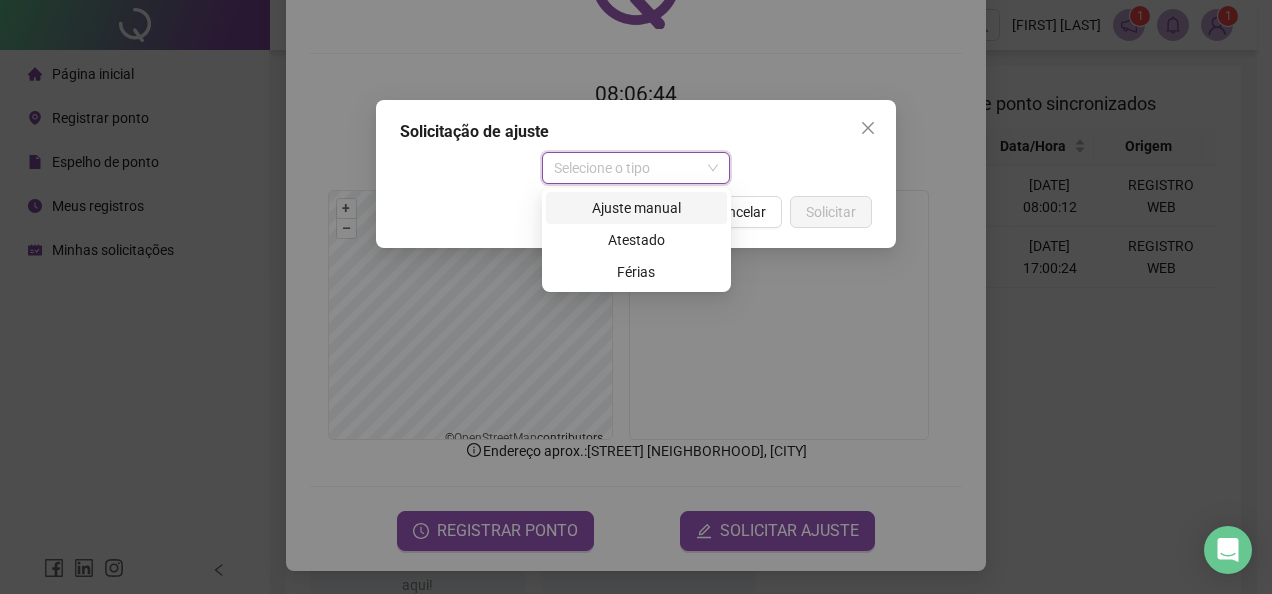 click on "Ajuste manual" at bounding box center (636, 208) 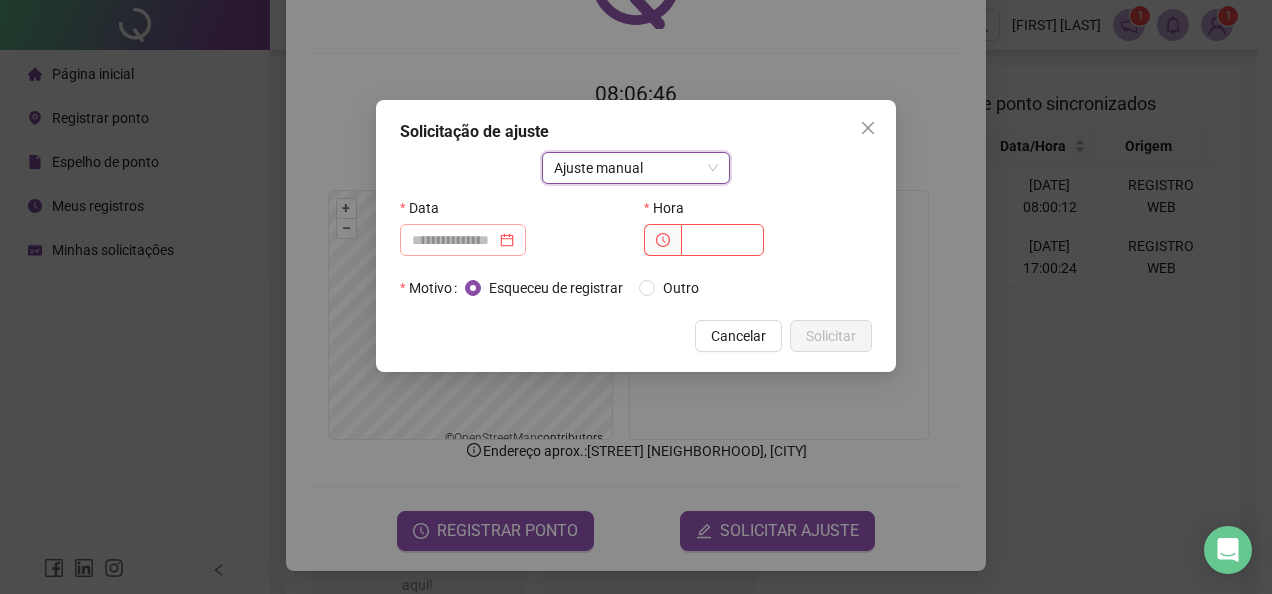 click at bounding box center [463, 240] 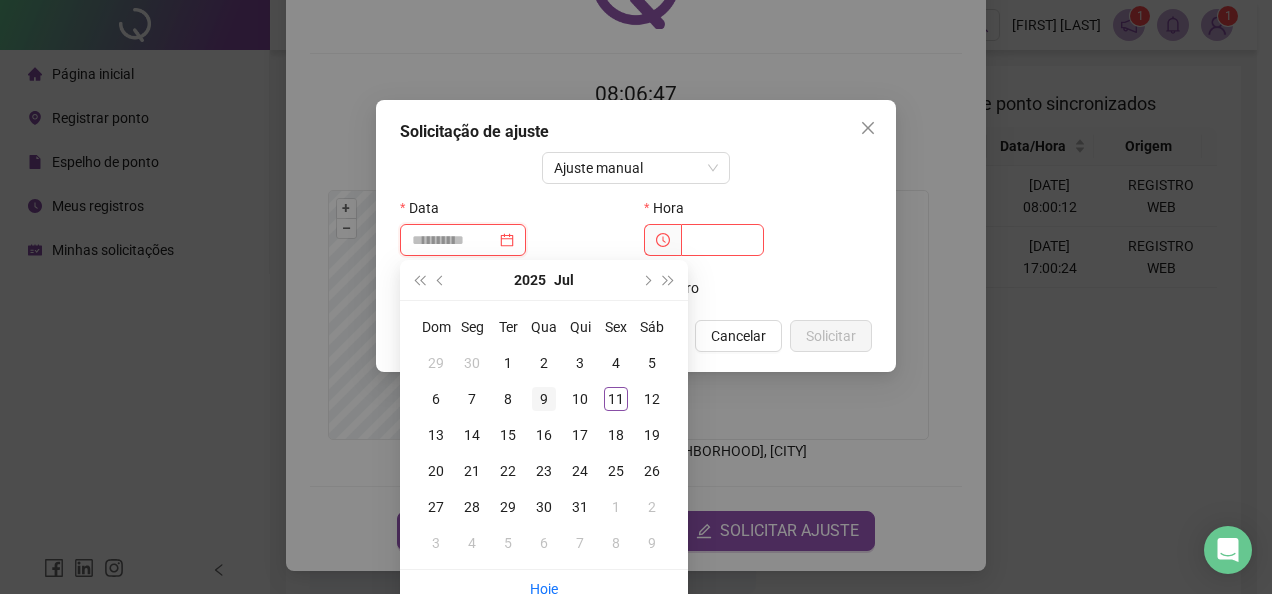 type on "**********" 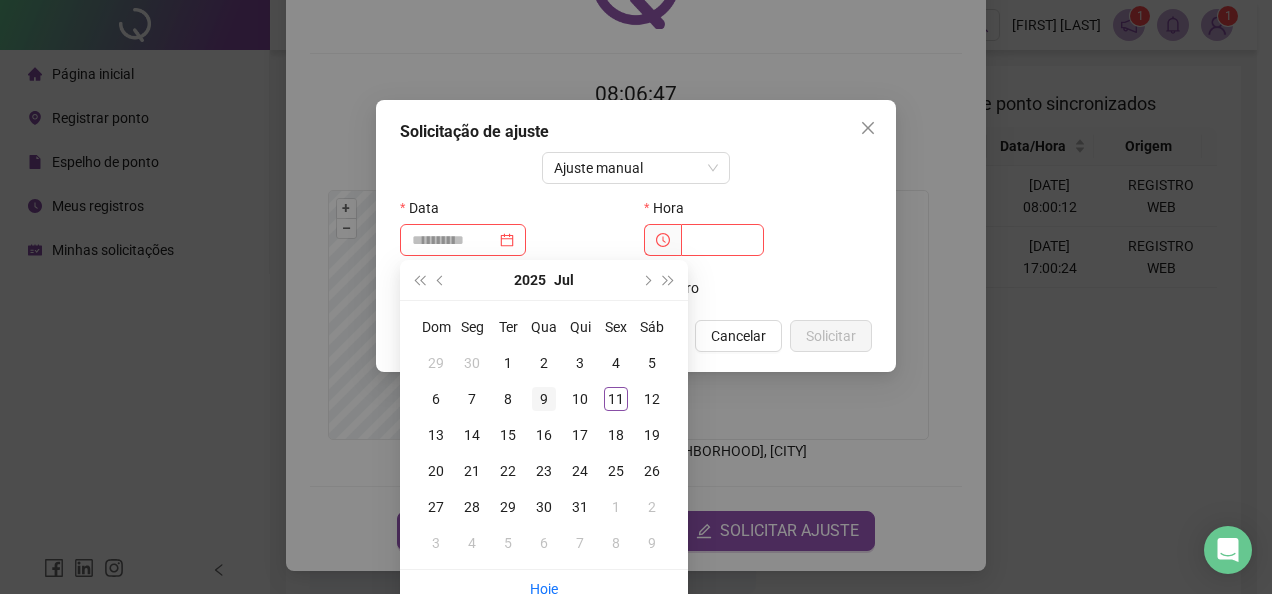 click on "9" at bounding box center (544, 399) 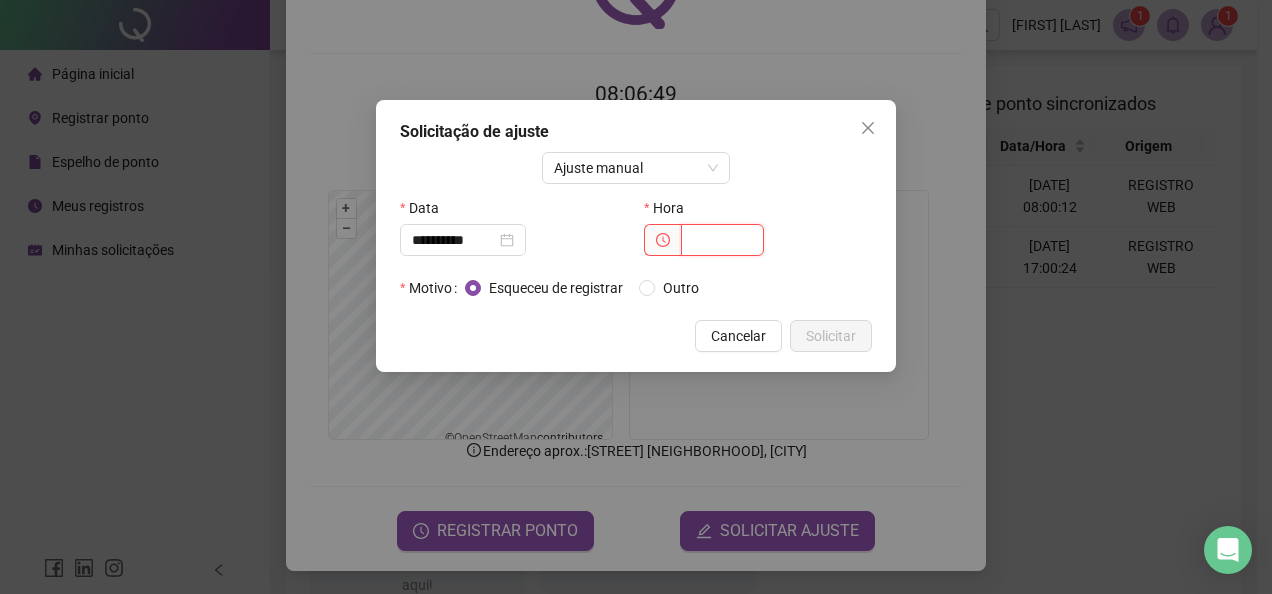 click at bounding box center (722, 240) 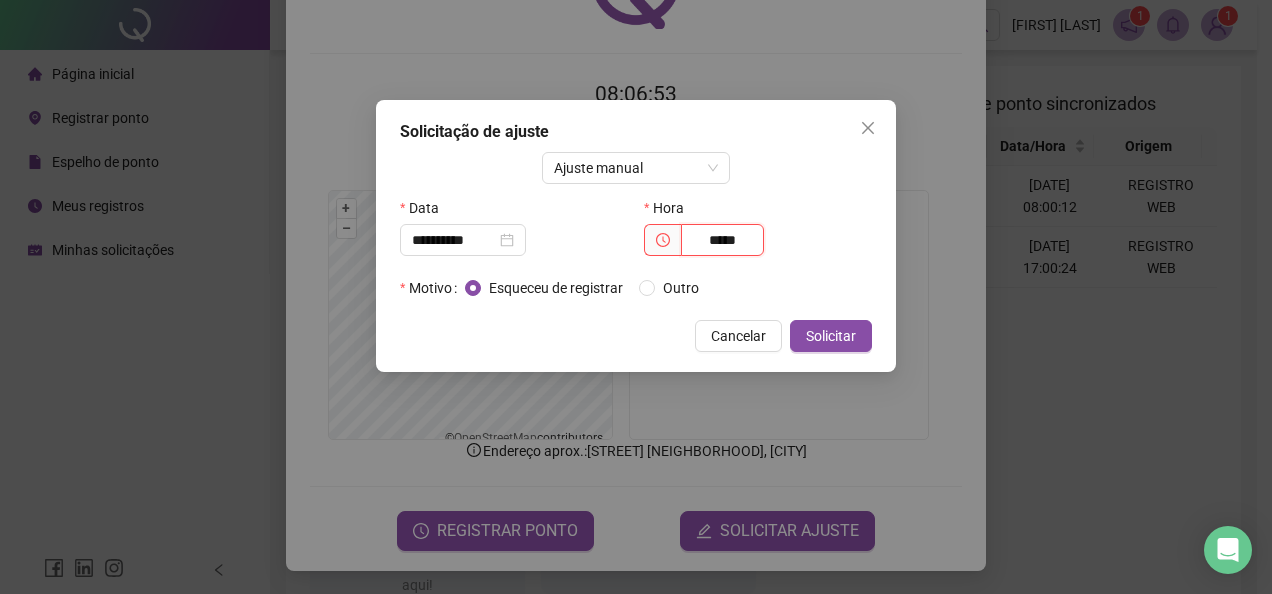 type on "*****" 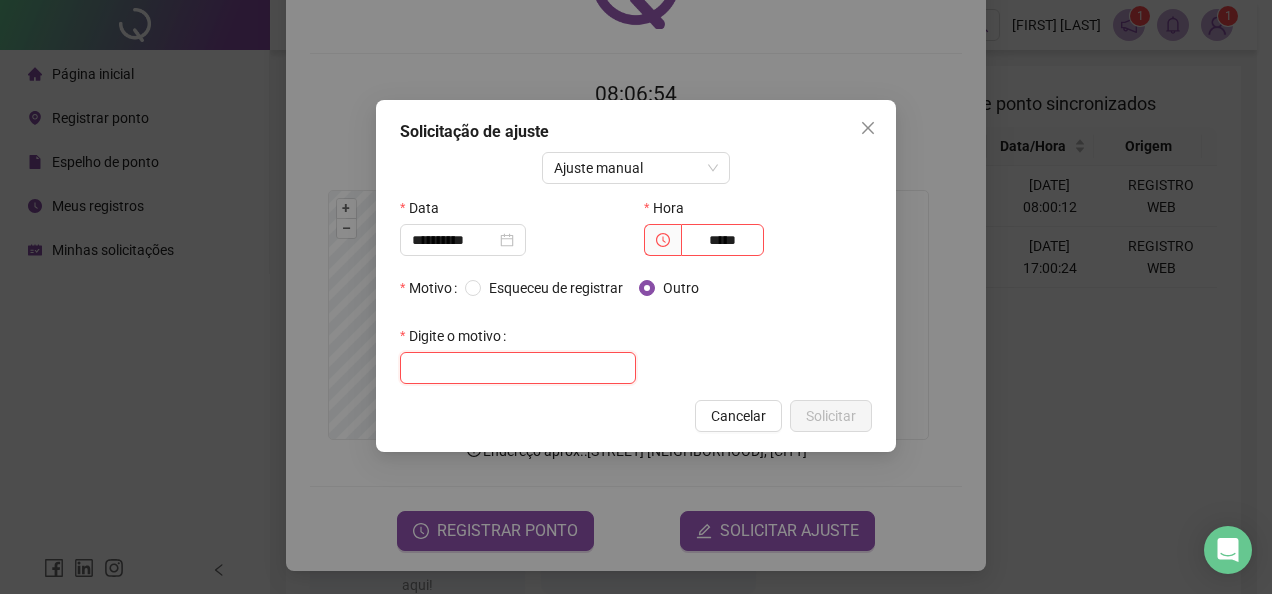 click at bounding box center [518, 368] 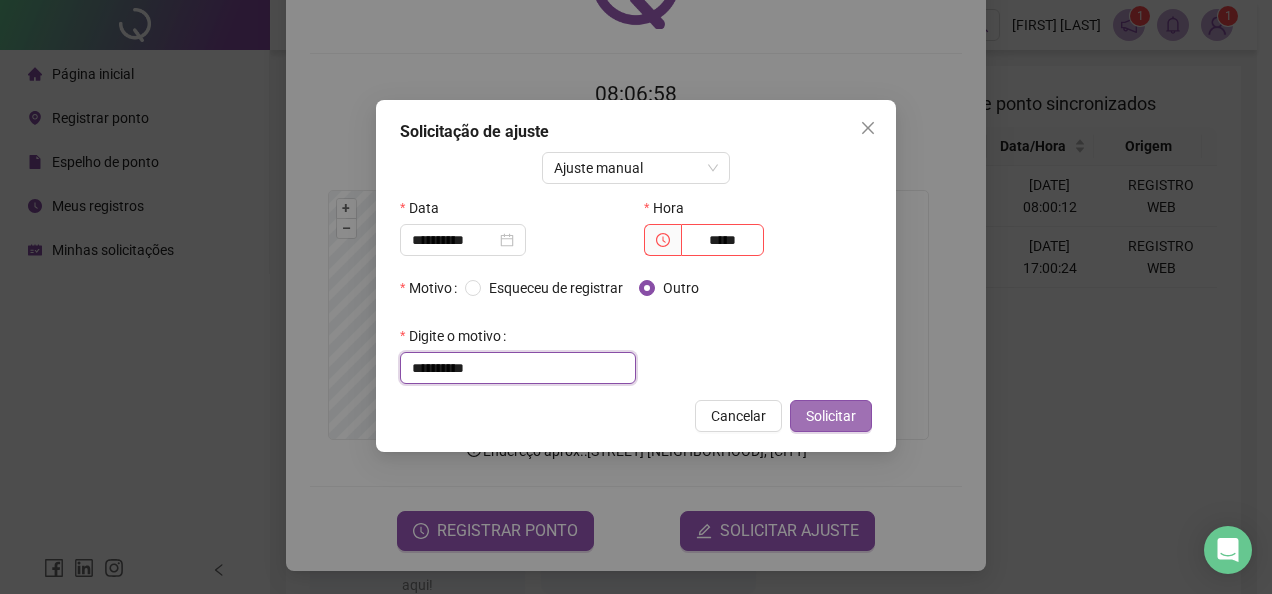 type on "**********" 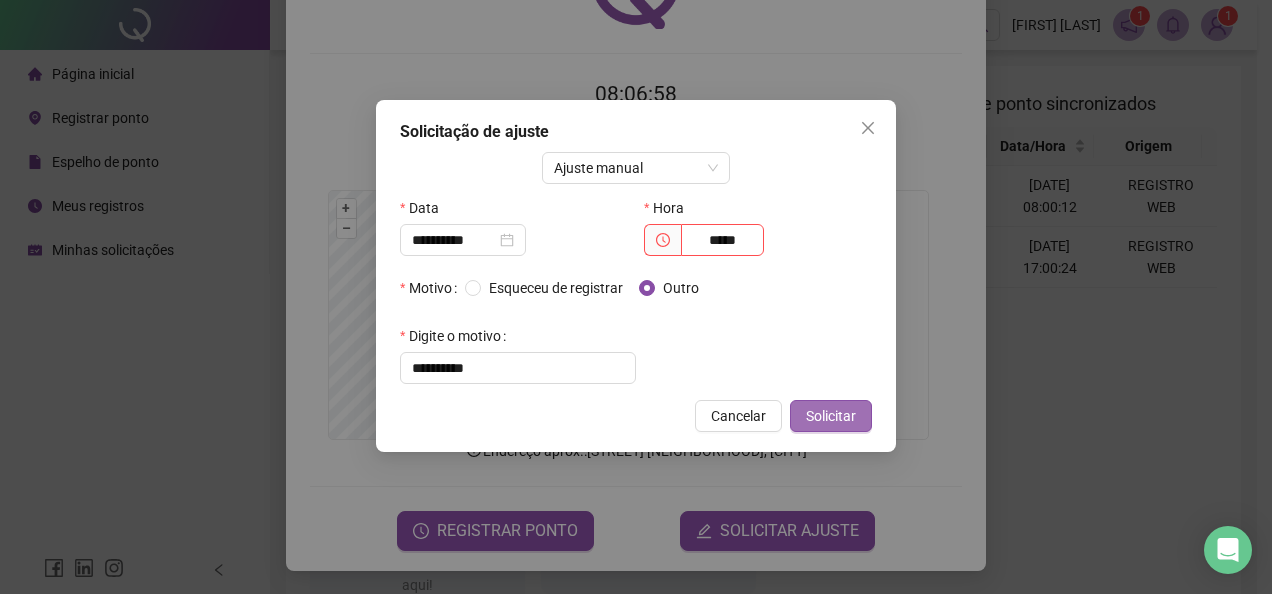 click on "Solicitar" at bounding box center [831, 416] 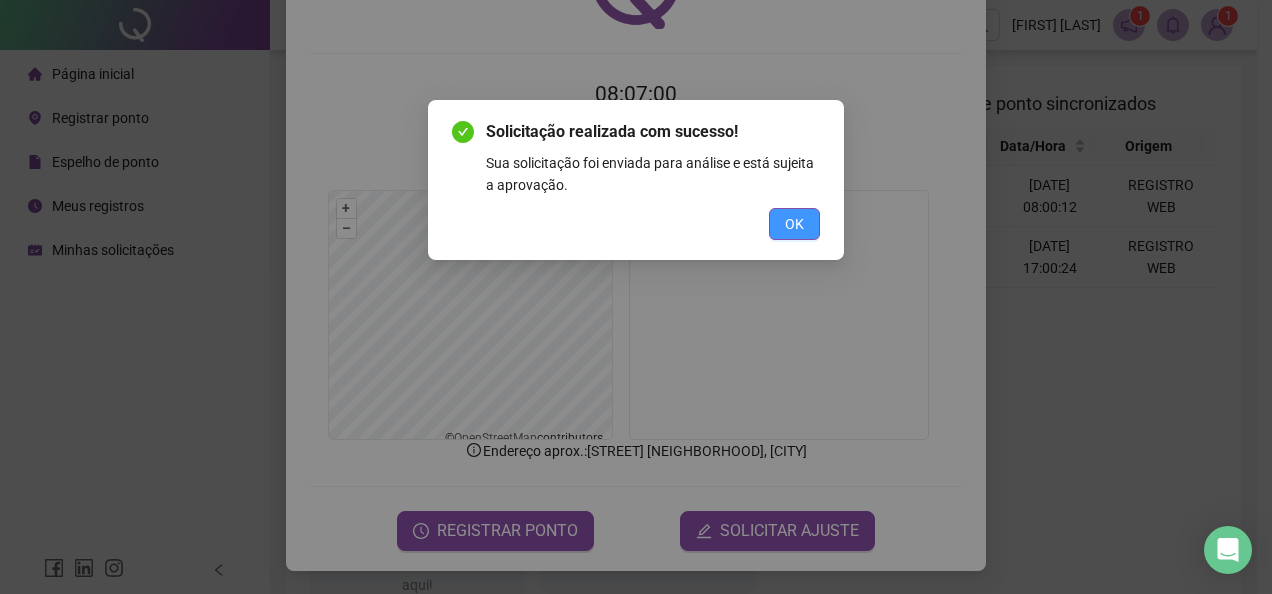 click on "OK" at bounding box center [794, 224] 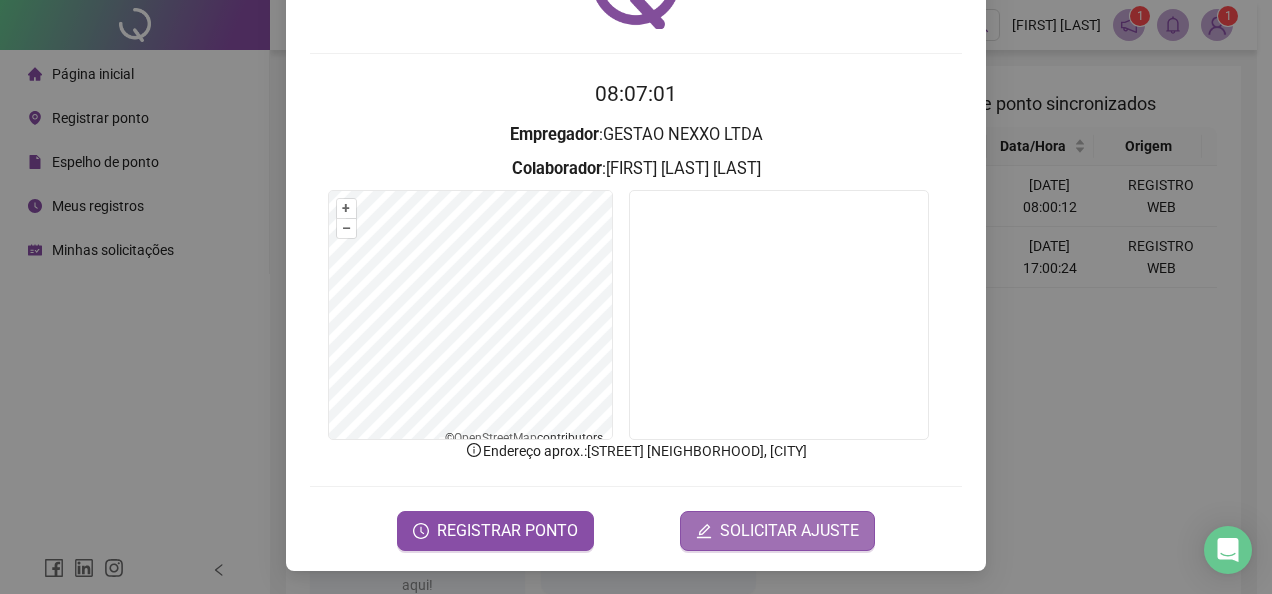 click on "SOLICITAR AJUSTE" at bounding box center [789, 531] 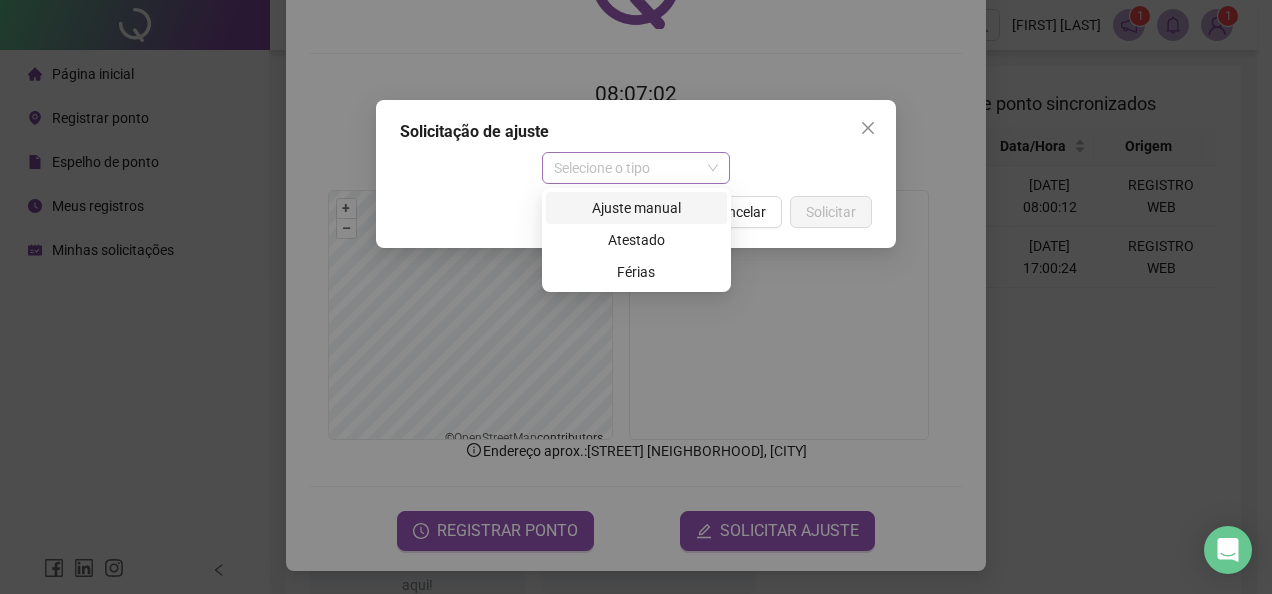 click on "Selecione o tipo" at bounding box center (636, 168) 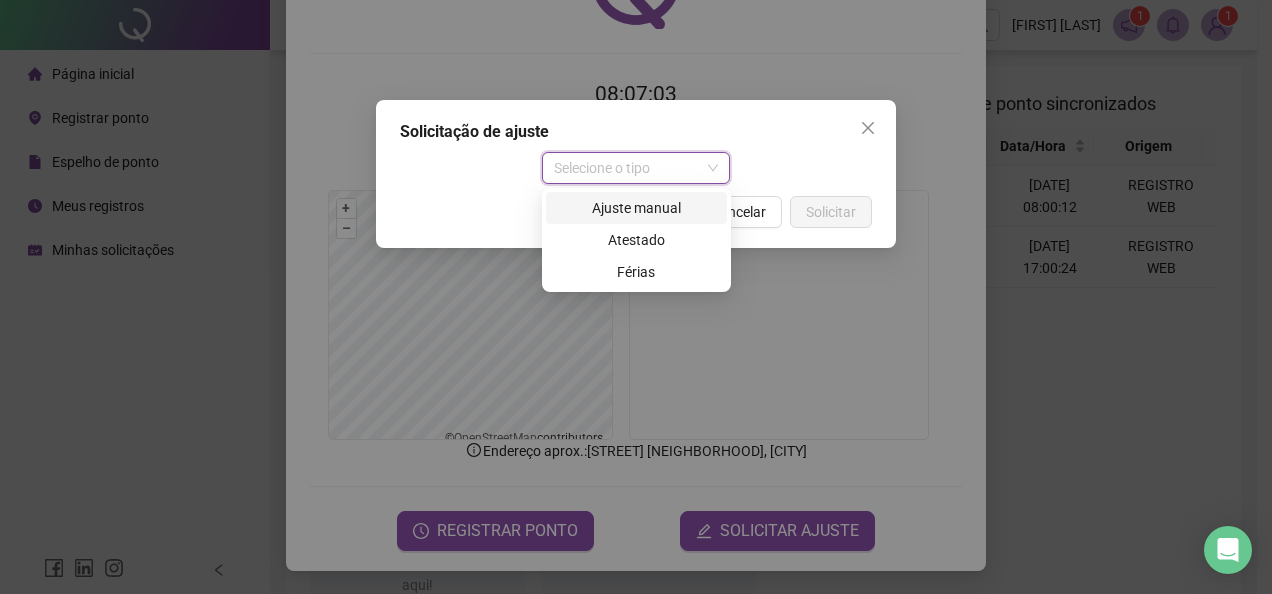 click on "Ajuste manual" at bounding box center (636, 208) 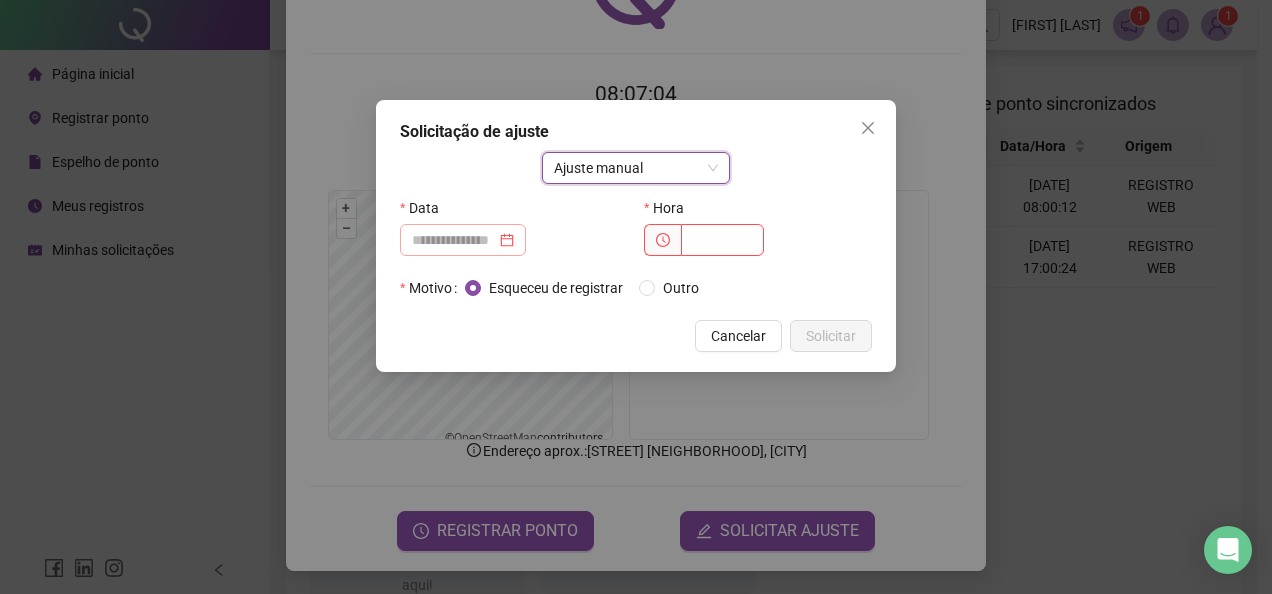 click at bounding box center (463, 240) 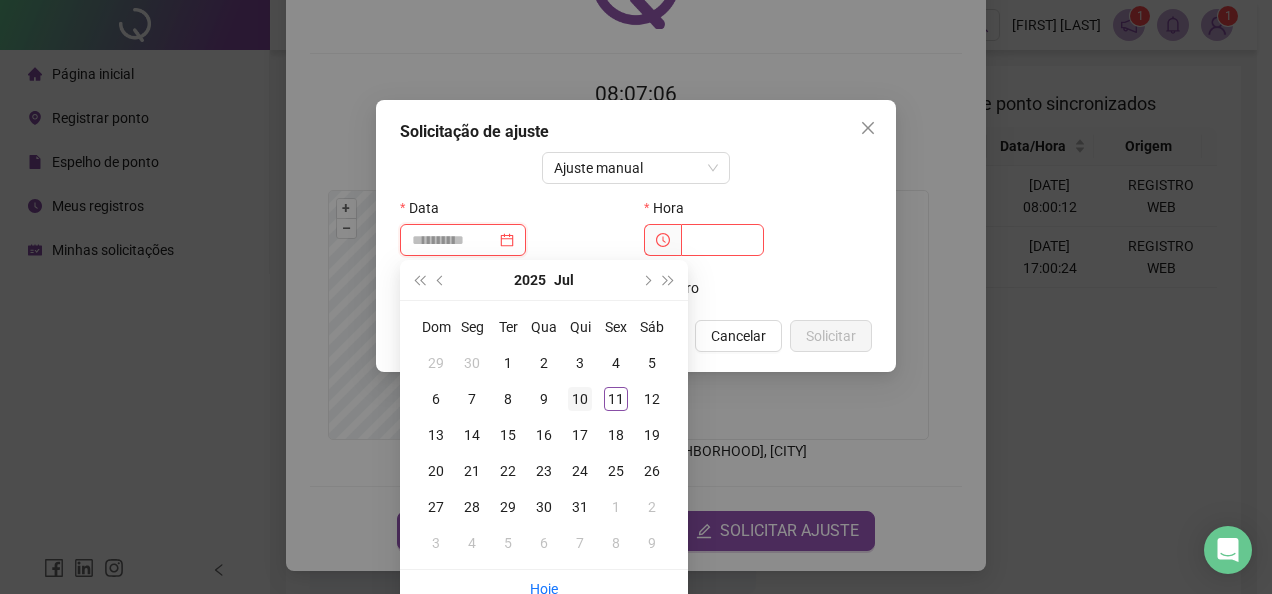 type on "**********" 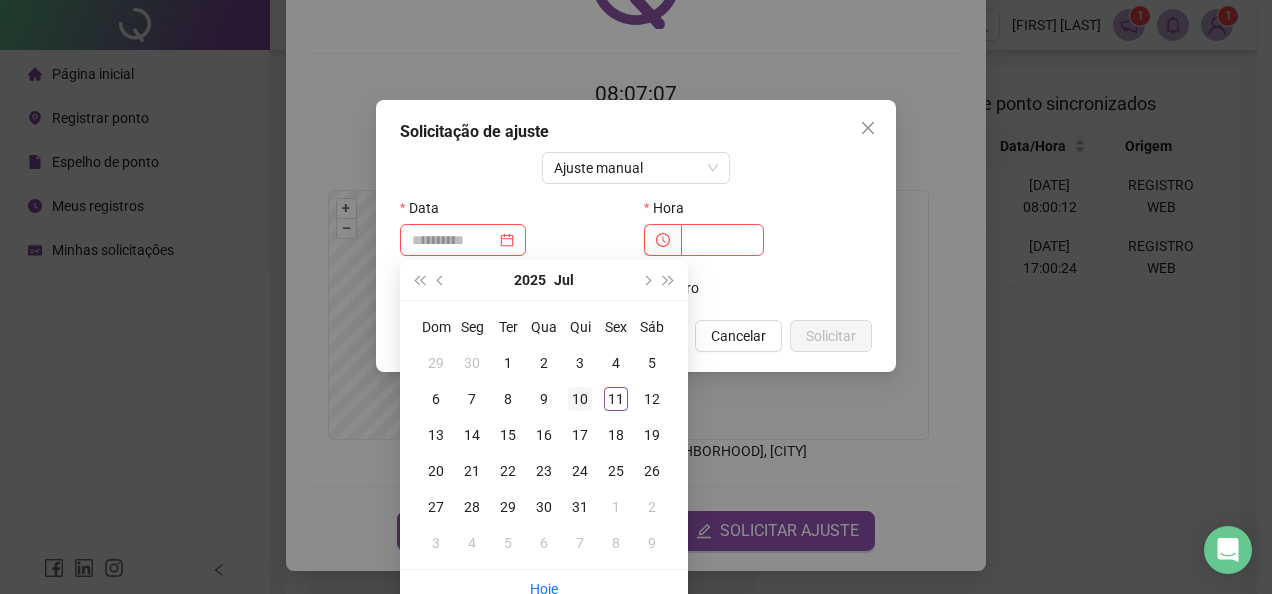 click on "10" at bounding box center [580, 399] 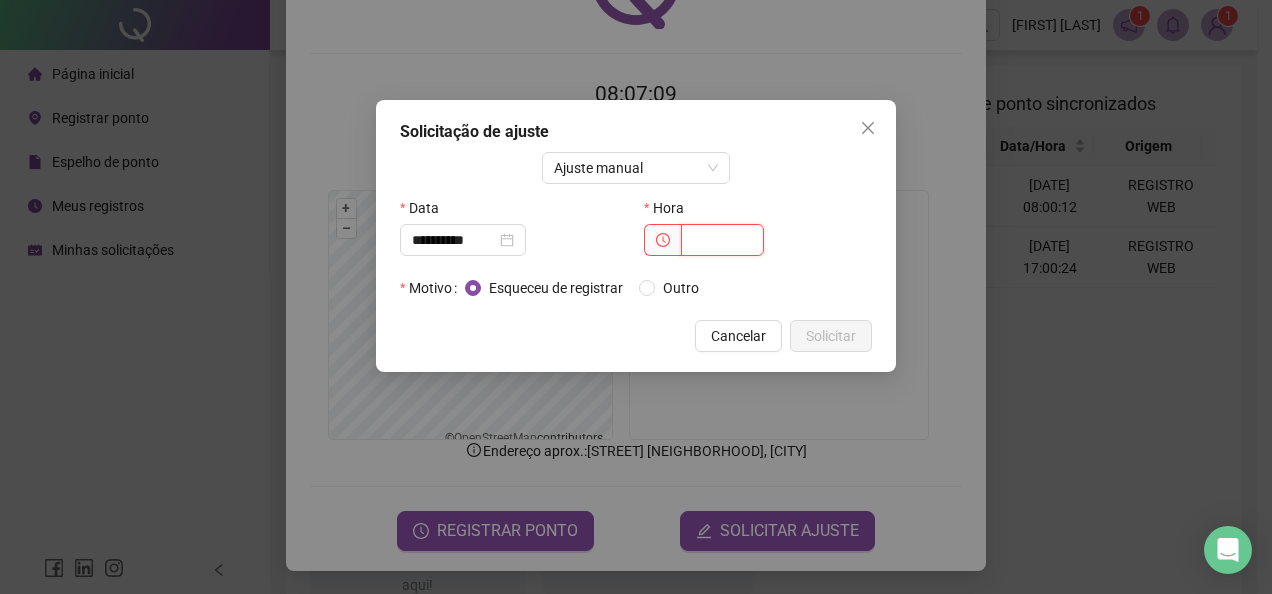 click at bounding box center (722, 240) 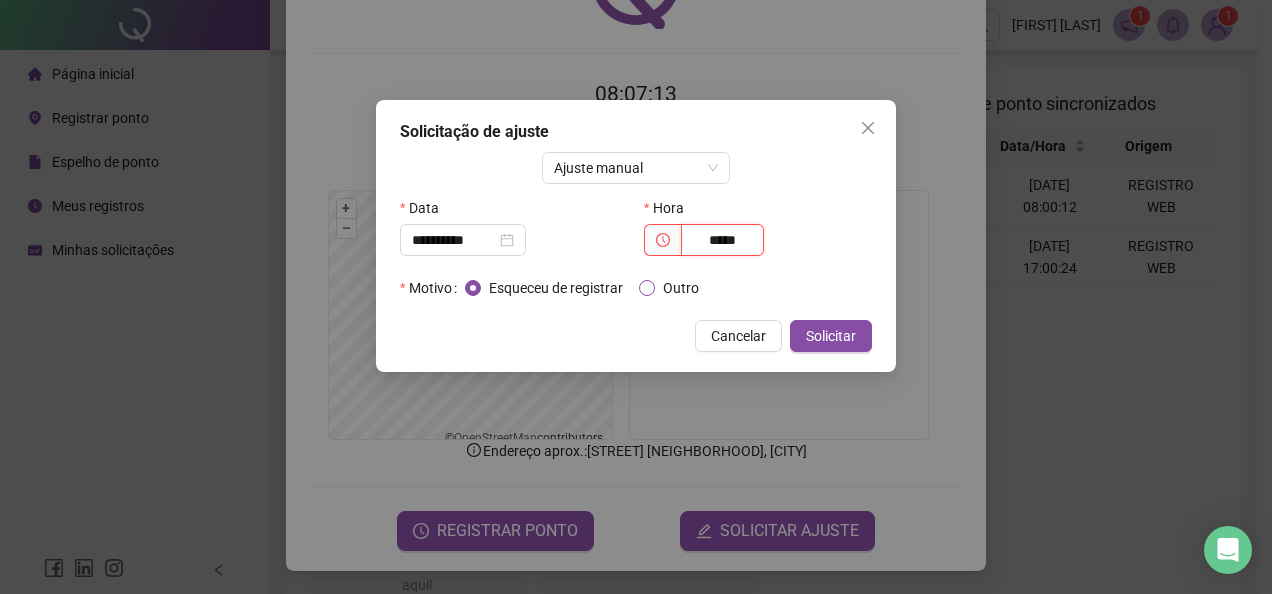 type on "*****" 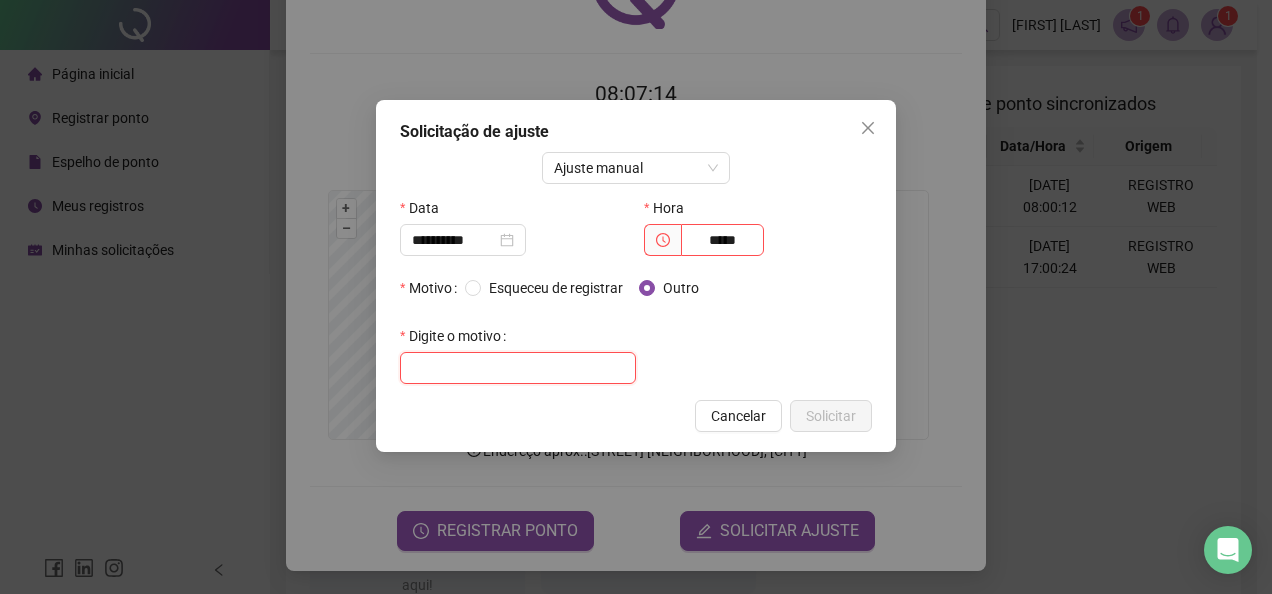 click at bounding box center (518, 368) 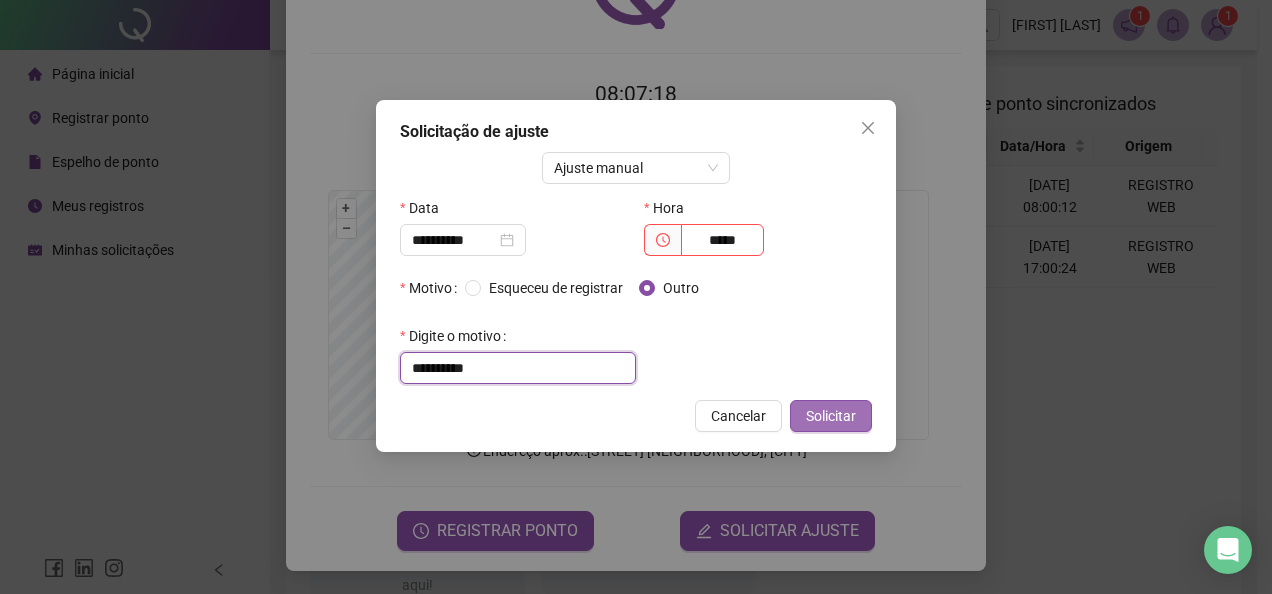 type on "**********" 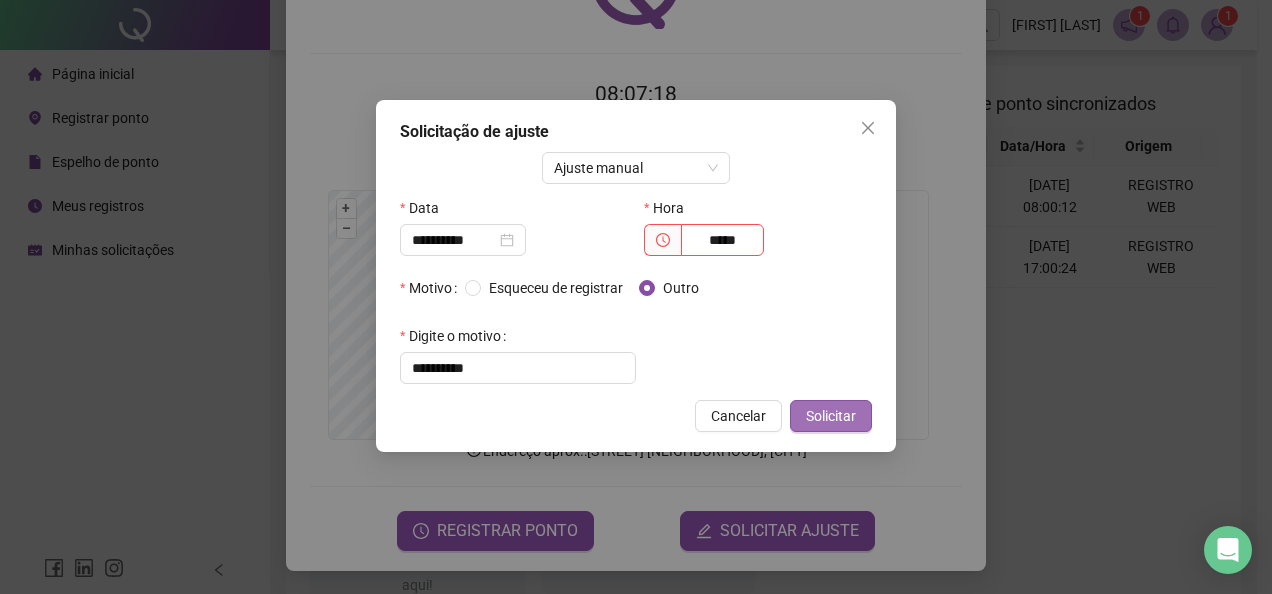 click on "Solicitar" at bounding box center (831, 416) 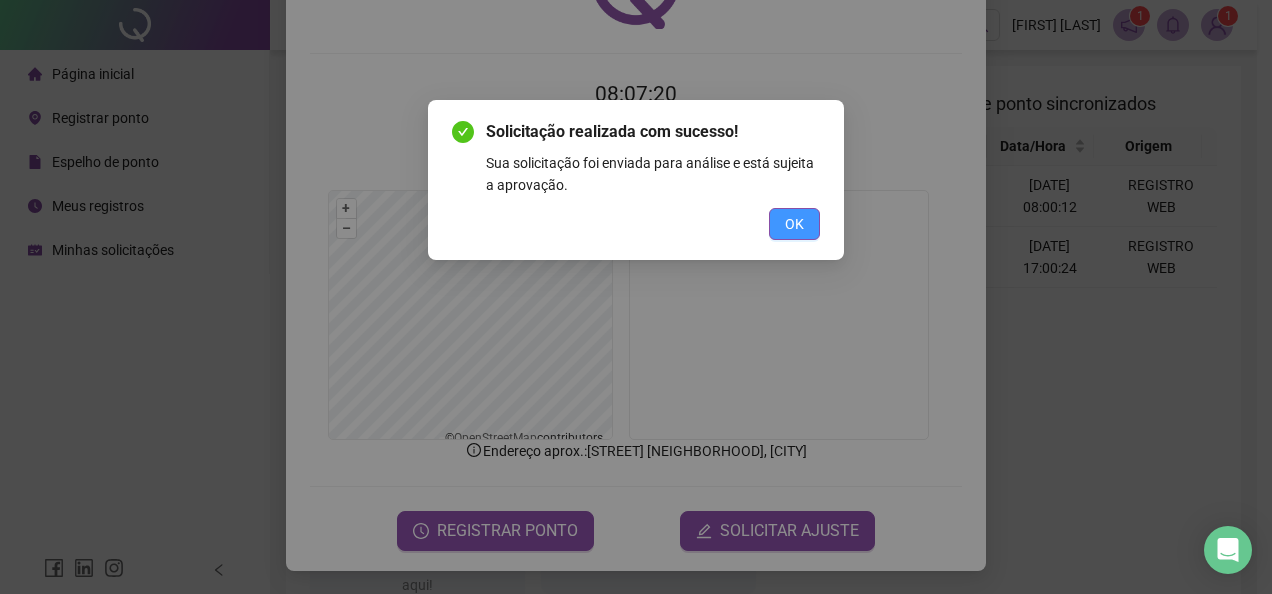 click on "OK" at bounding box center [794, 224] 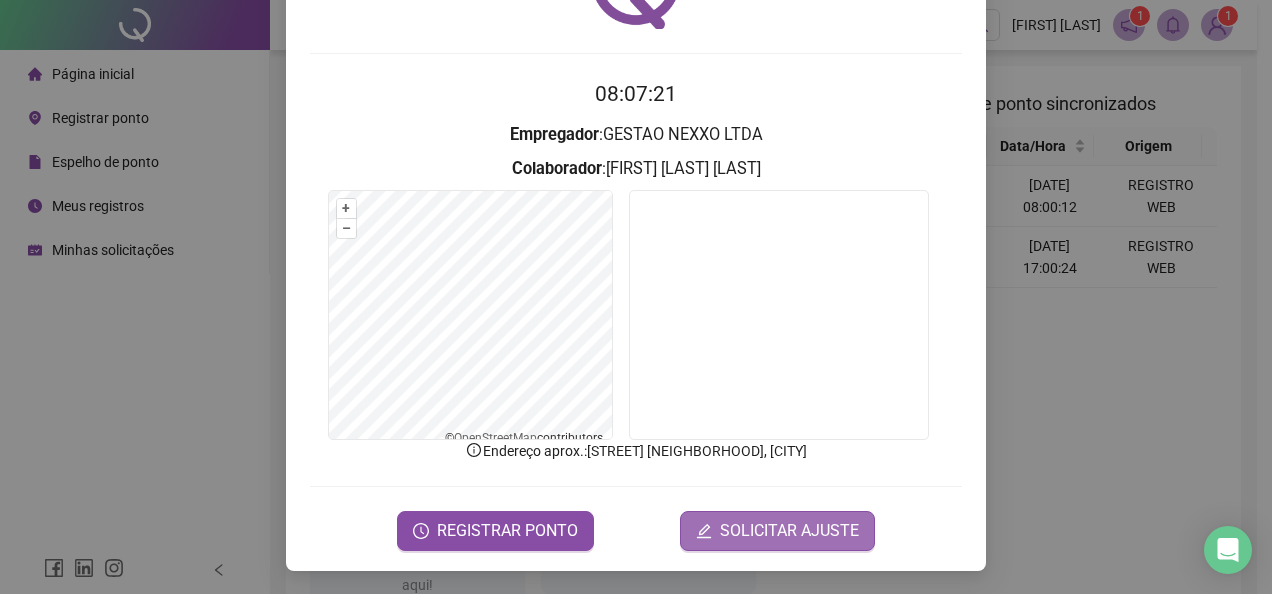 click on "SOLICITAR AJUSTE" at bounding box center [789, 531] 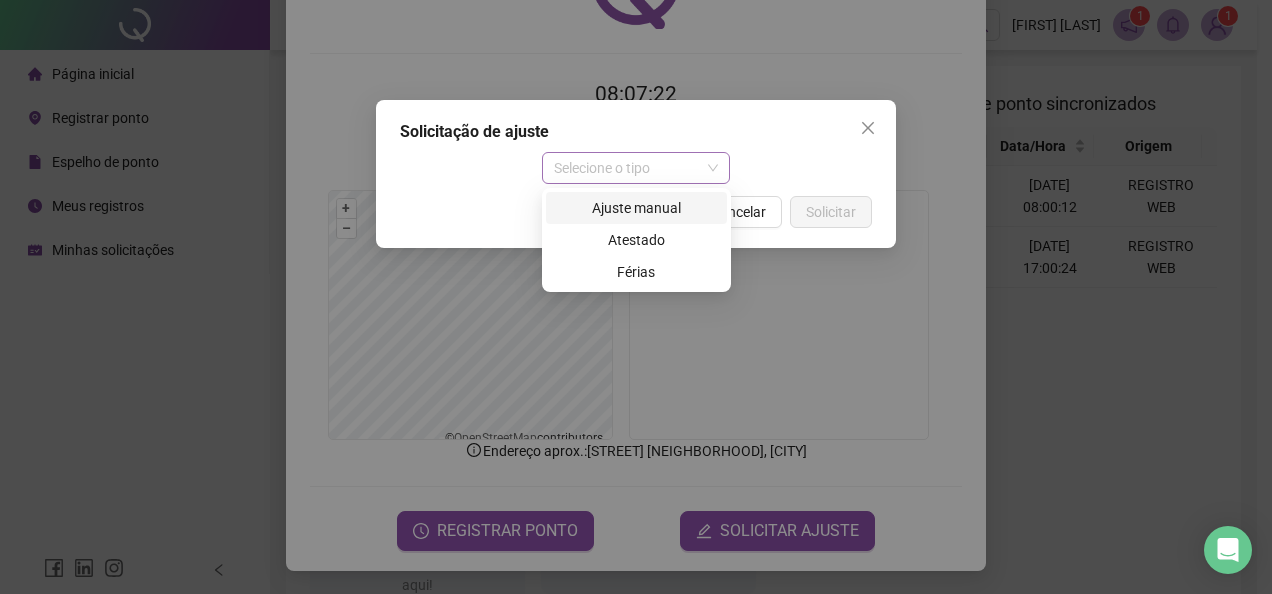 click on "Selecione o tipo" at bounding box center (636, 168) 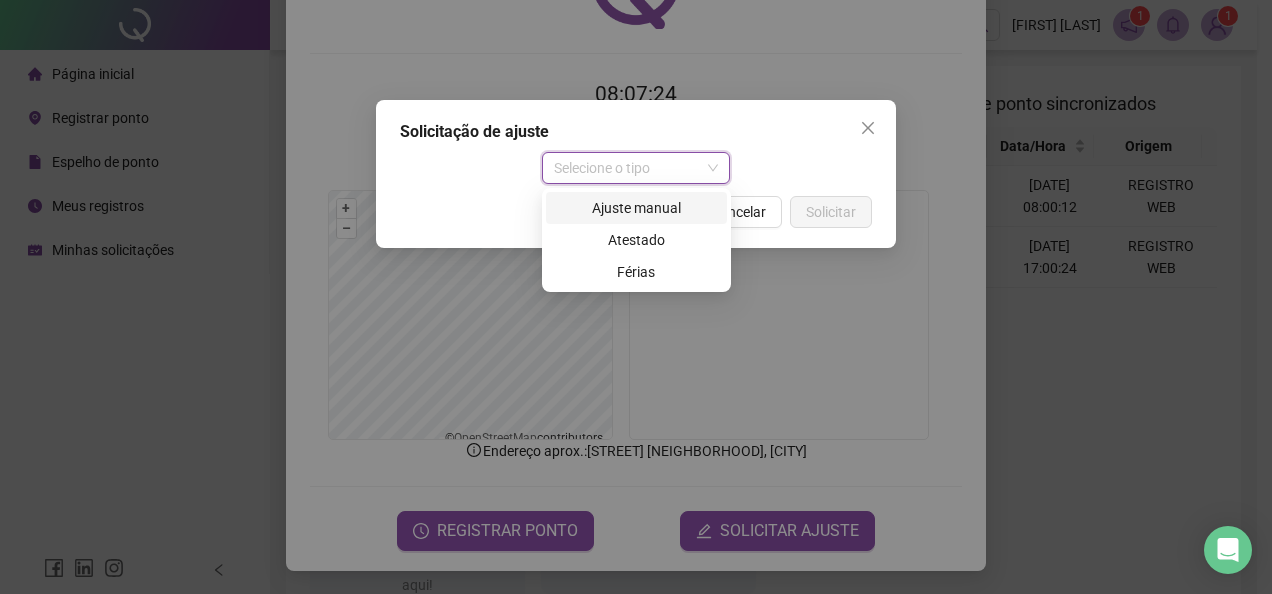click on "Ajuste manual" at bounding box center [636, 208] 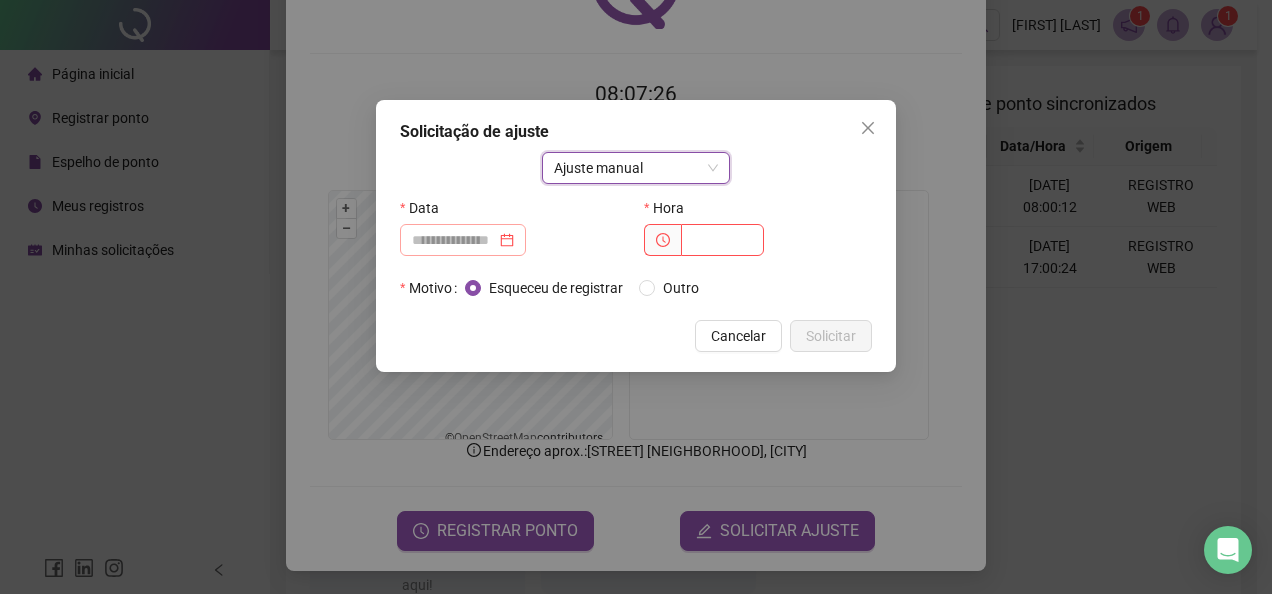 click at bounding box center [463, 240] 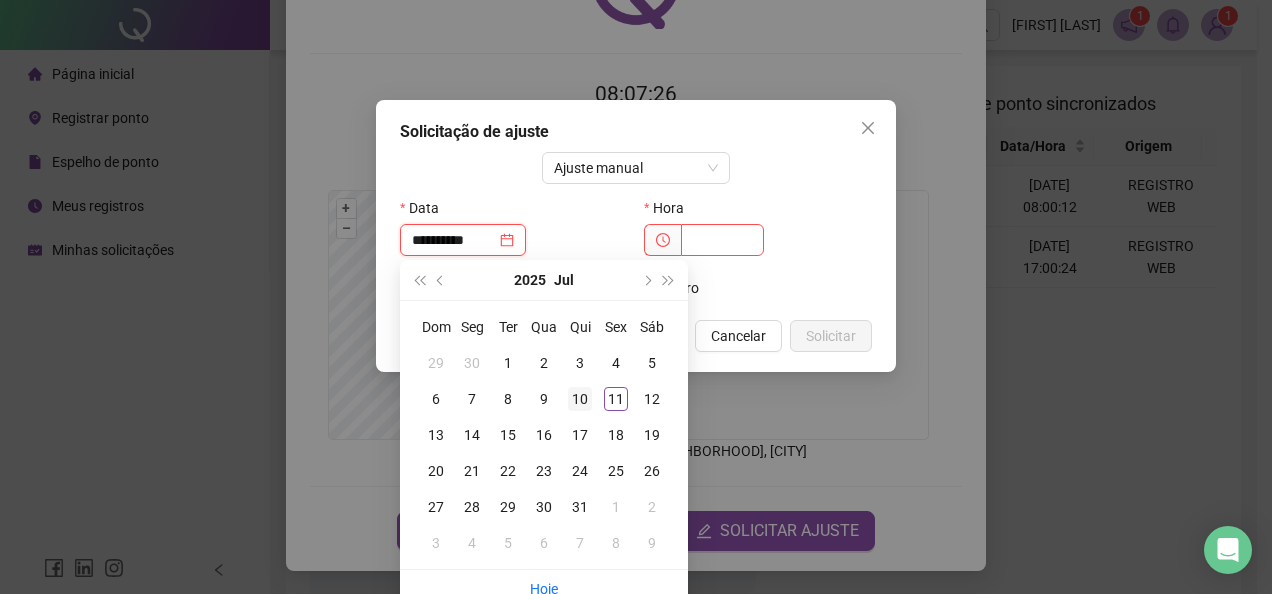 type on "**********" 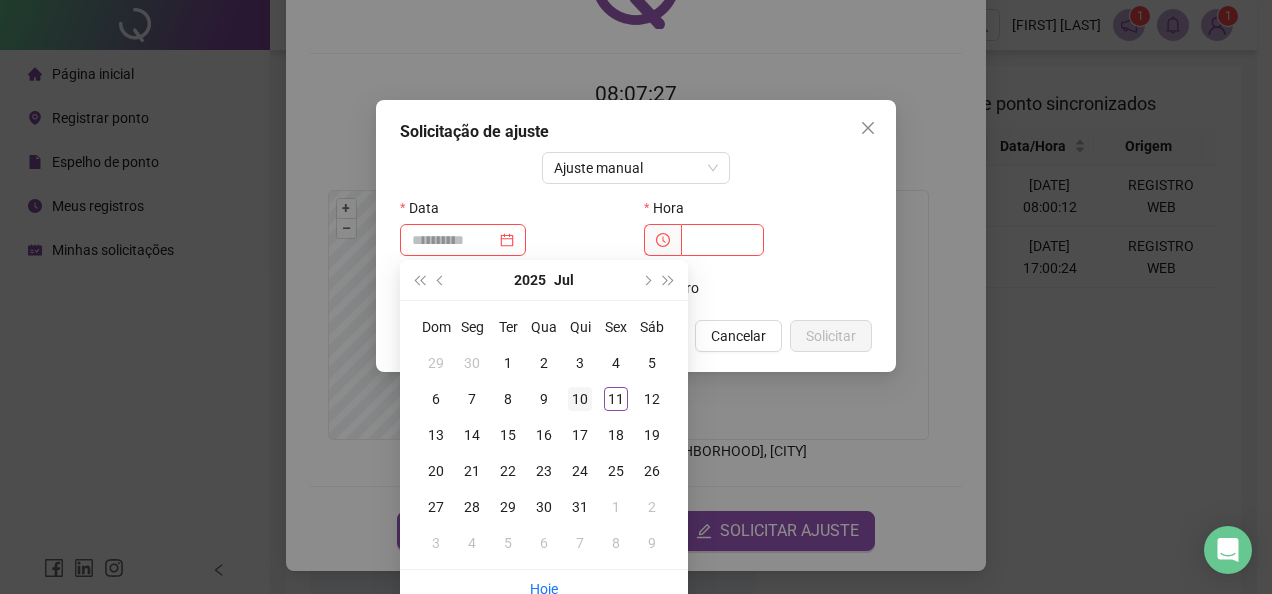 click on "10" at bounding box center (580, 399) 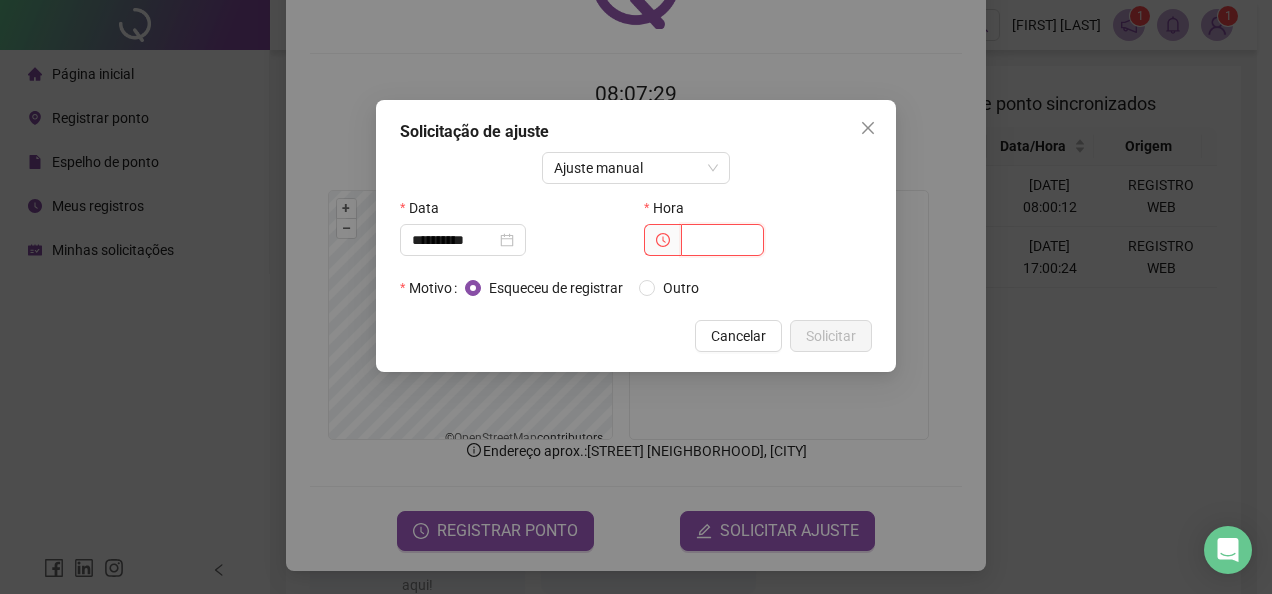 click at bounding box center [722, 240] 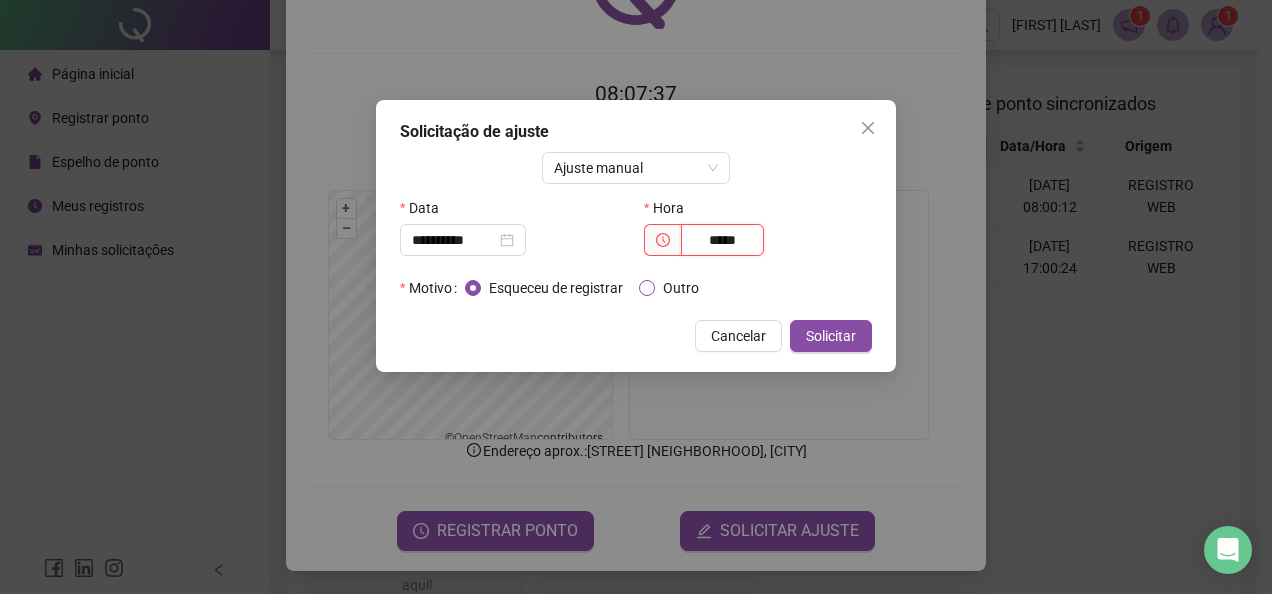 type on "*****" 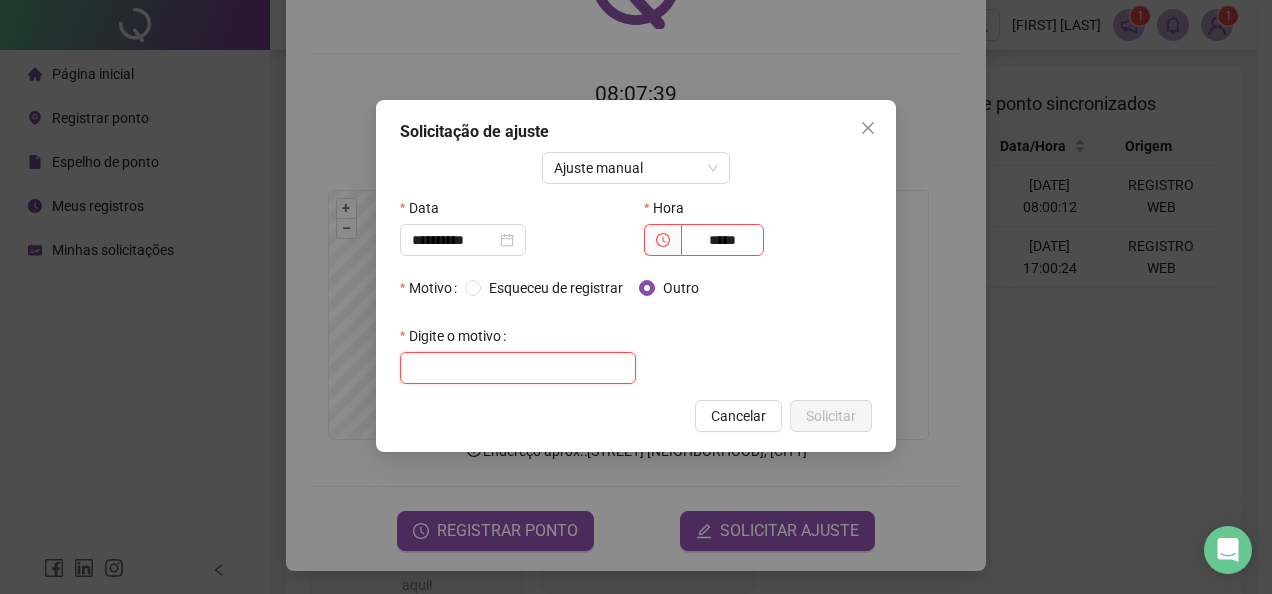 click at bounding box center (518, 368) 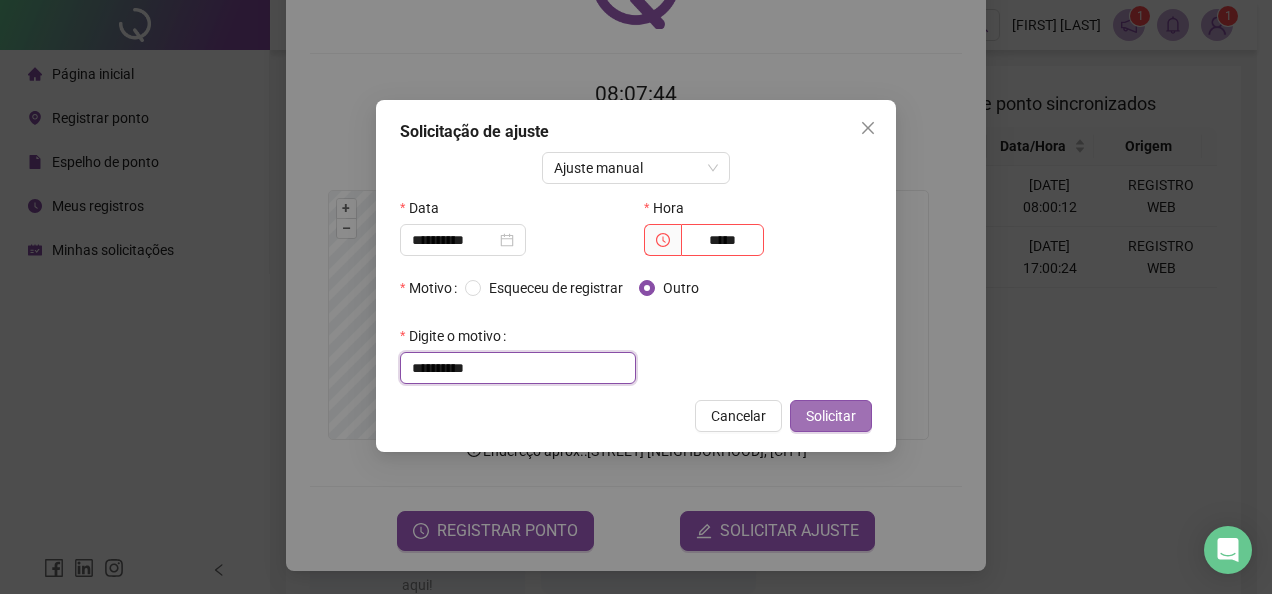 type on "**********" 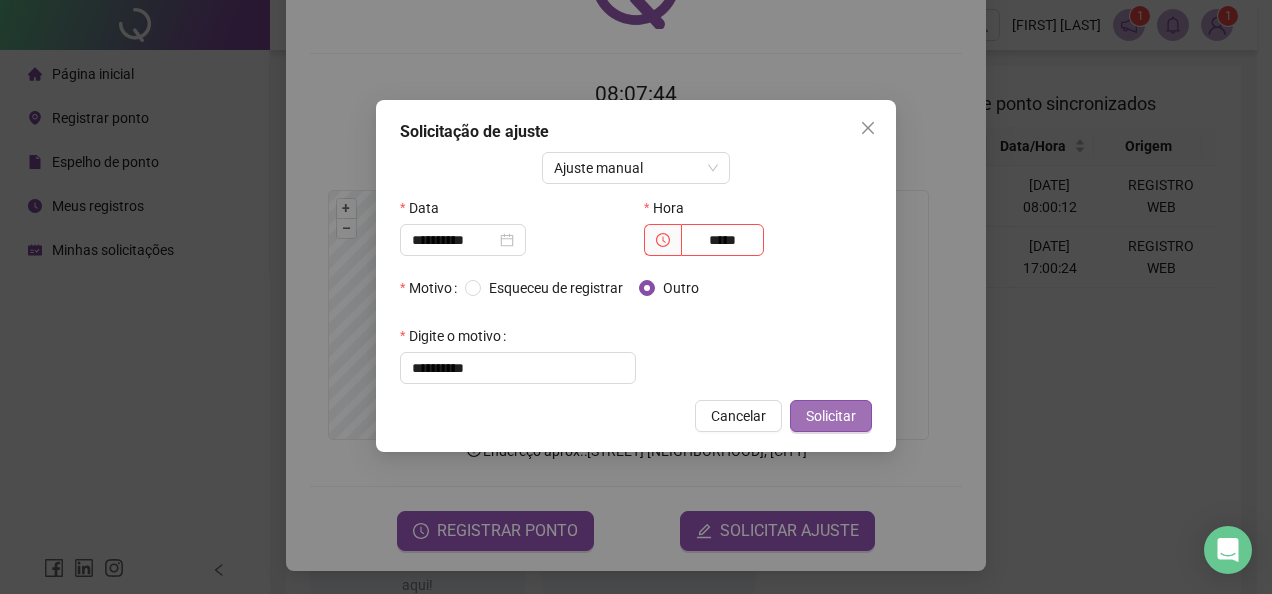 click on "Solicitar" at bounding box center (831, 416) 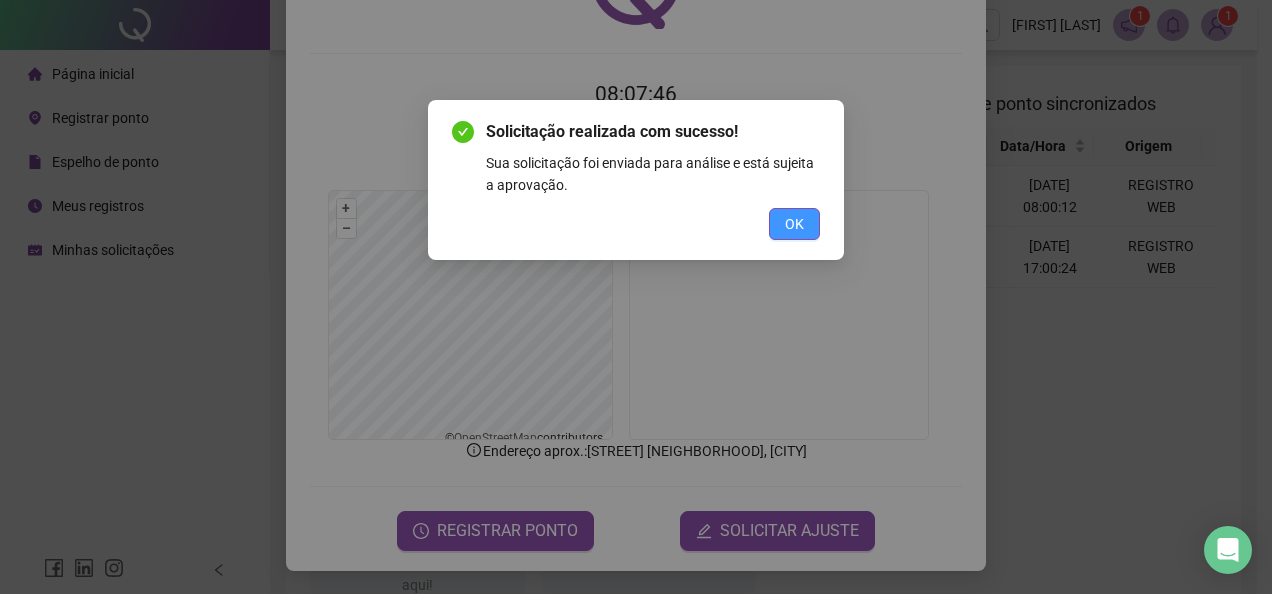 click on "OK" at bounding box center (794, 224) 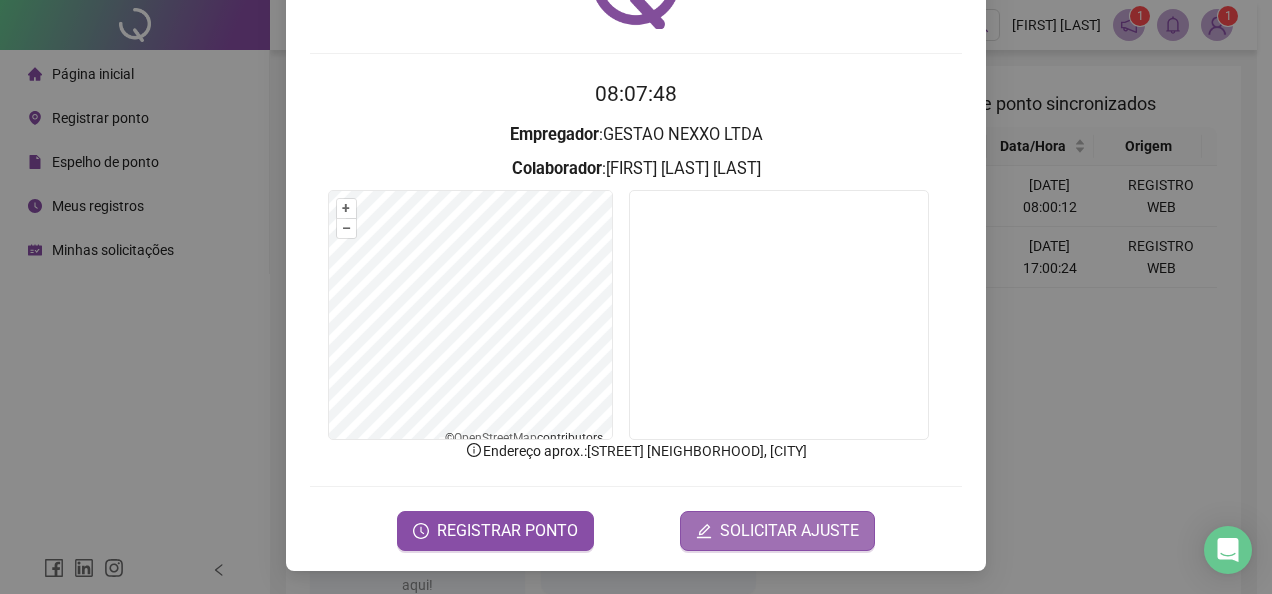 click on "SOLICITAR AJUSTE" at bounding box center [789, 531] 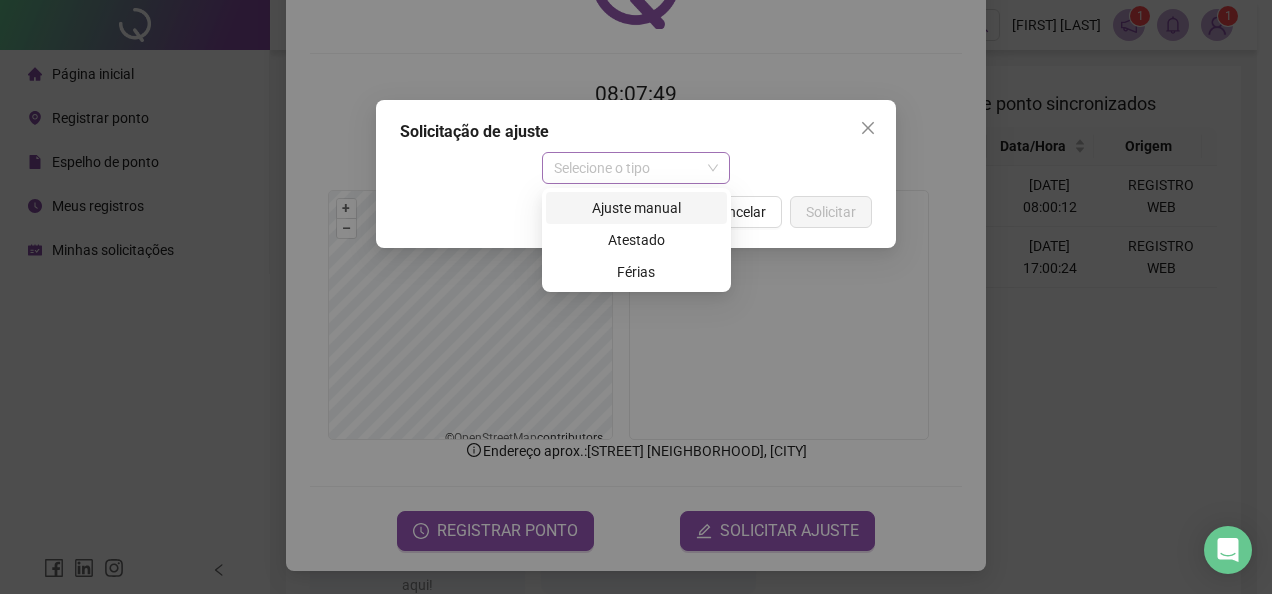 click on "Selecione o tipo" at bounding box center [636, 168] 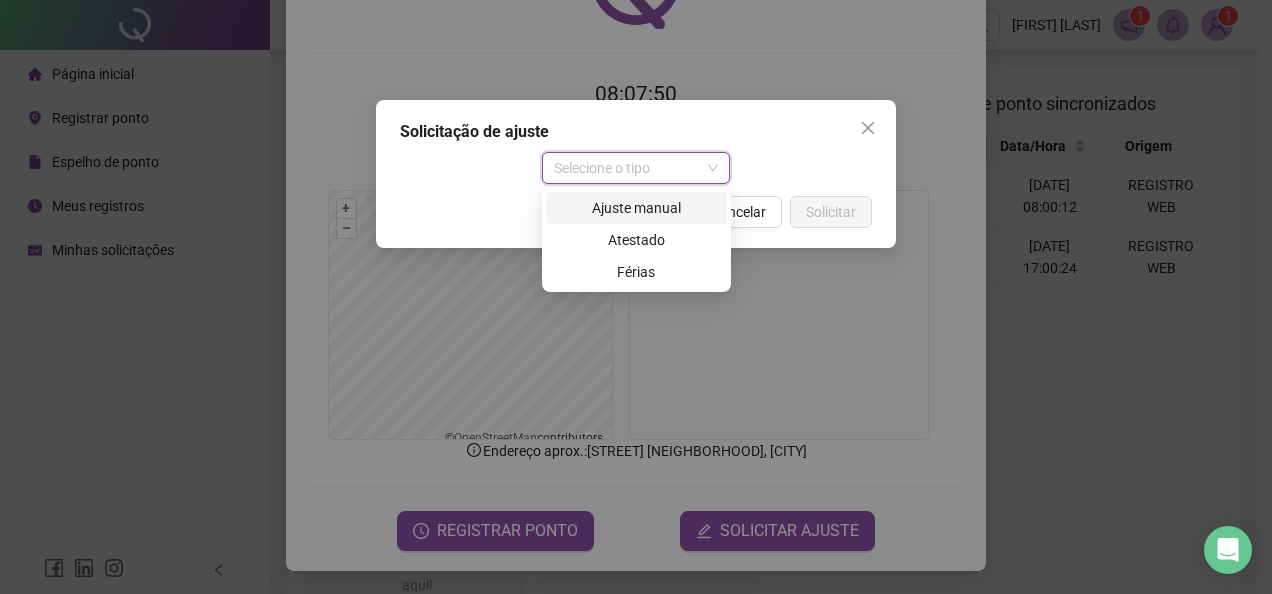 click on "Ajuste manual" at bounding box center (636, 208) 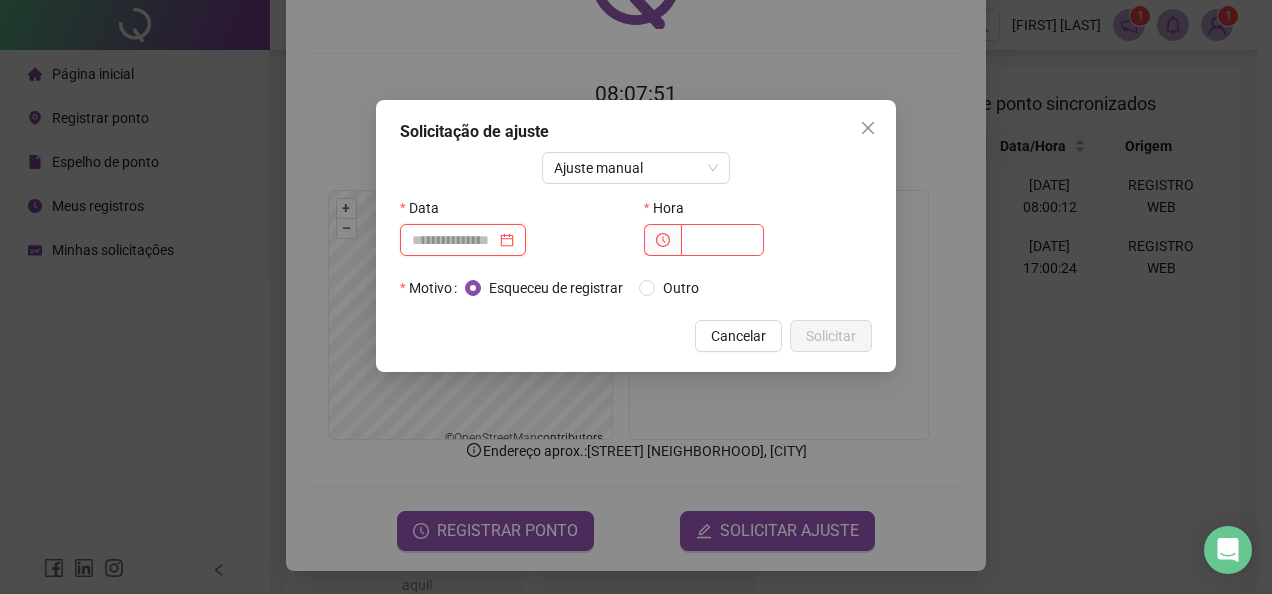 click at bounding box center [454, 240] 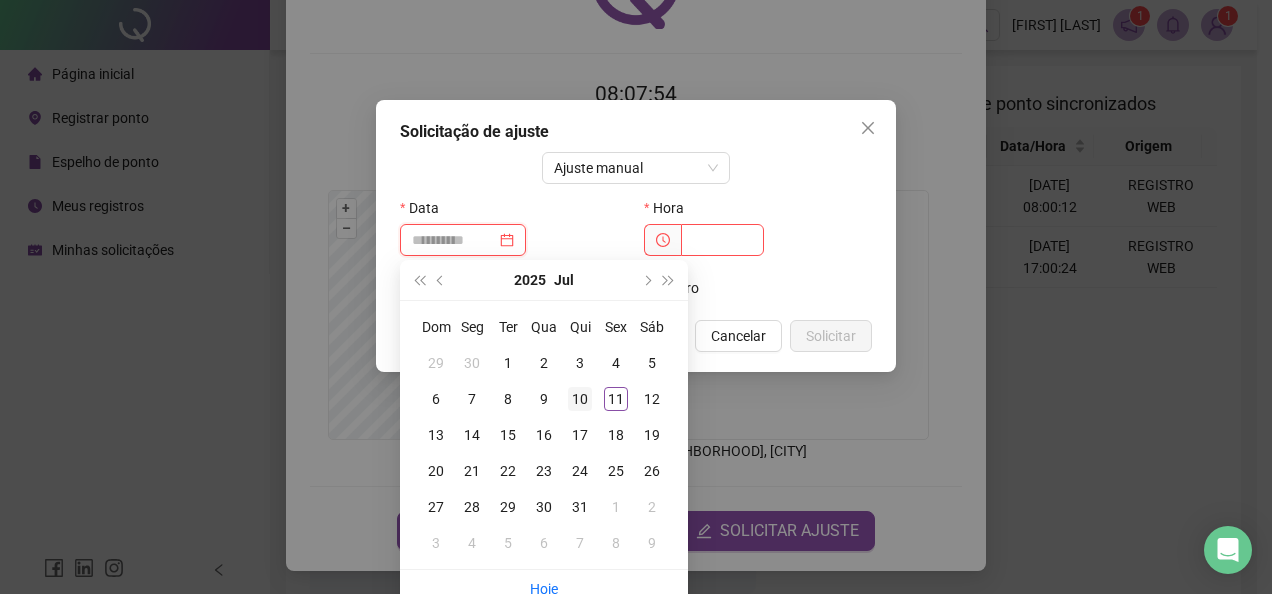 type on "**********" 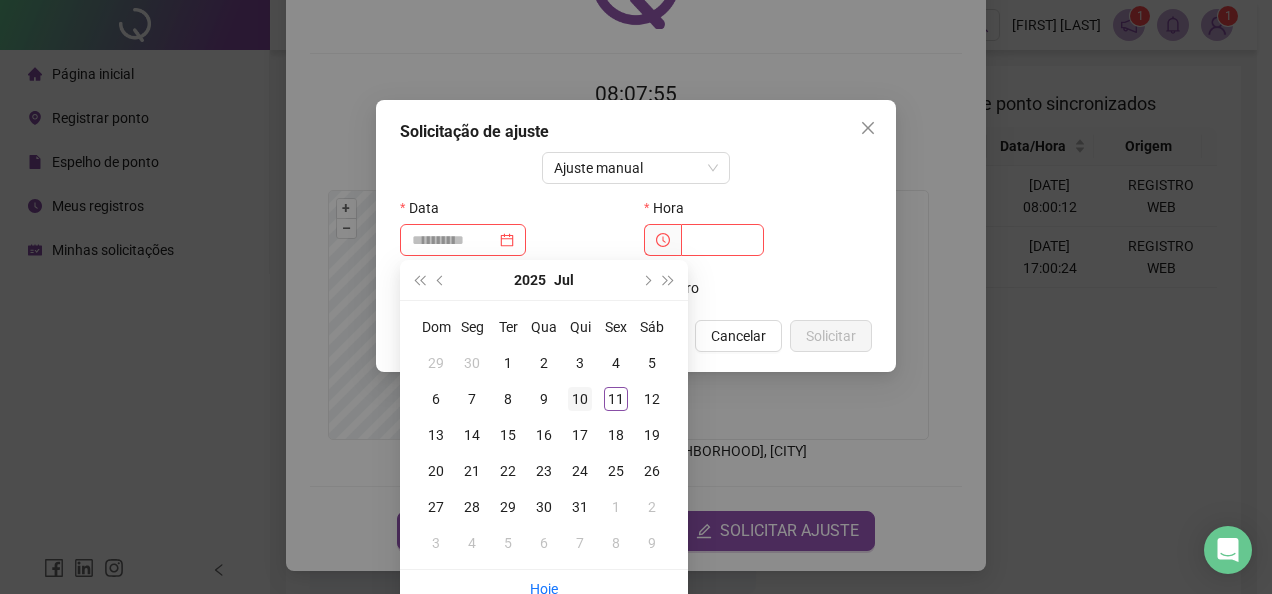 click on "10" at bounding box center (580, 399) 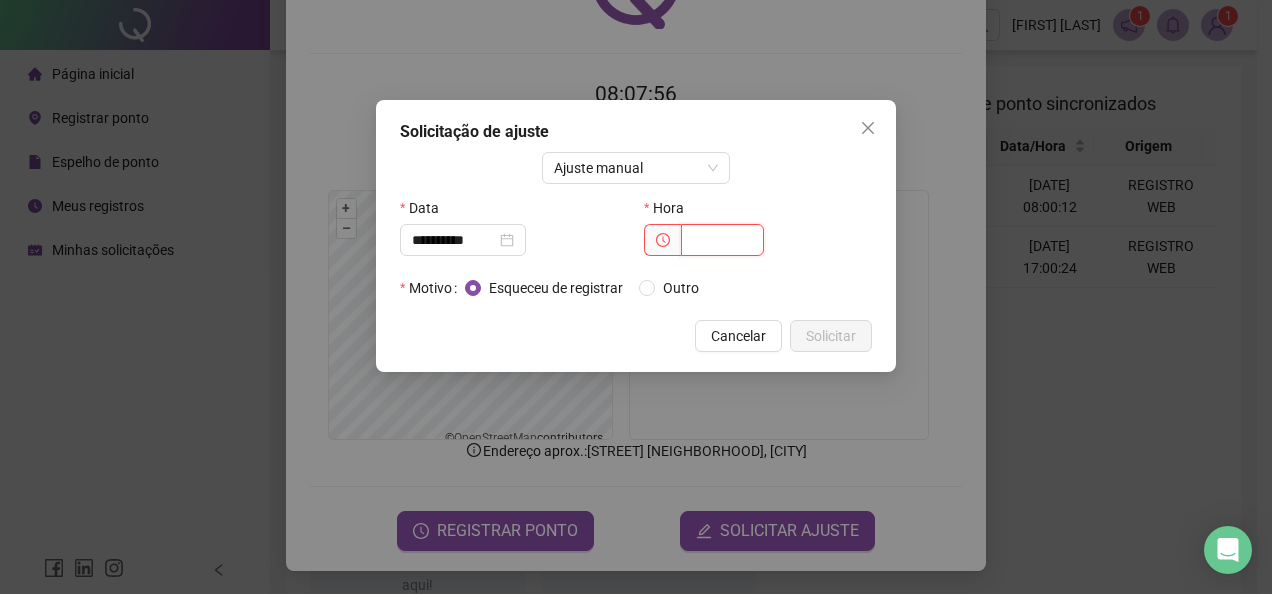 click at bounding box center (722, 240) 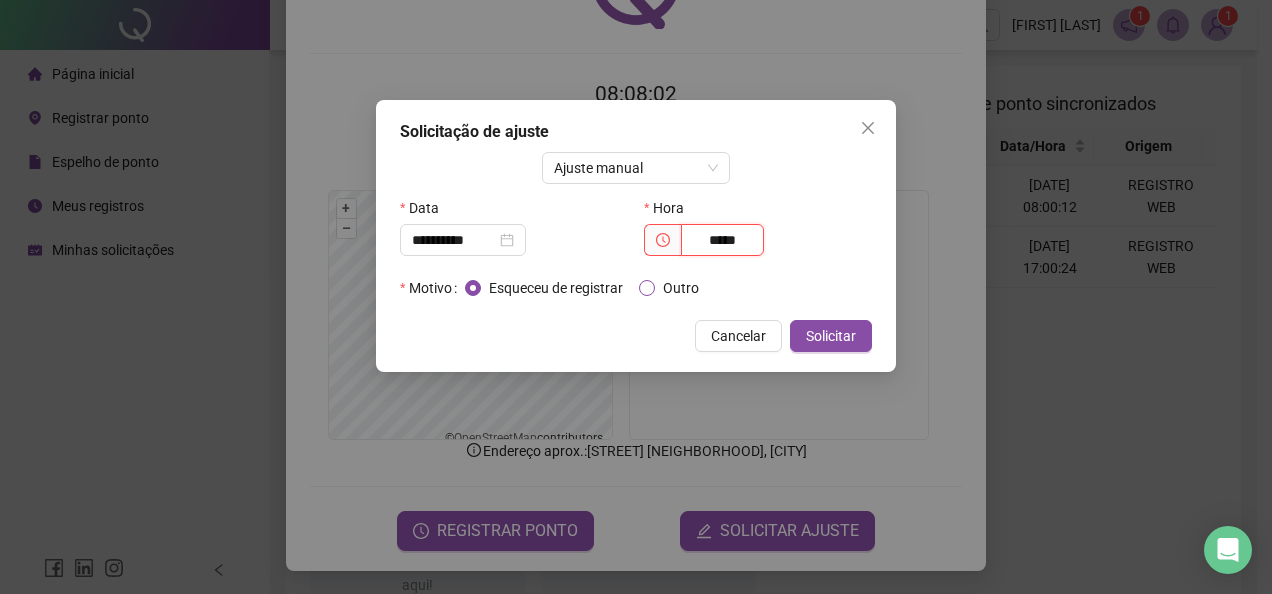 type on "*****" 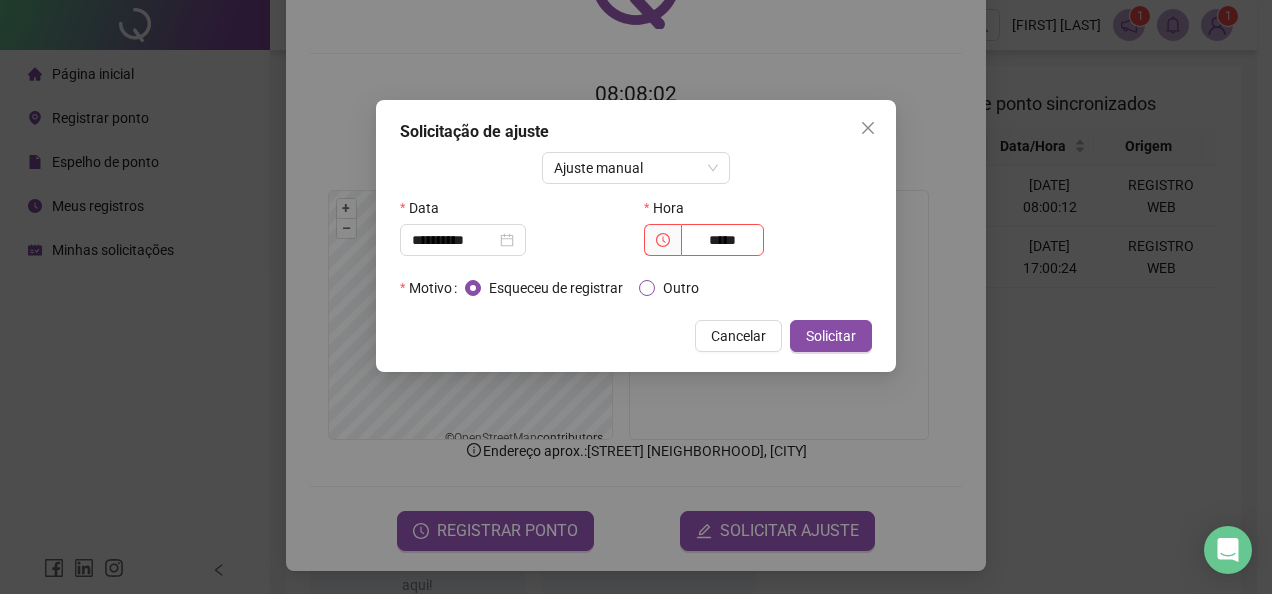 click on "Outro" at bounding box center (681, 288) 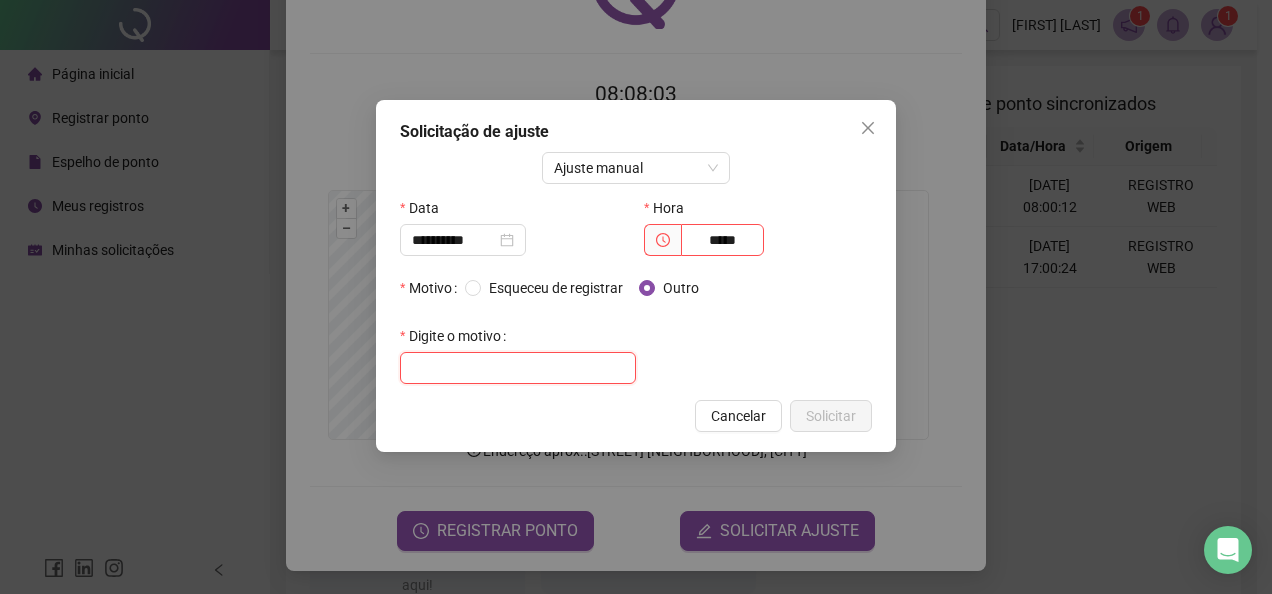 click at bounding box center [518, 368] 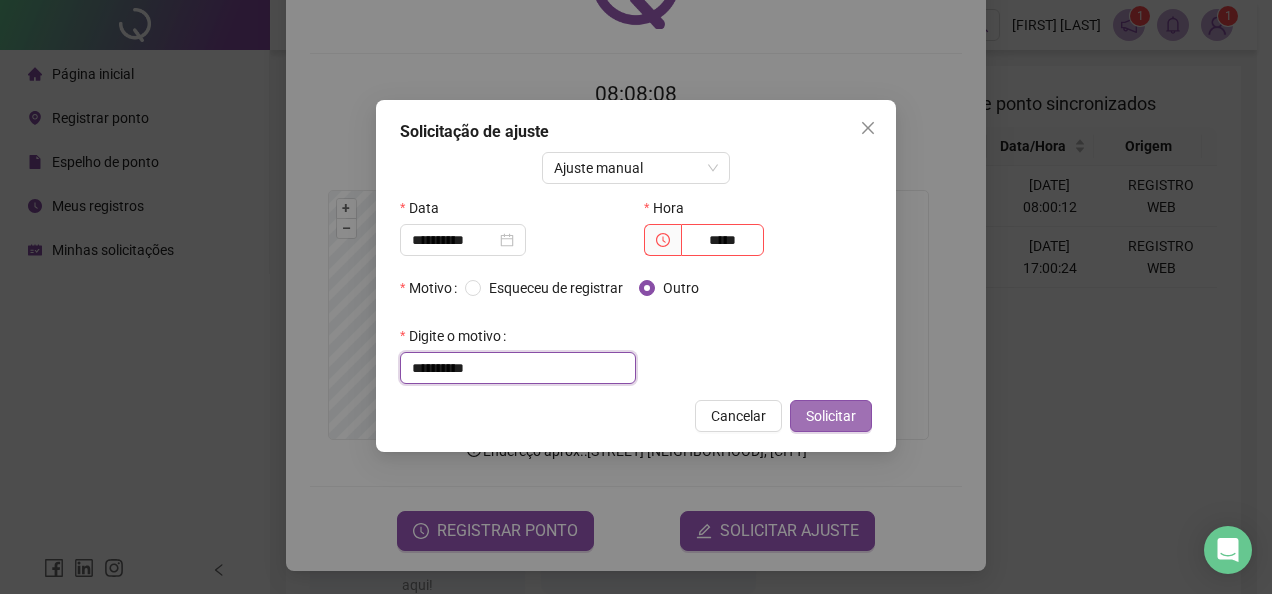 type on "**********" 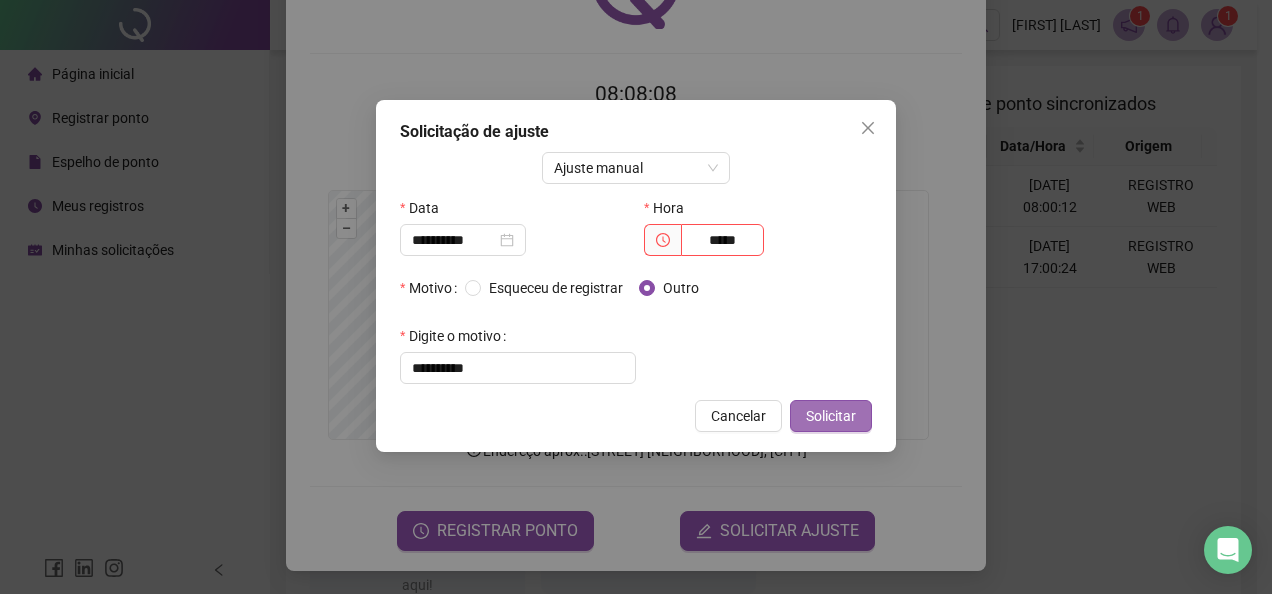 click on "Solicitar" at bounding box center (831, 416) 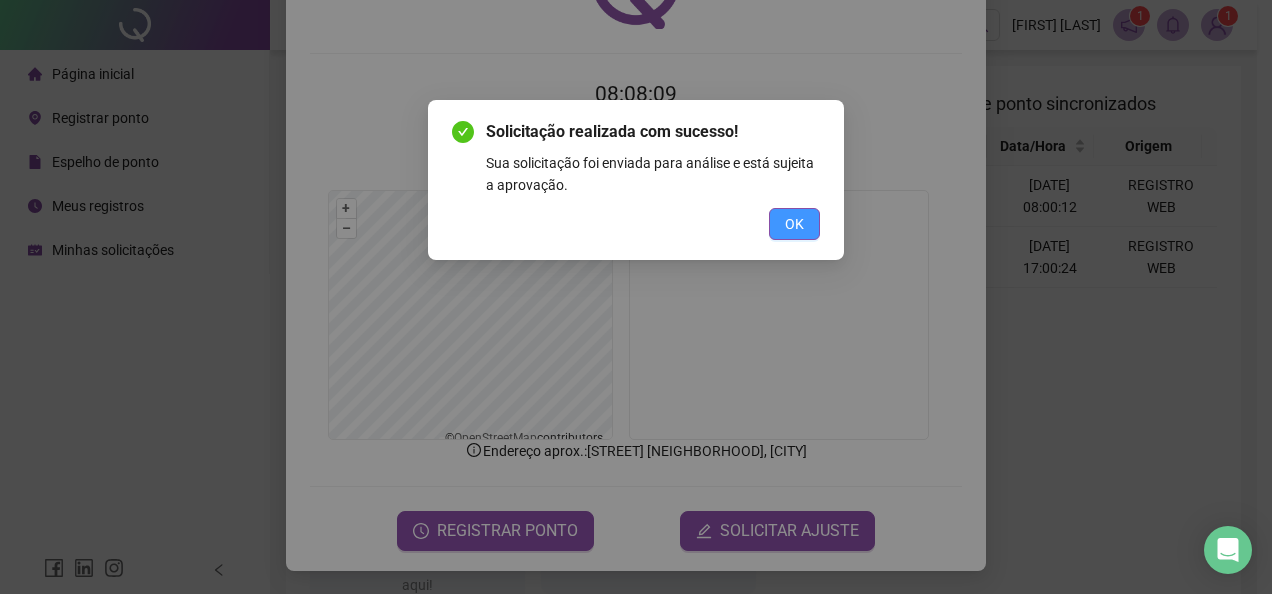 click on "OK" at bounding box center (794, 224) 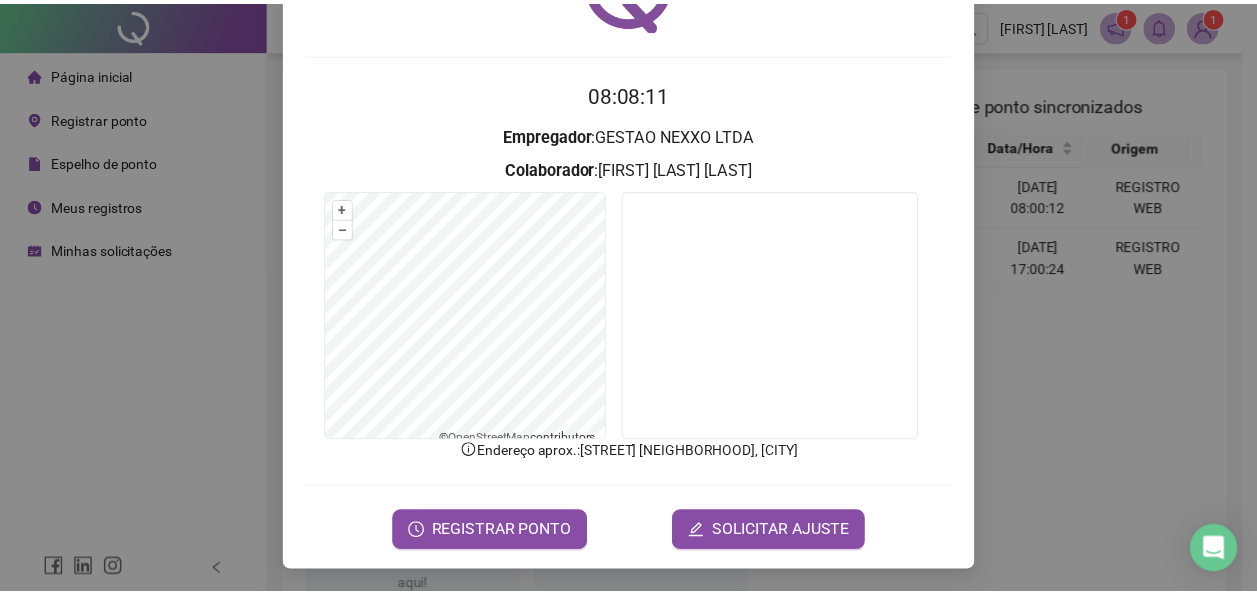 scroll, scrollTop: 0, scrollLeft: 0, axis: both 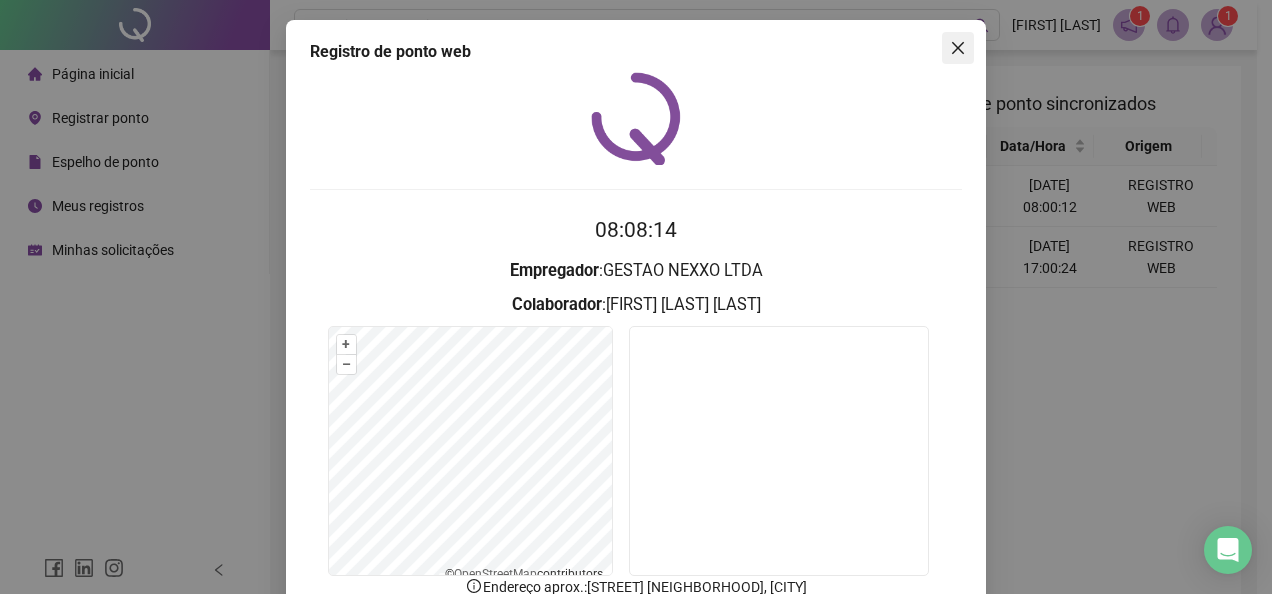 click 